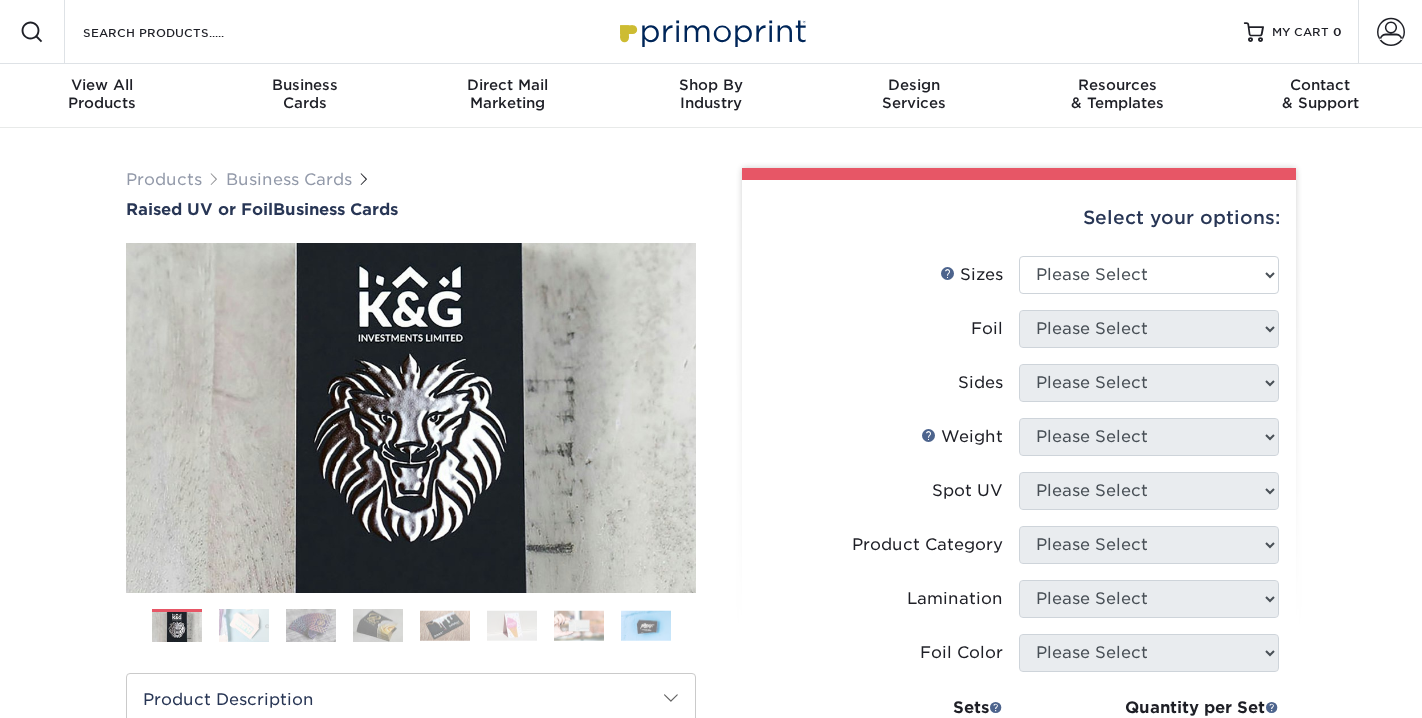 scroll, scrollTop: 0, scrollLeft: 0, axis: both 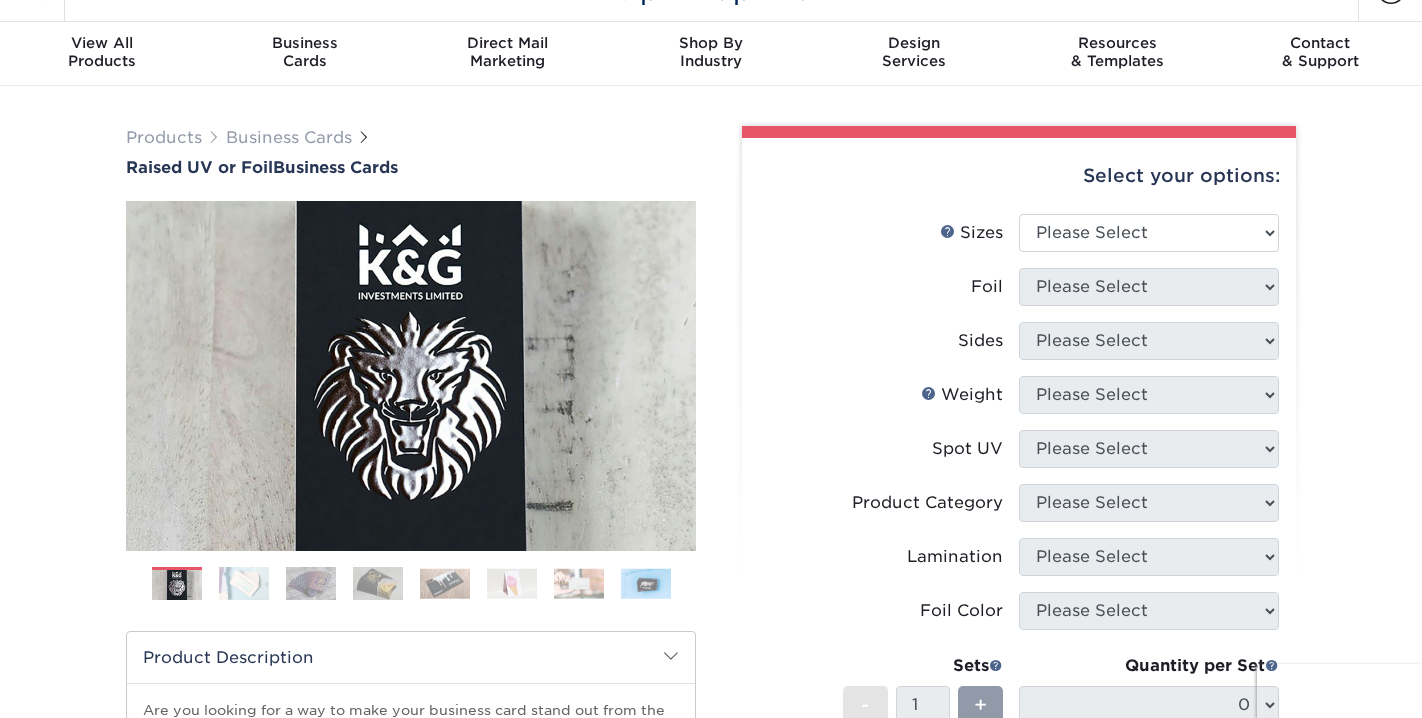 click at bounding box center [244, 583] 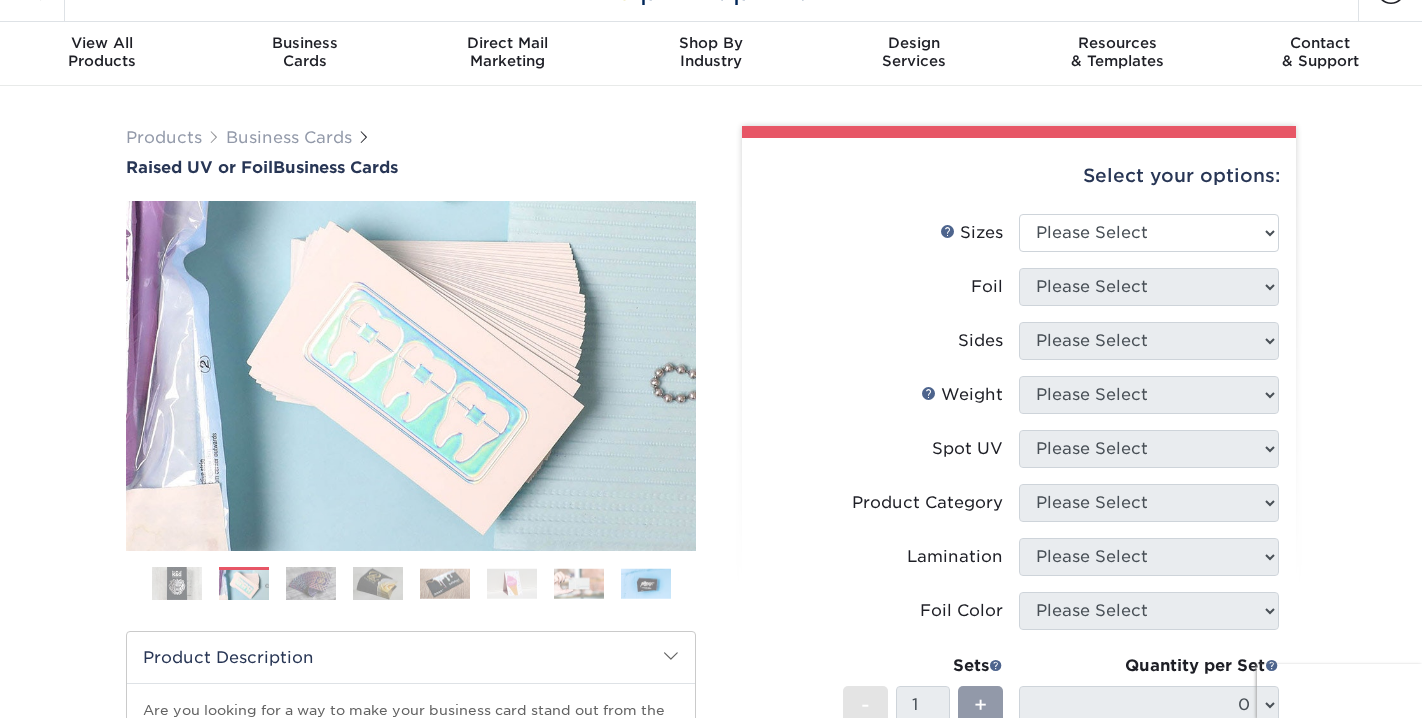 click at bounding box center (311, 583) 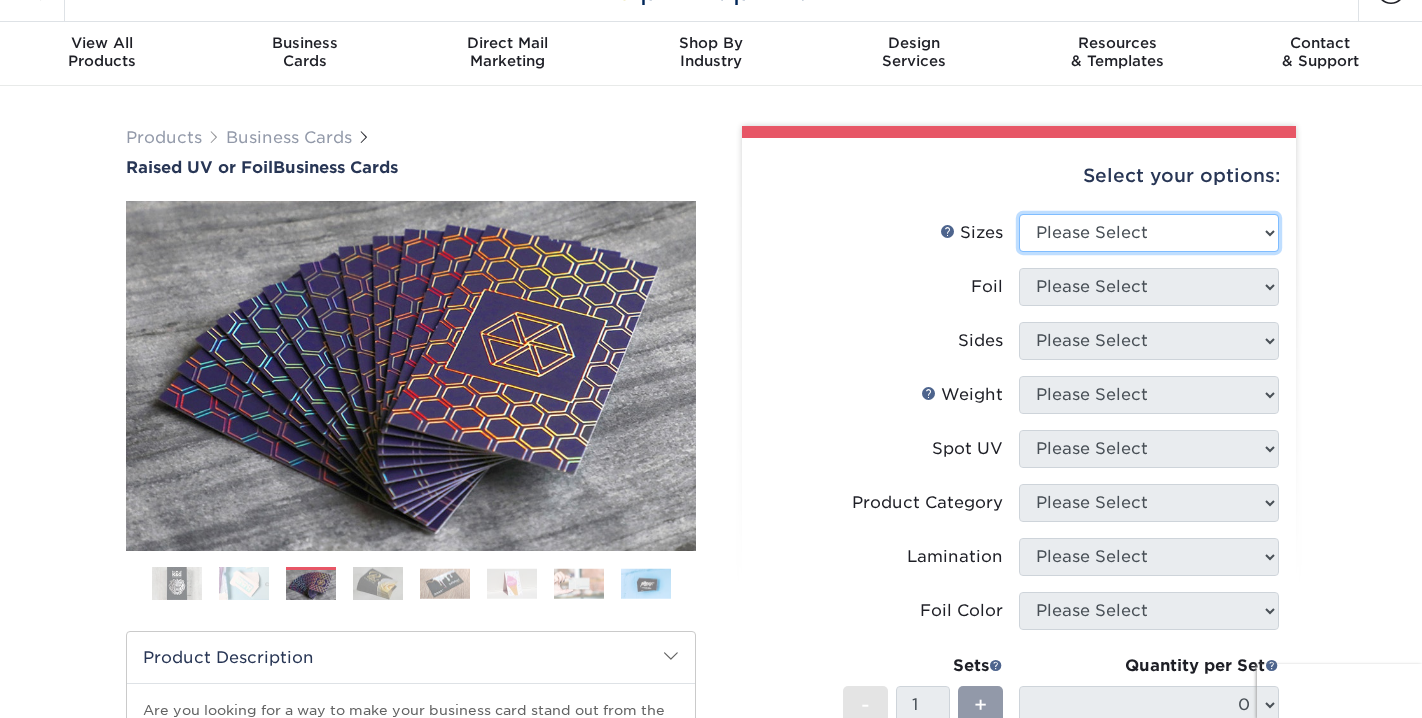 click on "Please Select
2" x 3.5" - Standard" at bounding box center [1149, 233] 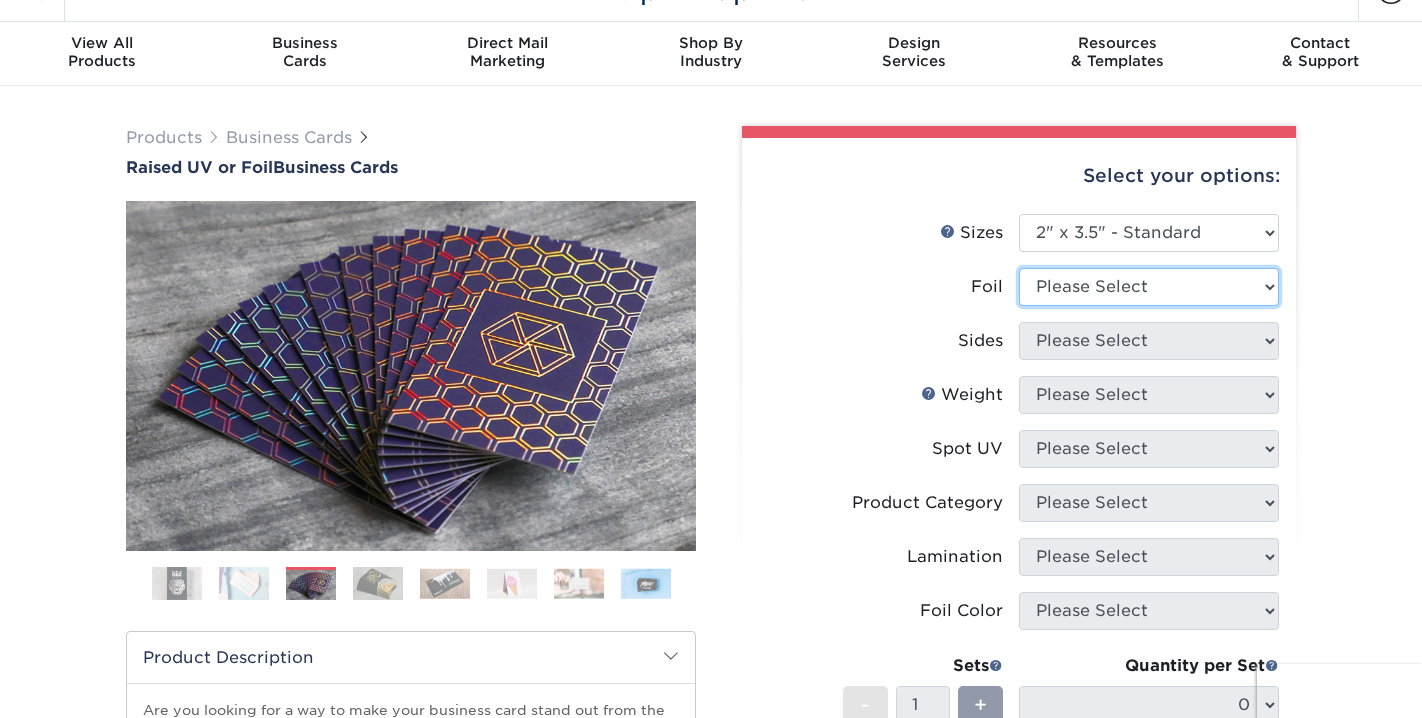 click on "Please Select No Yes" at bounding box center (1149, 287) 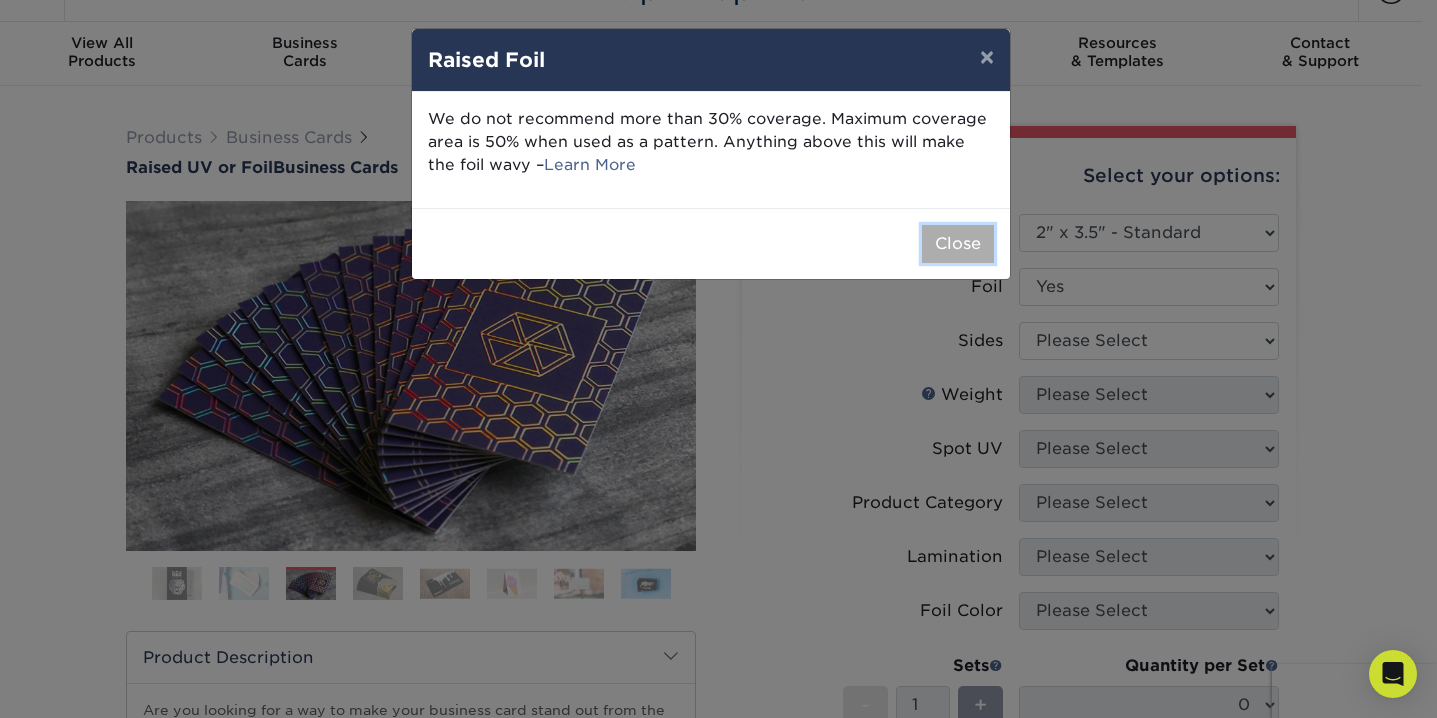 click on "Close" at bounding box center [958, 244] 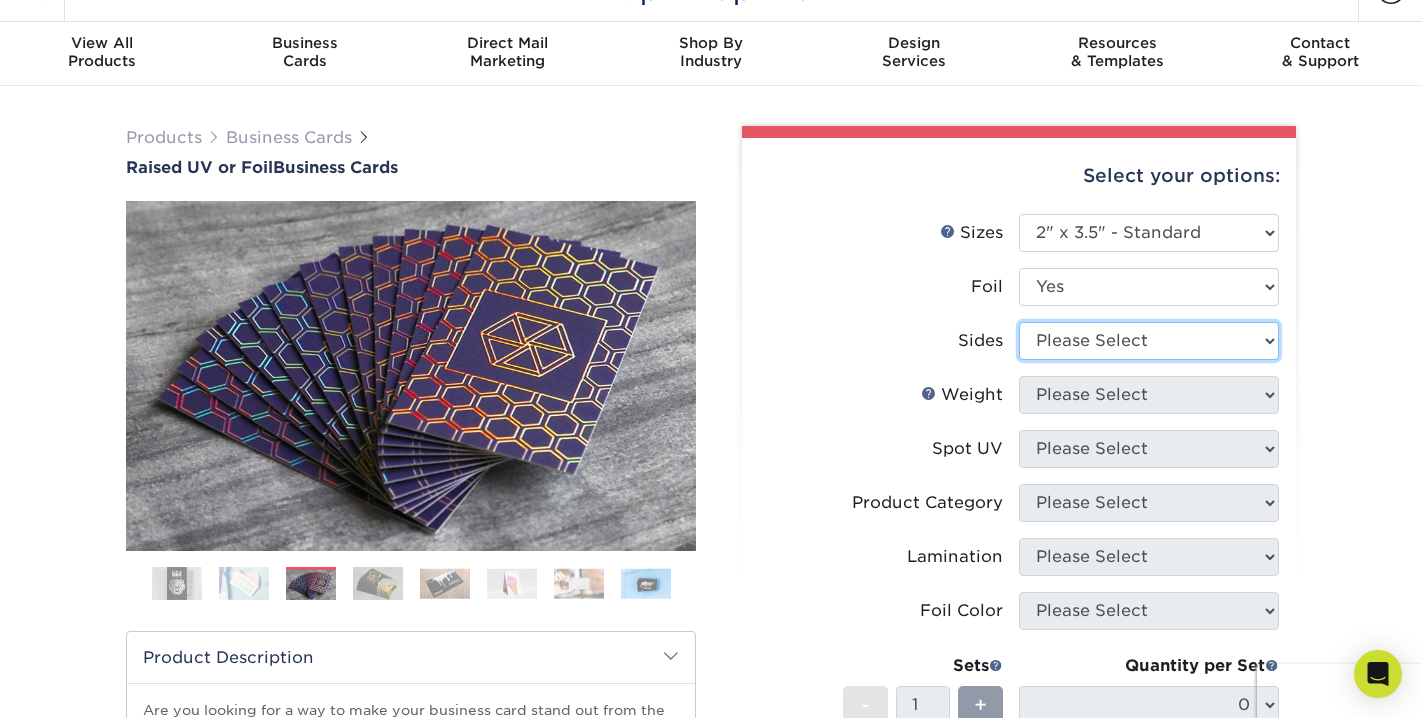 click on "Please Select Print Both Sides Print Both Sides - Foil Both Sides Print Front Only" at bounding box center (1149, 341) 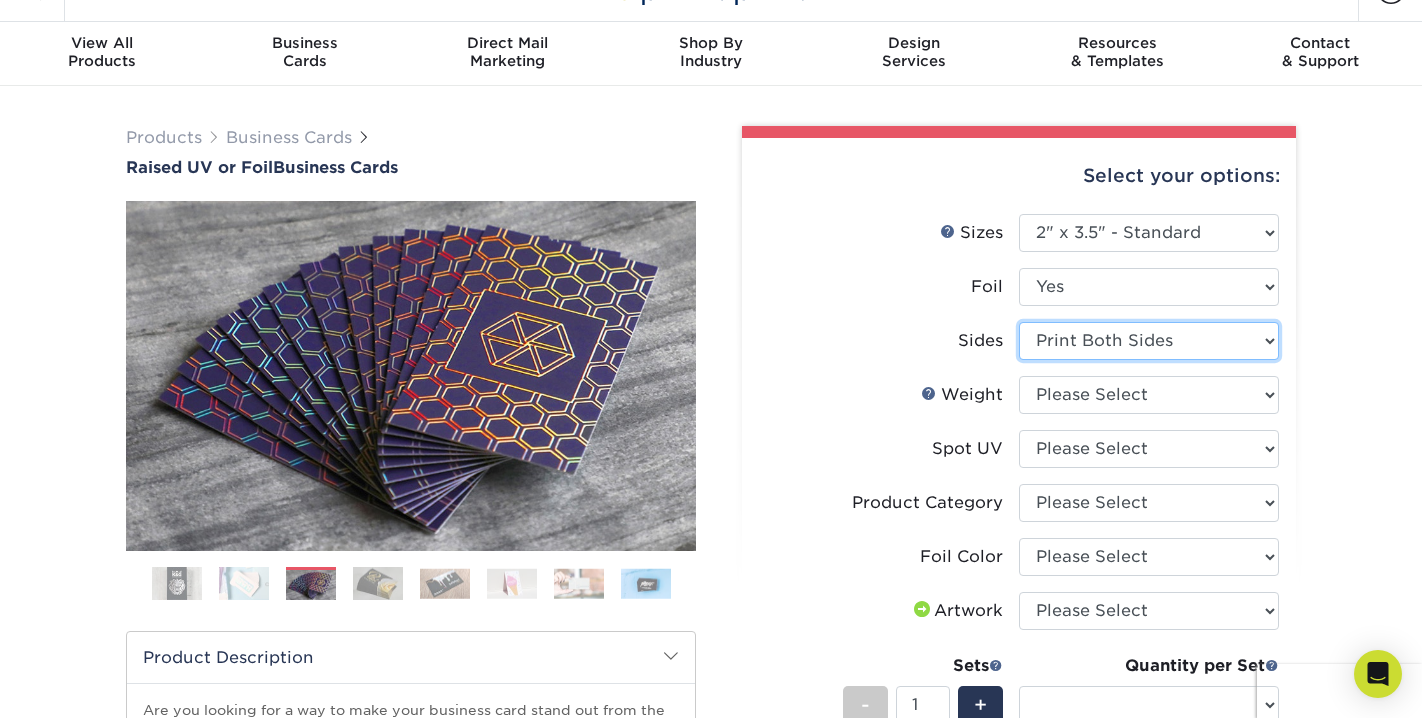 click on "Please Select Print Both Sides Print Both Sides - Foil Both Sides Print Front Only" at bounding box center [1149, 341] 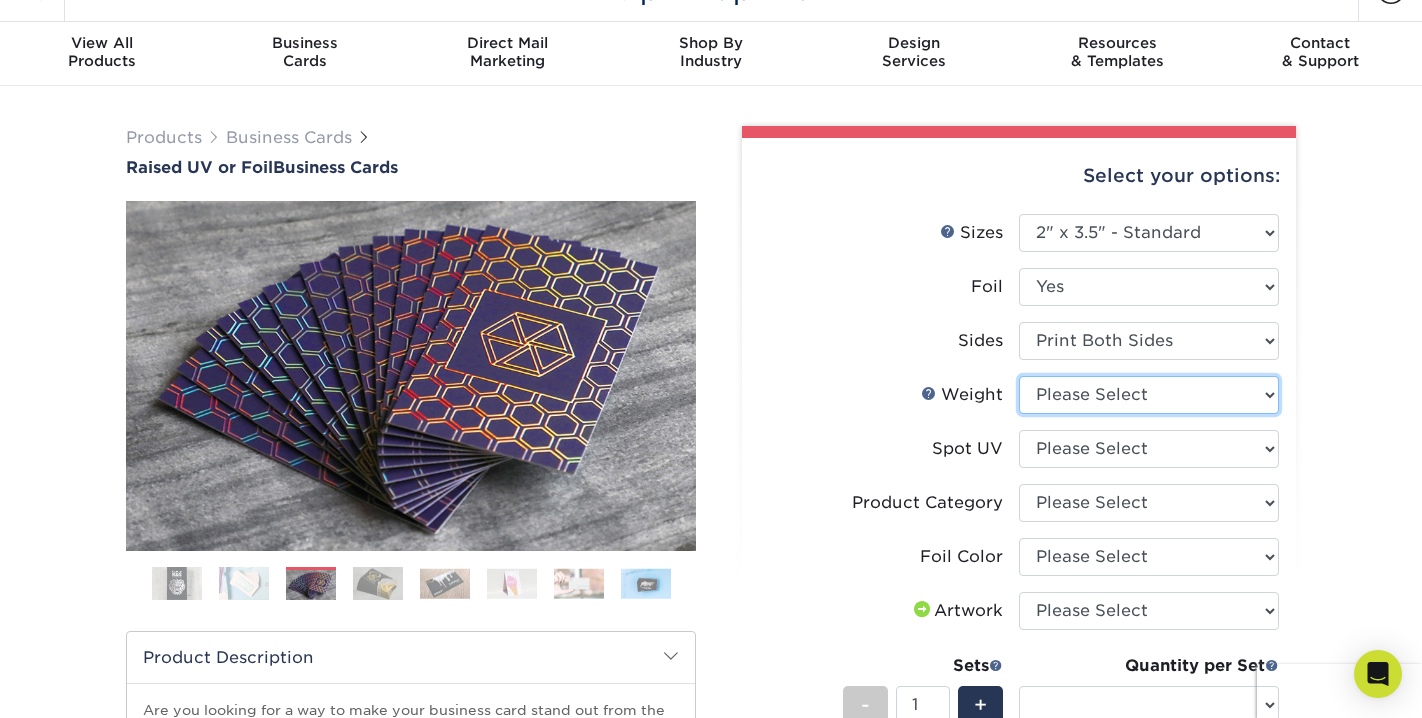 click on "Please Select 16PT" at bounding box center (1149, 395) 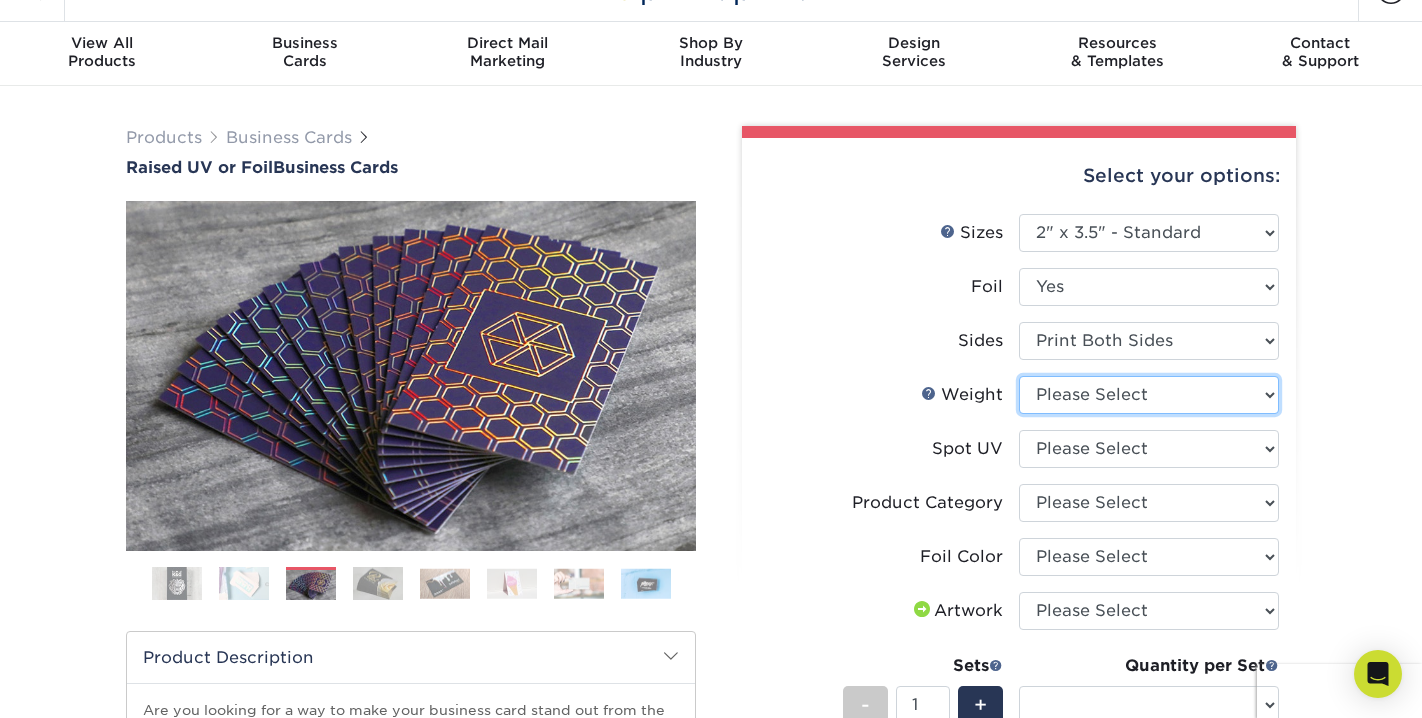 select on "16PT" 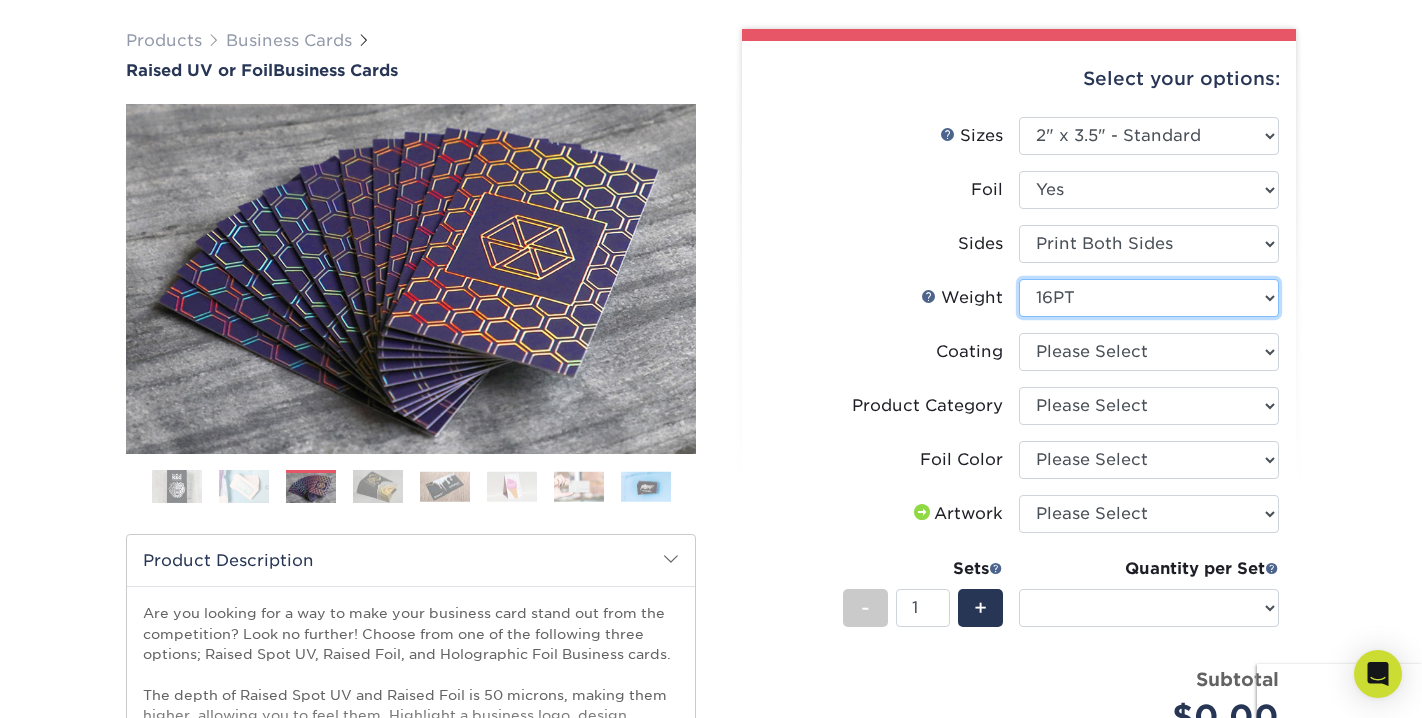 scroll, scrollTop: 143, scrollLeft: 0, axis: vertical 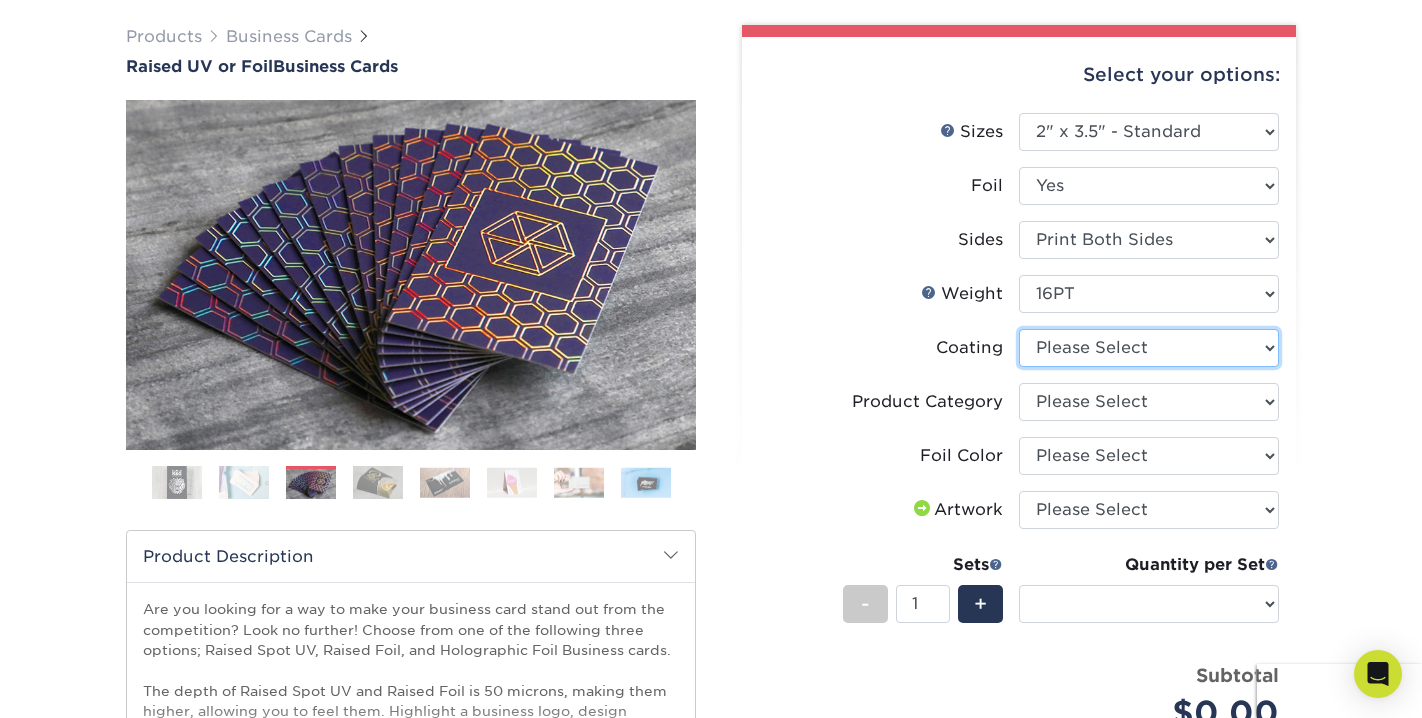 click at bounding box center (1149, 348) 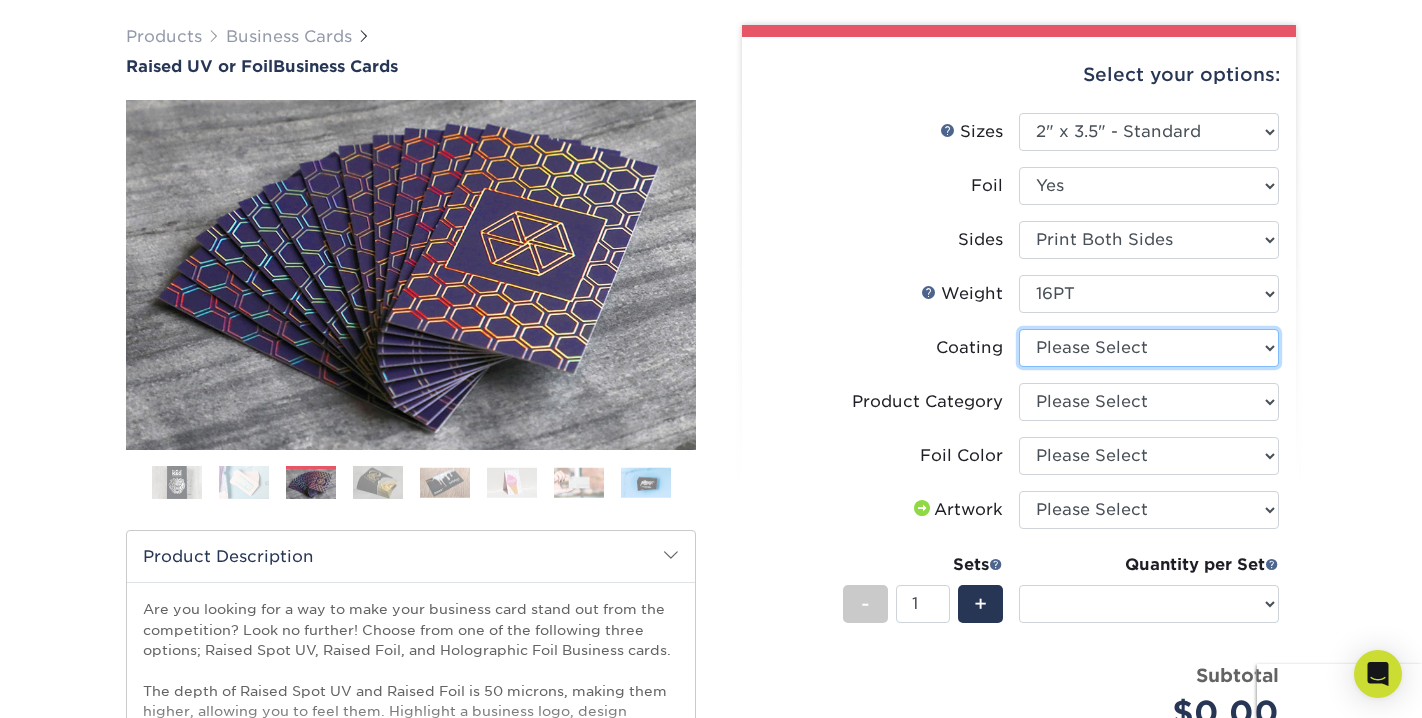 select on "3e7618de-abca-4bda-9f97-8b9129e913d8" 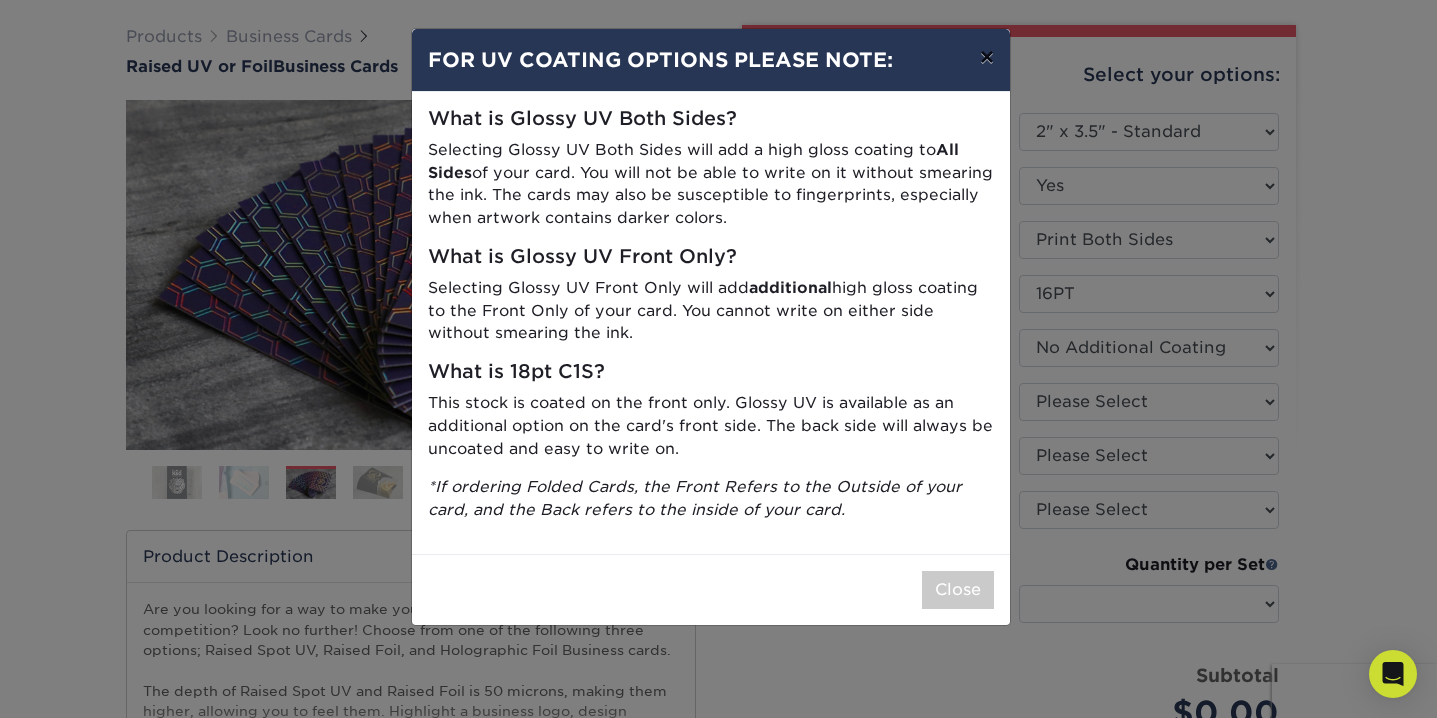 click on "×" at bounding box center [987, 57] 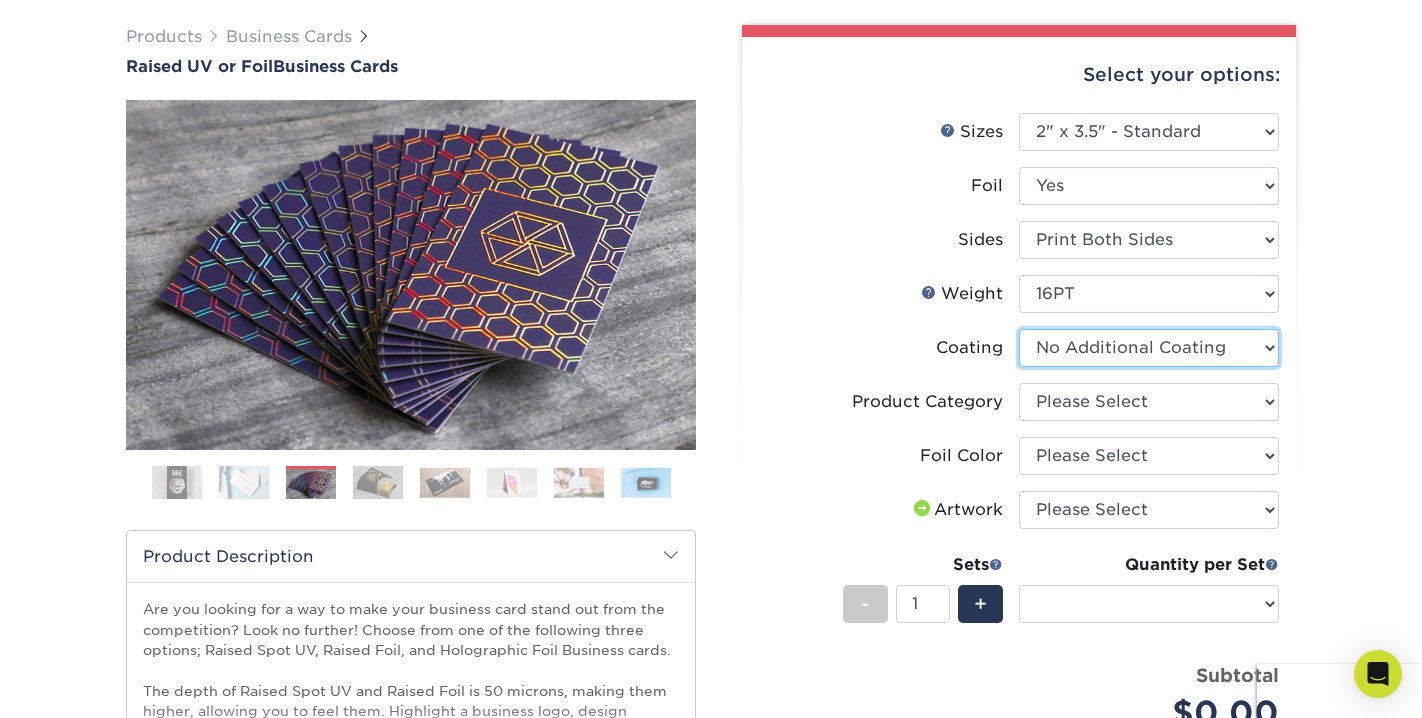click at bounding box center (1149, 348) 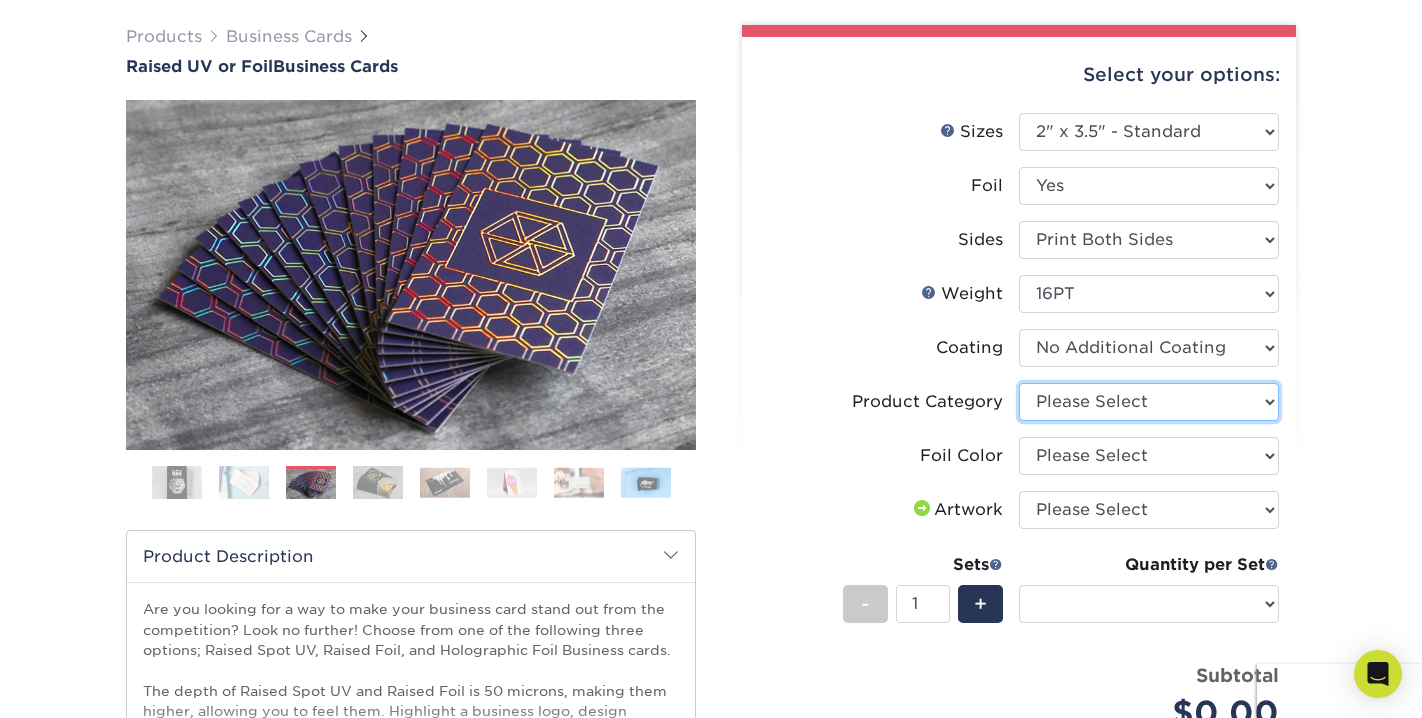 click on "Please Select Business Cards" at bounding box center [1149, 402] 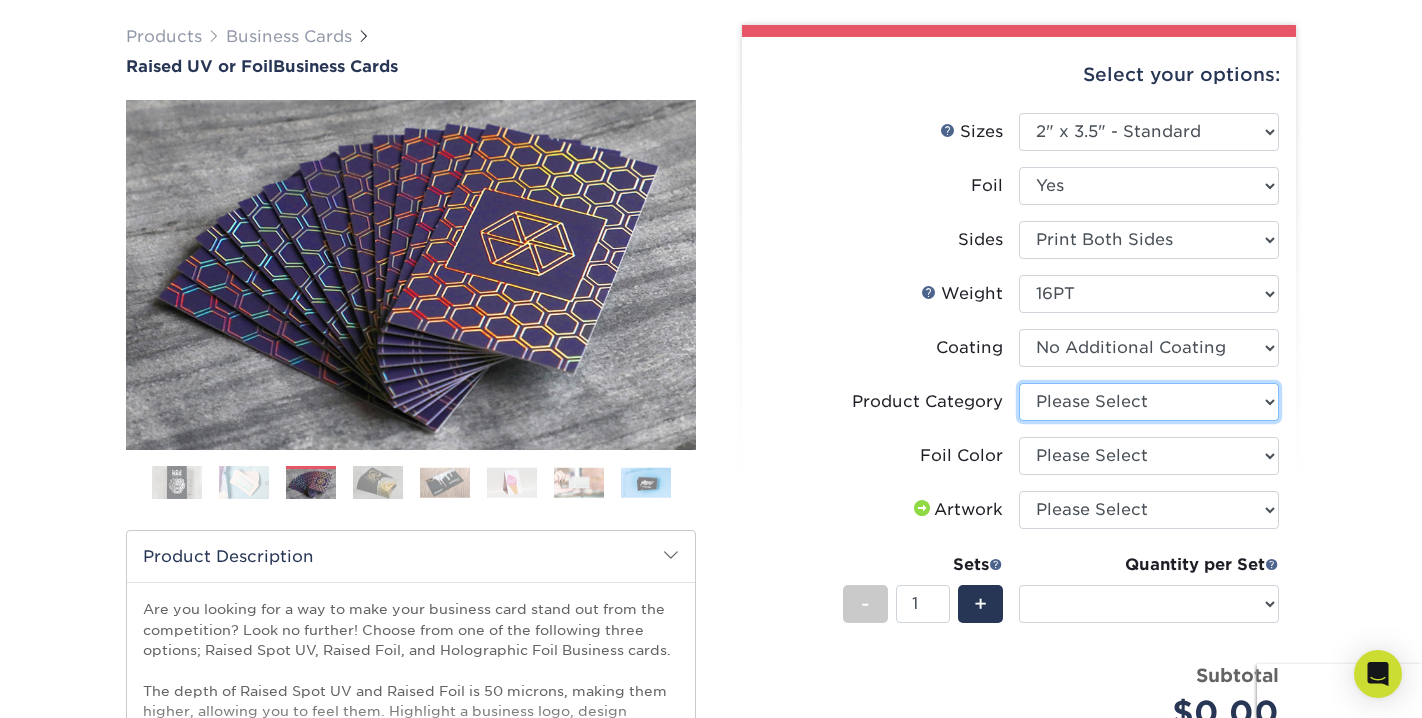 select on "3b5148f1-0588-4f88-a218-97bcfdce65c1" 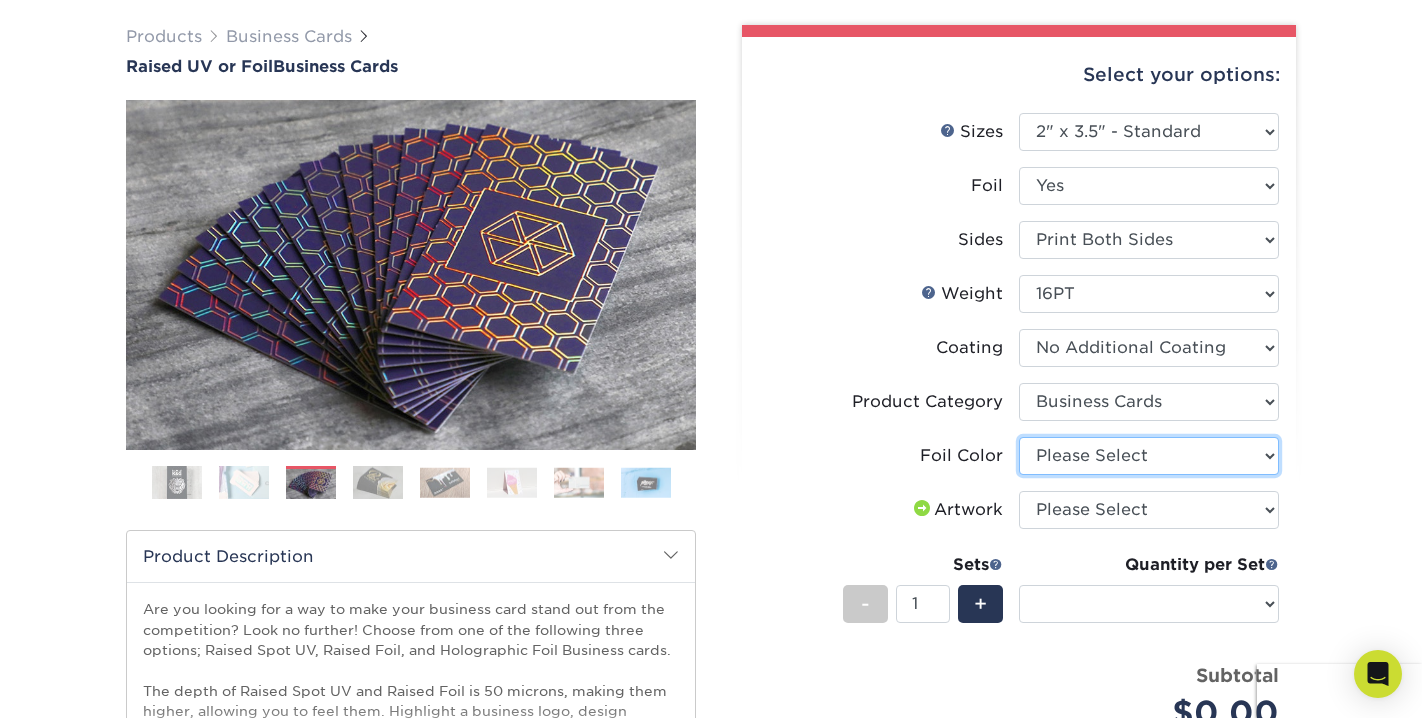 click on "Please Select Silver Foil Gold Foil Holographic Foil" at bounding box center [1149, 456] 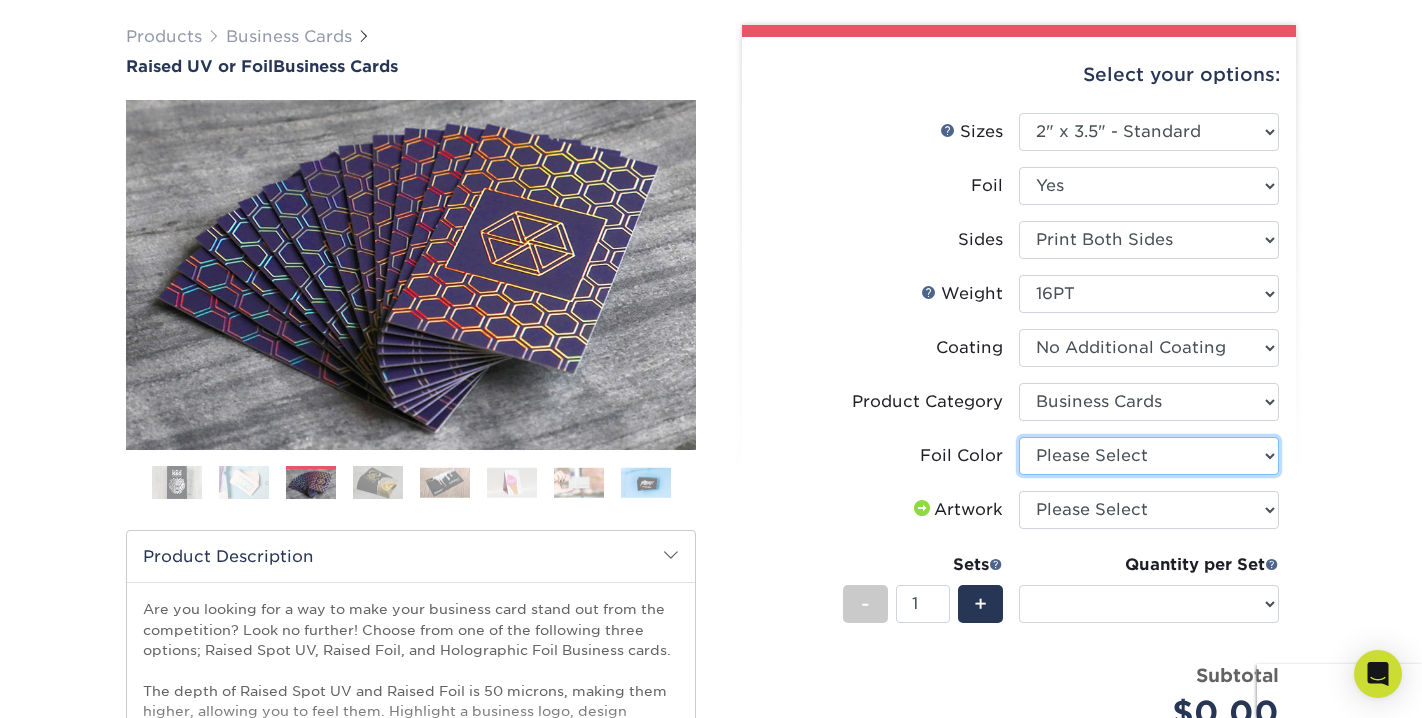select on "acffa4a5-22f9-4585-ba3f-0adaa54b8c85" 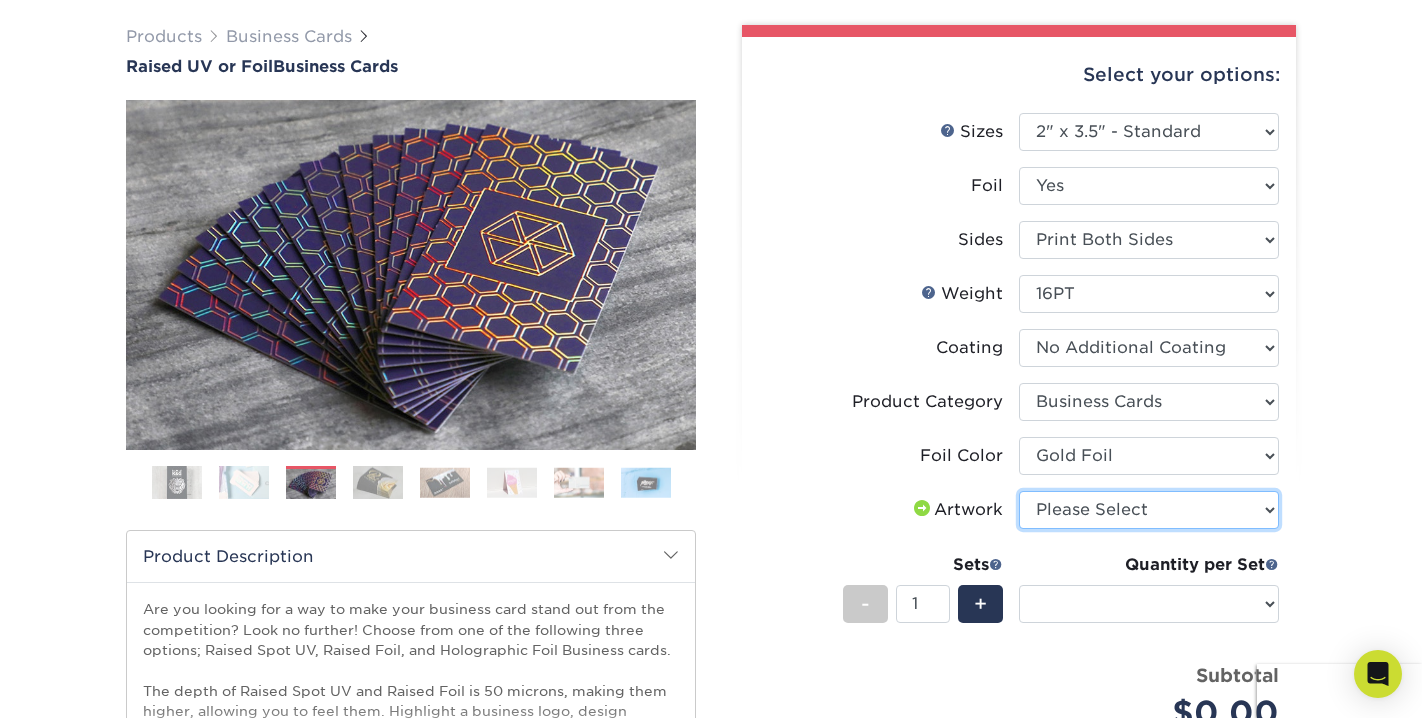 click on "Please Select I will upload files I need a design - $100" at bounding box center [1149, 510] 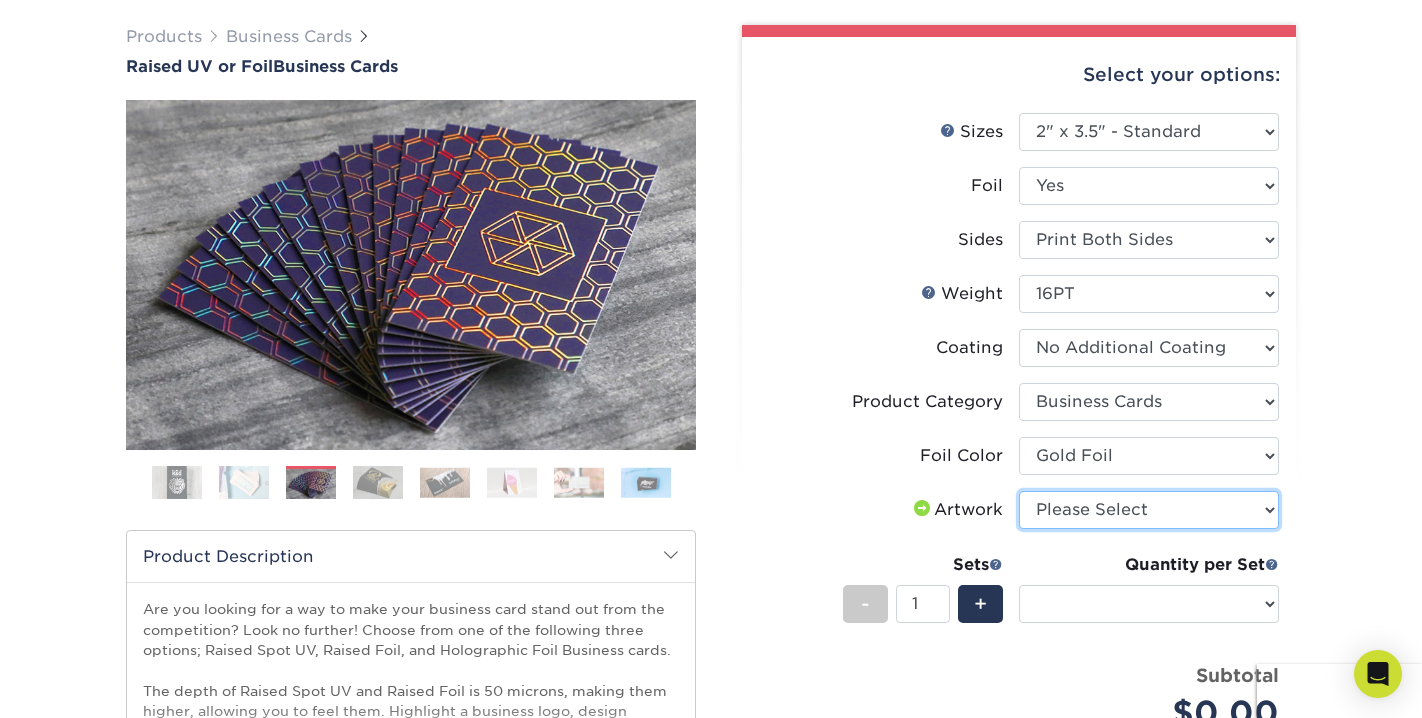 select on "upload" 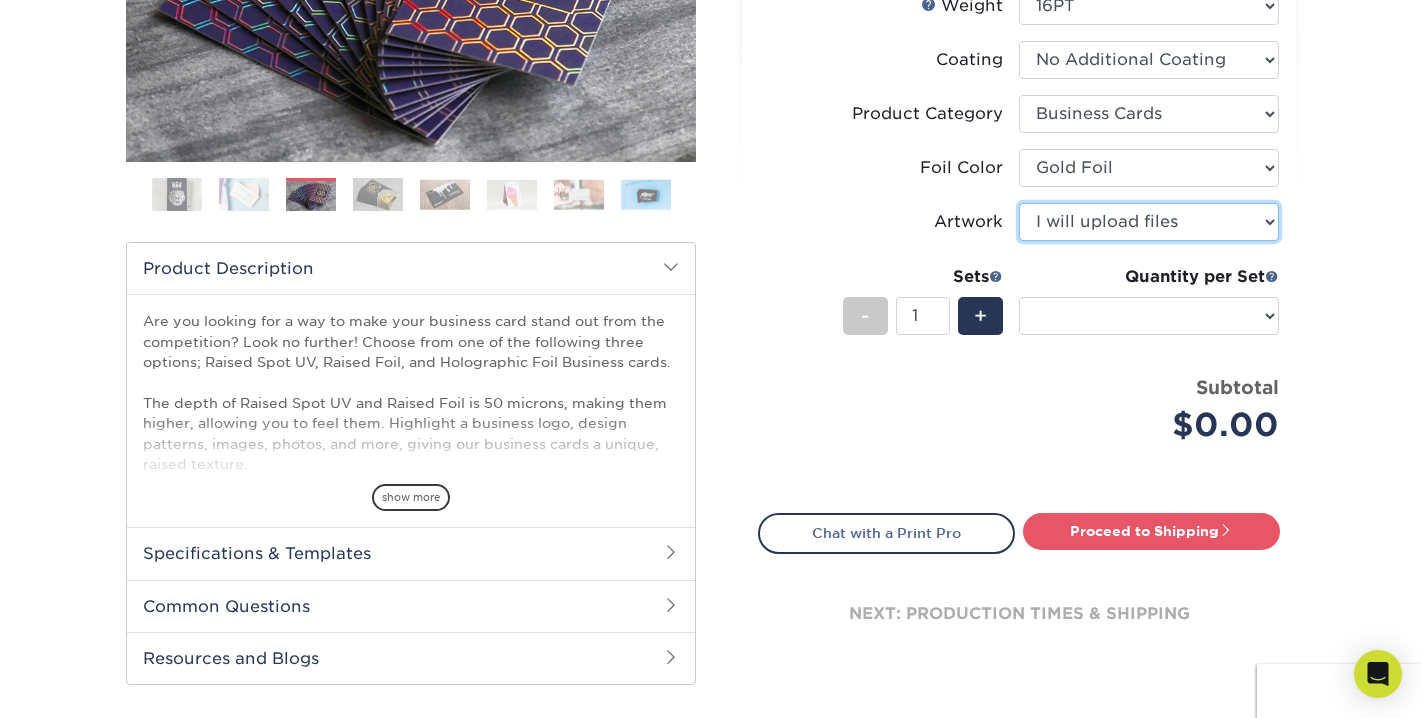 scroll, scrollTop: 432, scrollLeft: 0, axis: vertical 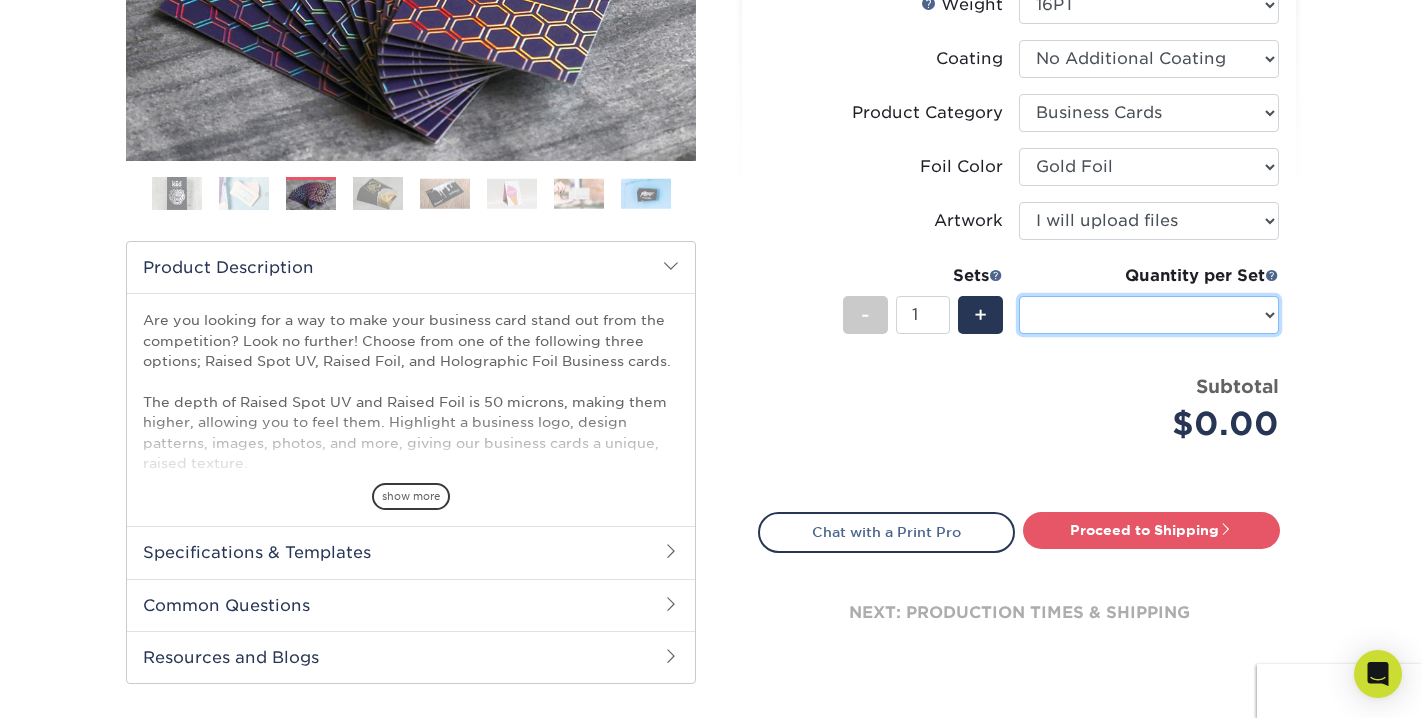 click on "Sizes Help Sizes" at bounding box center (1149, 315) 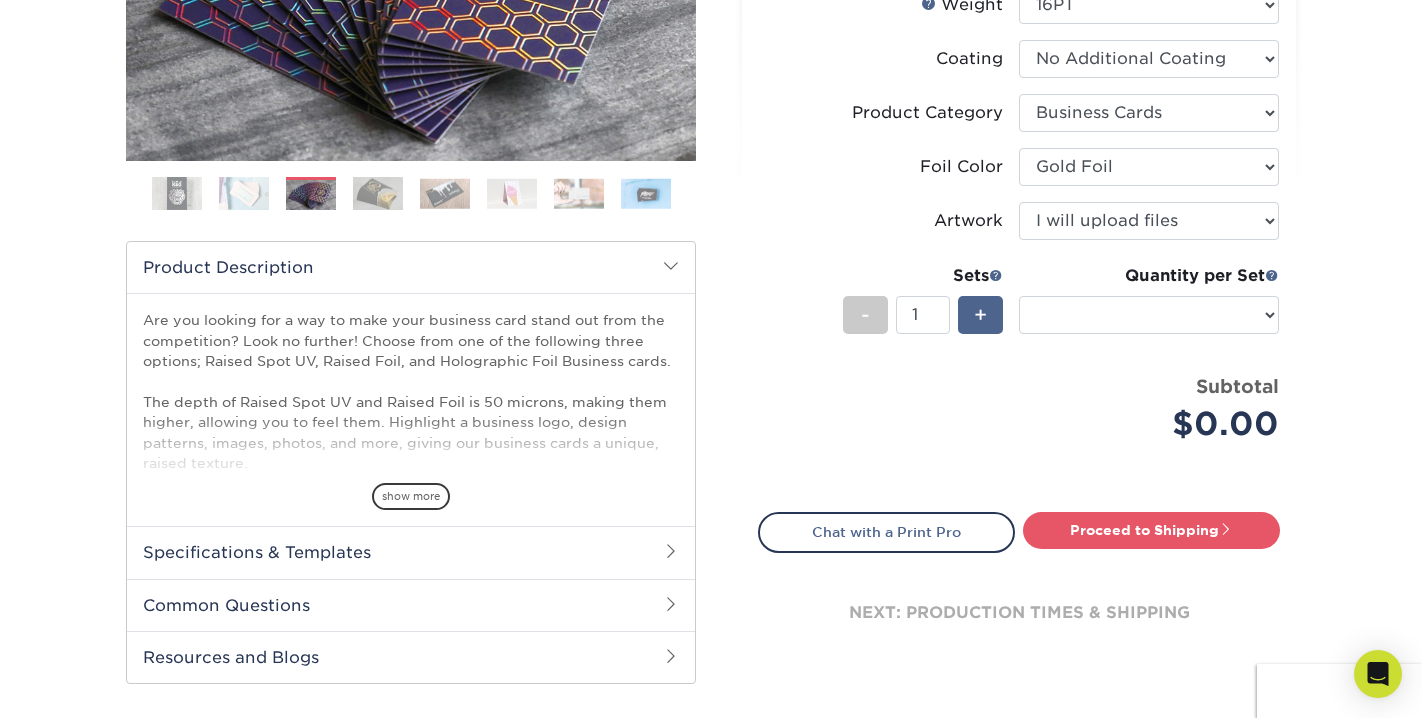 click on "+" at bounding box center [980, 315] 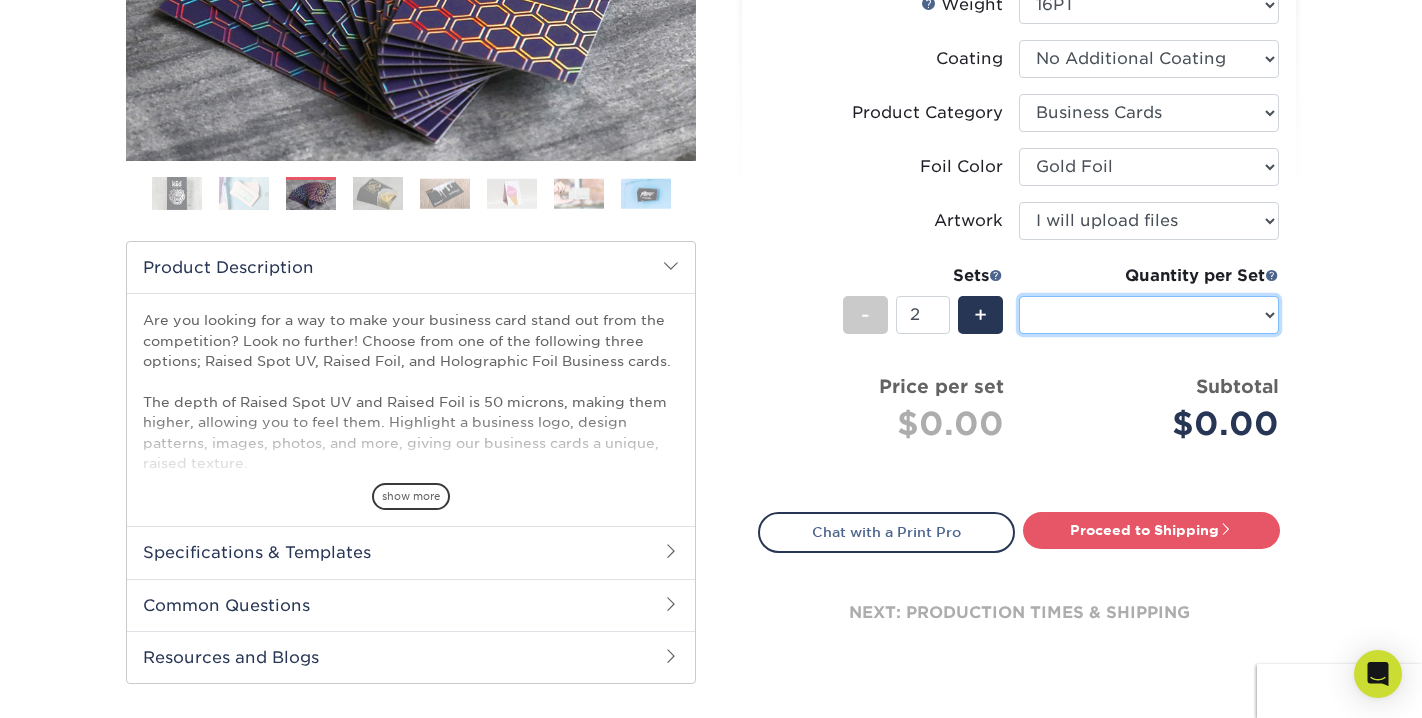 click on "Sizes Help Sizes" at bounding box center [1149, 315] 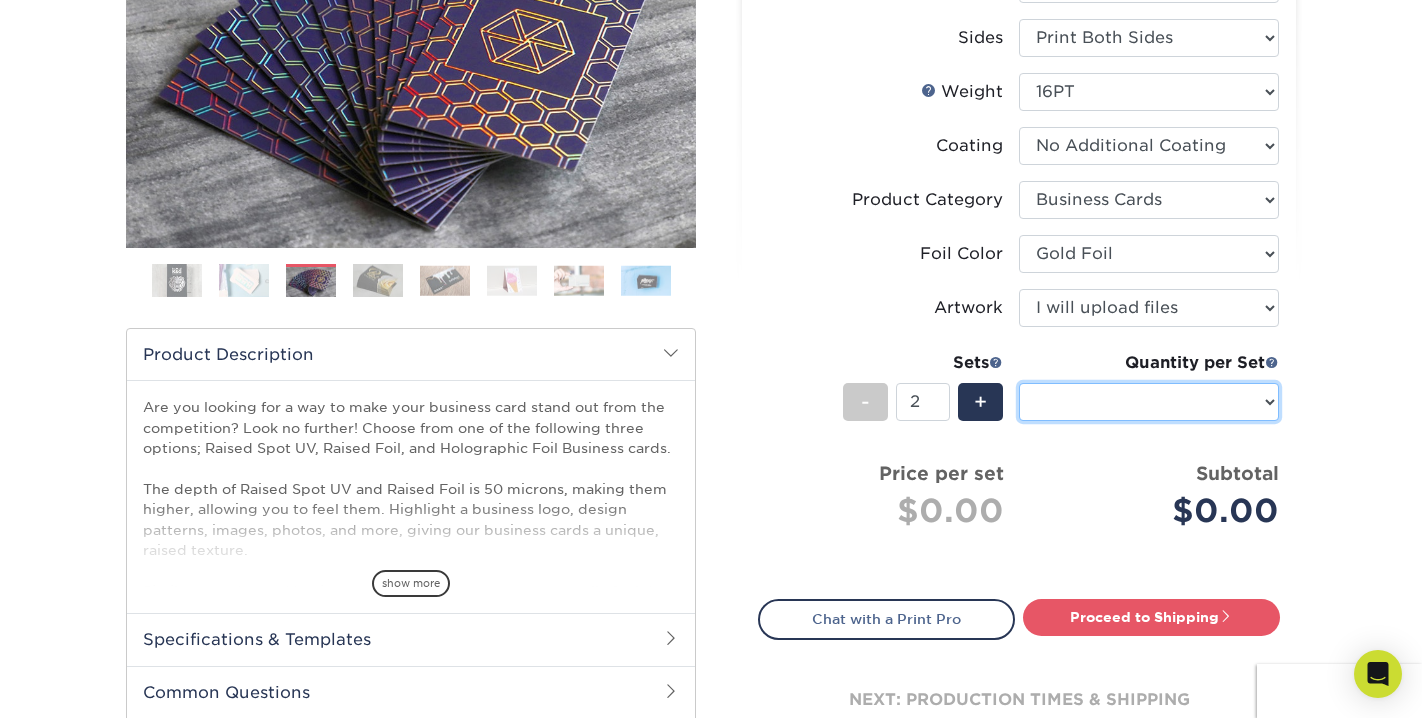 scroll, scrollTop: 395, scrollLeft: 0, axis: vertical 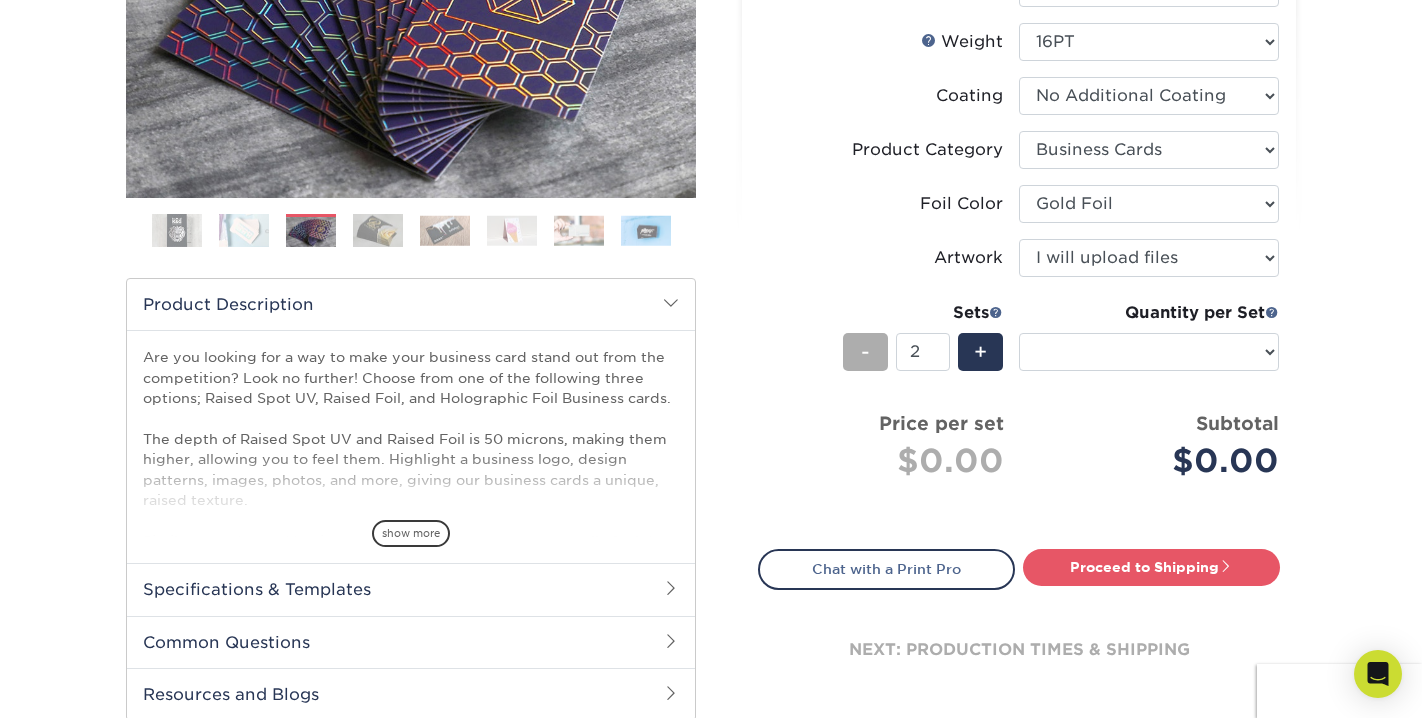 click on "-" at bounding box center (865, 352) 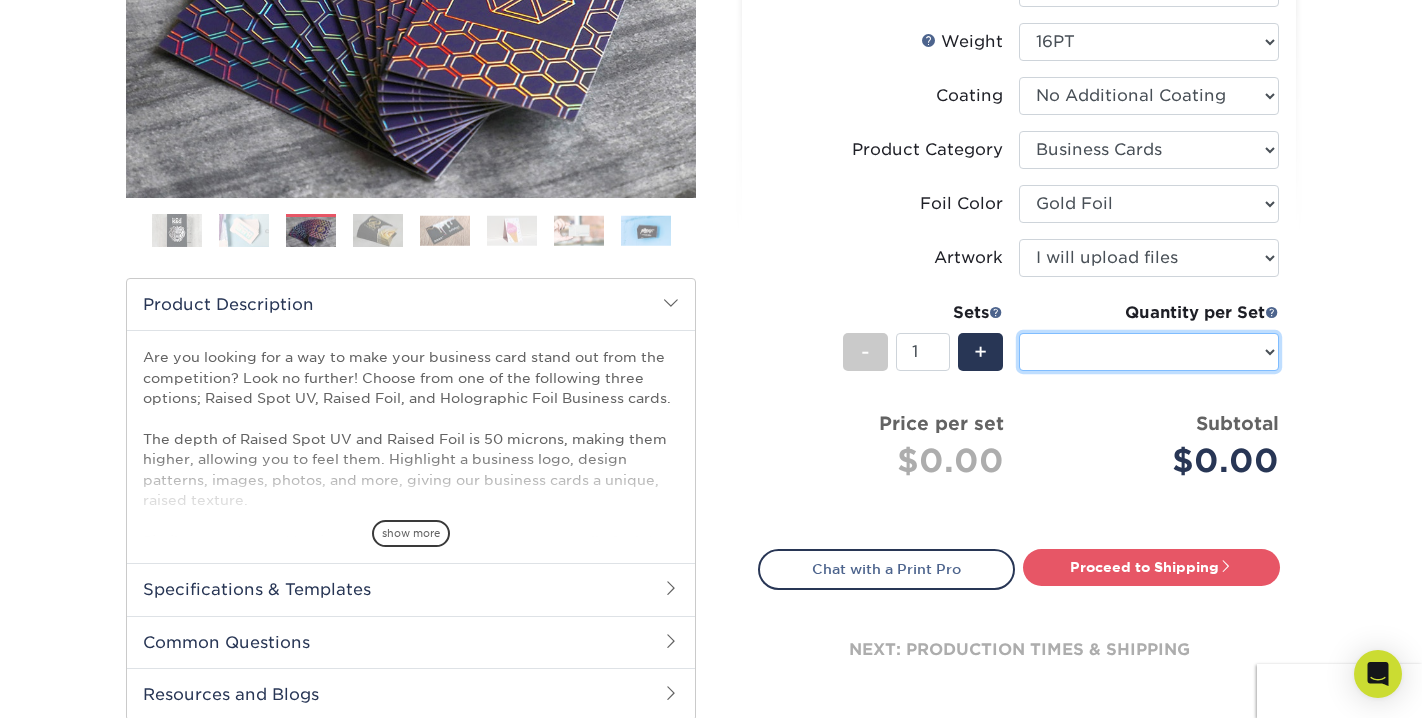 click on "Sizes Help Sizes" at bounding box center (1149, 352) 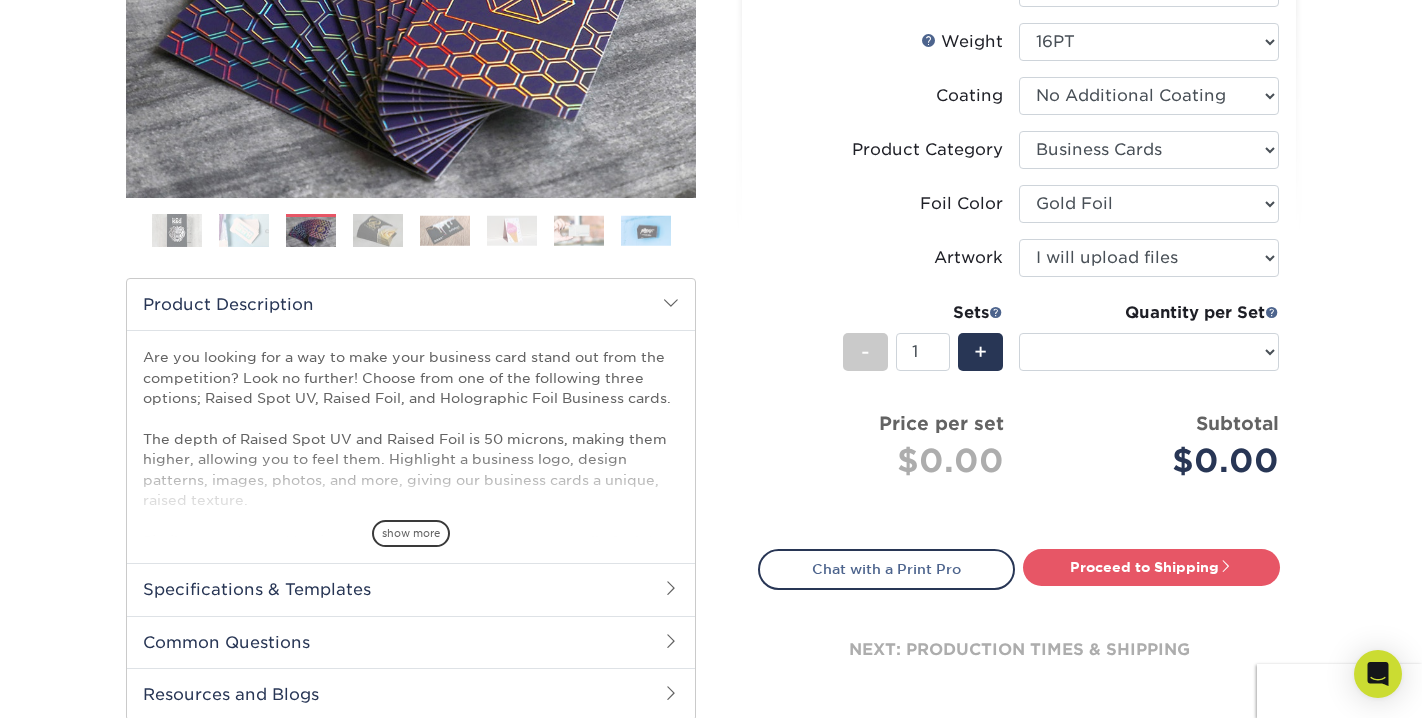 click on "$0.00" at bounding box center [1156, 461] 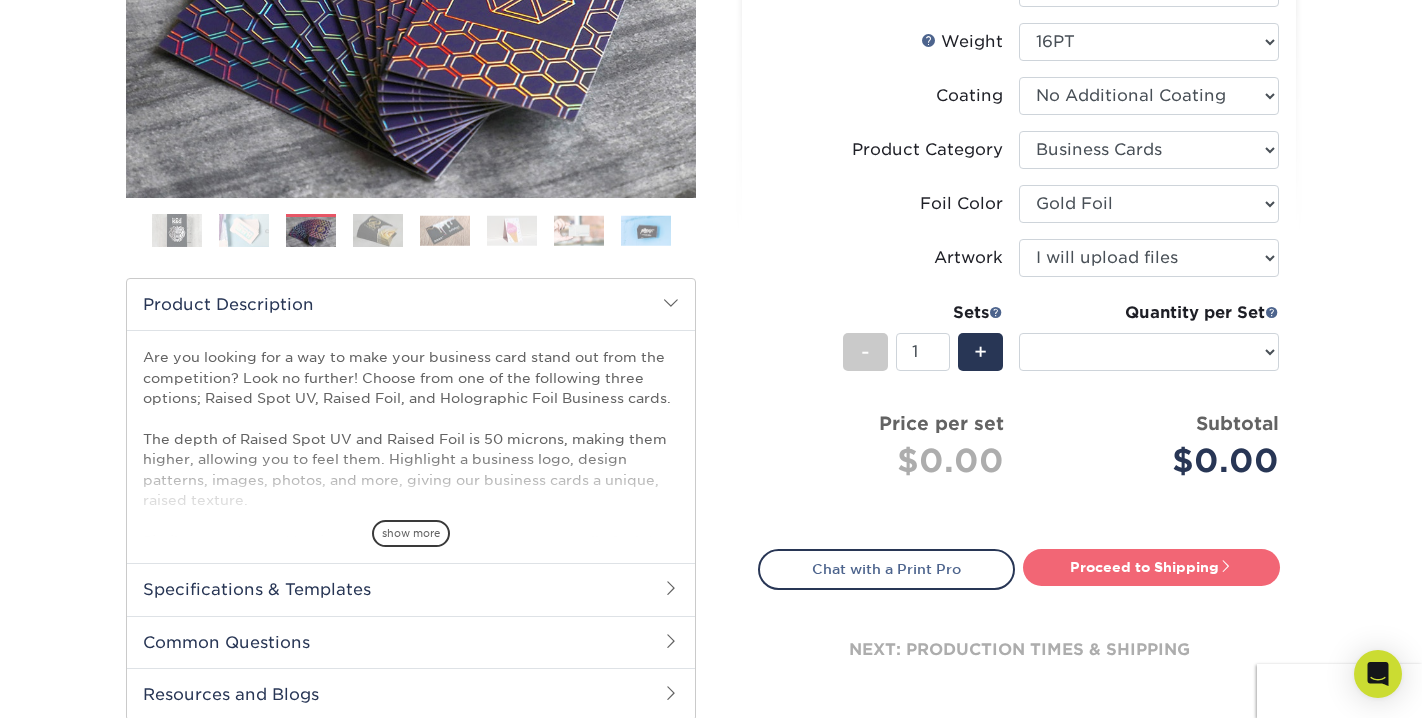 click on "Proceed to Shipping" at bounding box center [1151, 567] 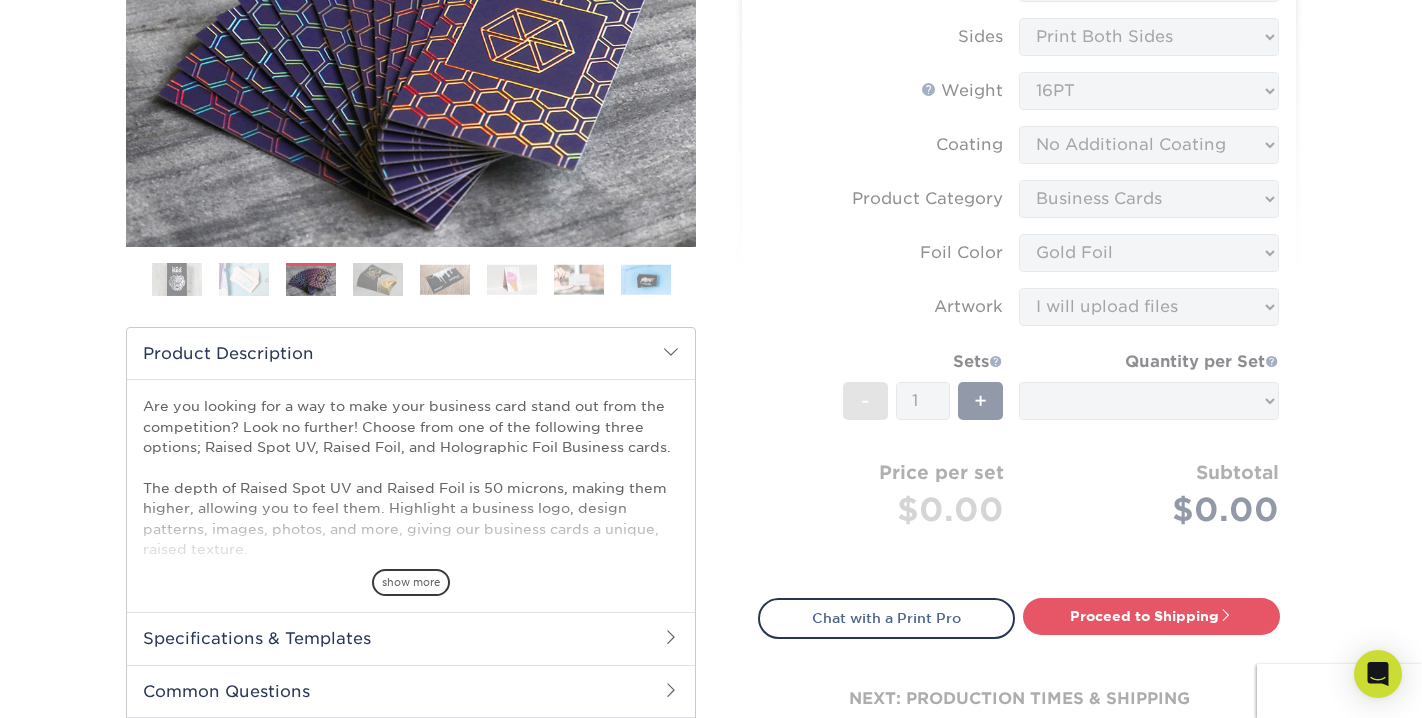 scroll, scrollTop: 395, scrollLeft: 0, axis: vertical 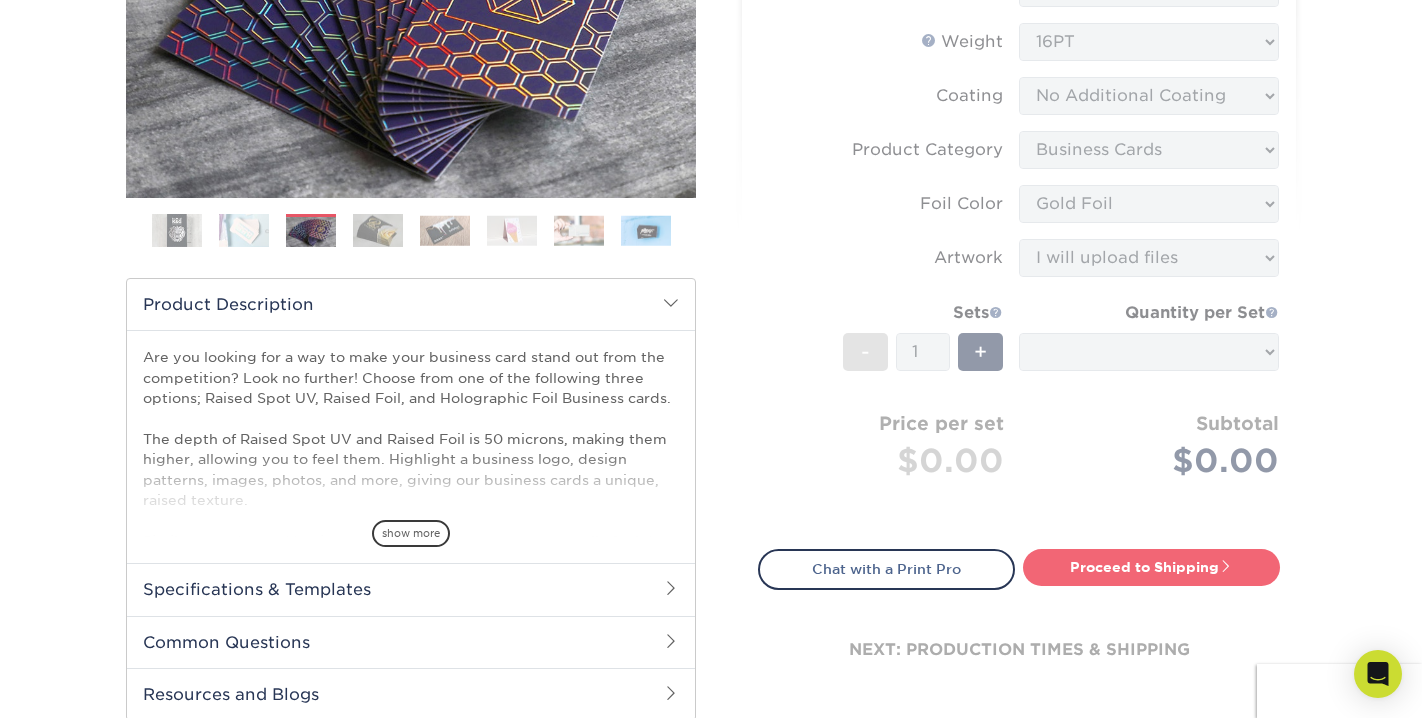 click on "Proceed to Shipping" at bounding box center (1151, 567) 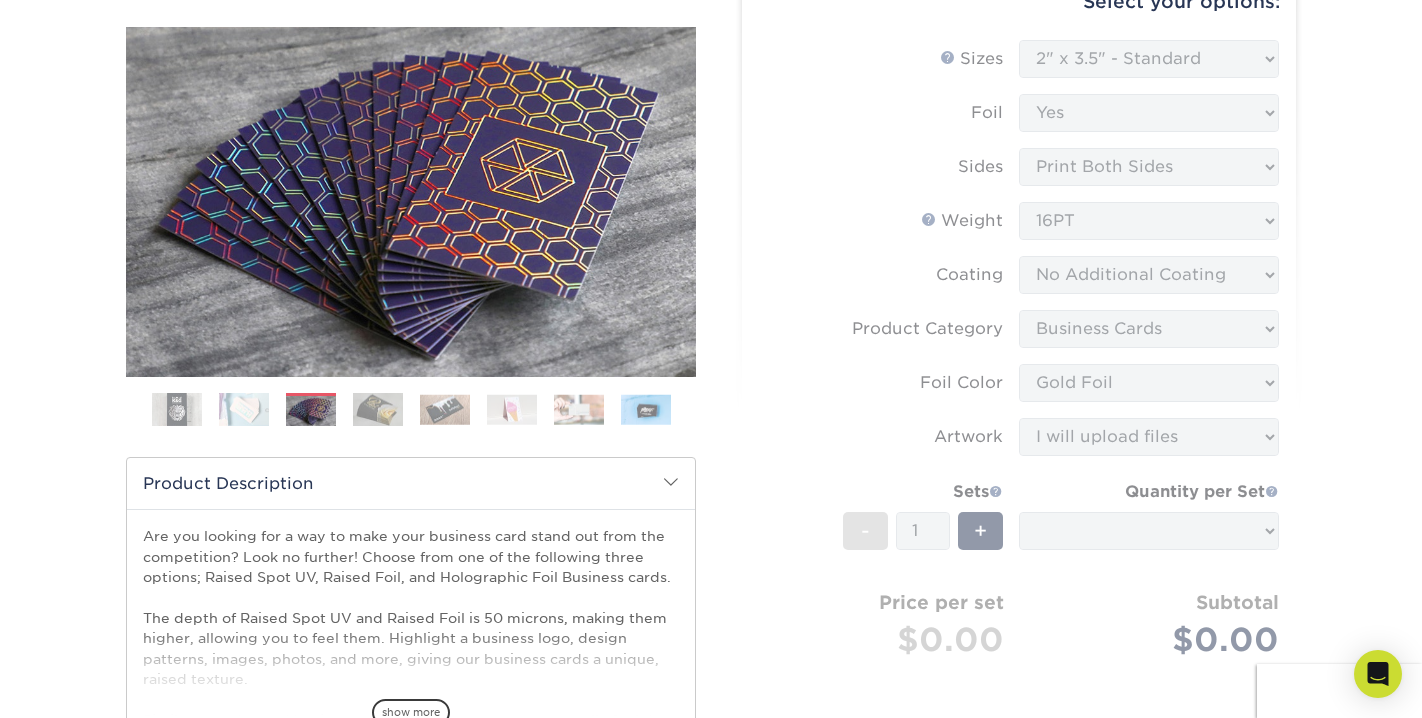 scroll, scrollTop: 227, scrollLeft: 0, axis: vertical 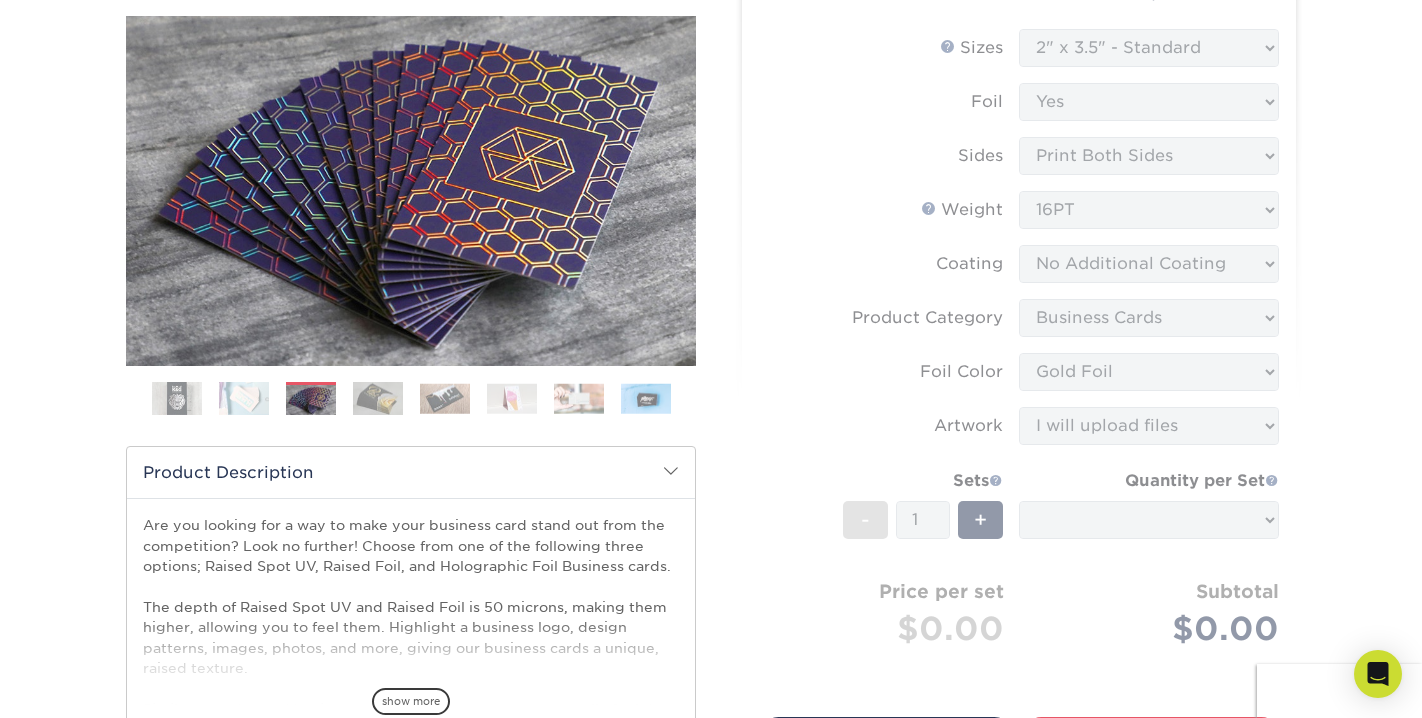 click on "Sizes Help Sizes
Please Select
2" x 3.5" - Standard
Foil Please Select" at bounding box center [1019, 361] 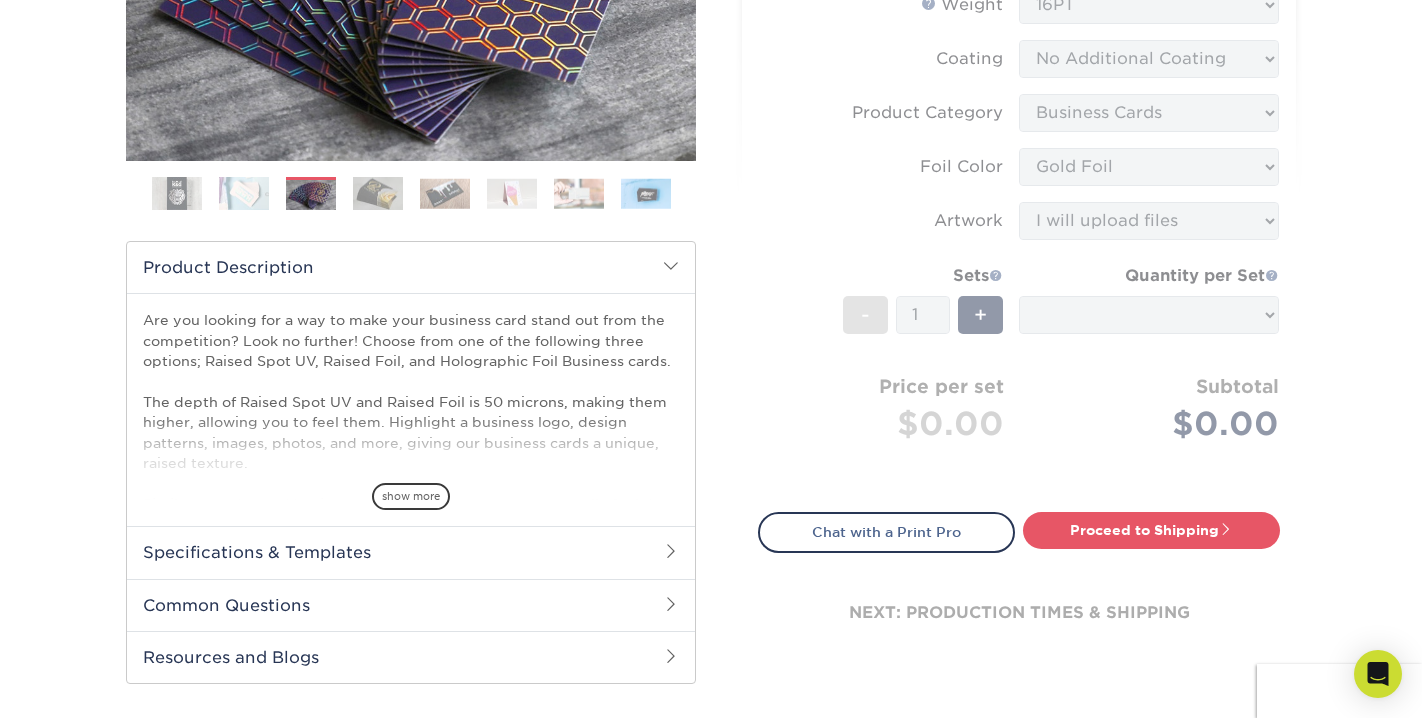 scroll, scrollTop: 585, scrollLeft: 0, axis: vertical 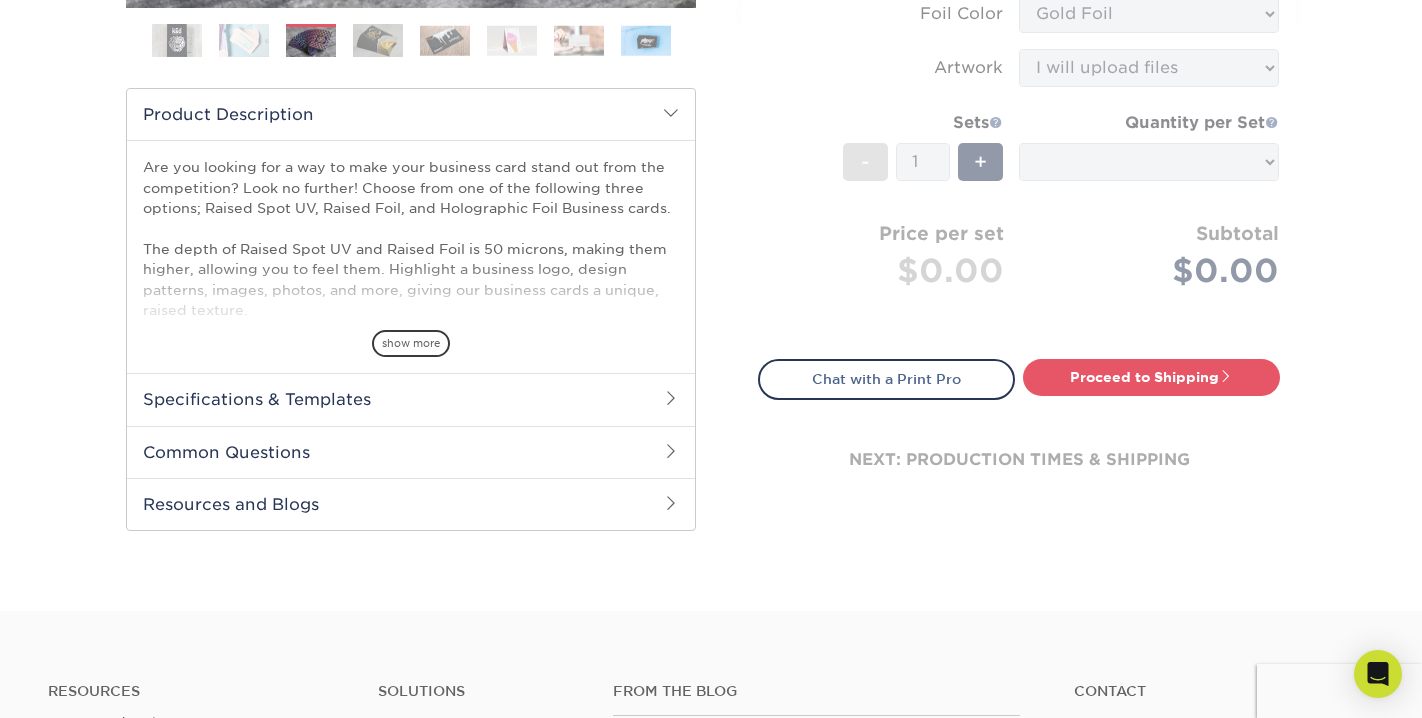 click on "Sizes Help Sizes
Please Select
2" x 3.5" - Standard
Foil Please Select" at bounding box center (1019, 3) 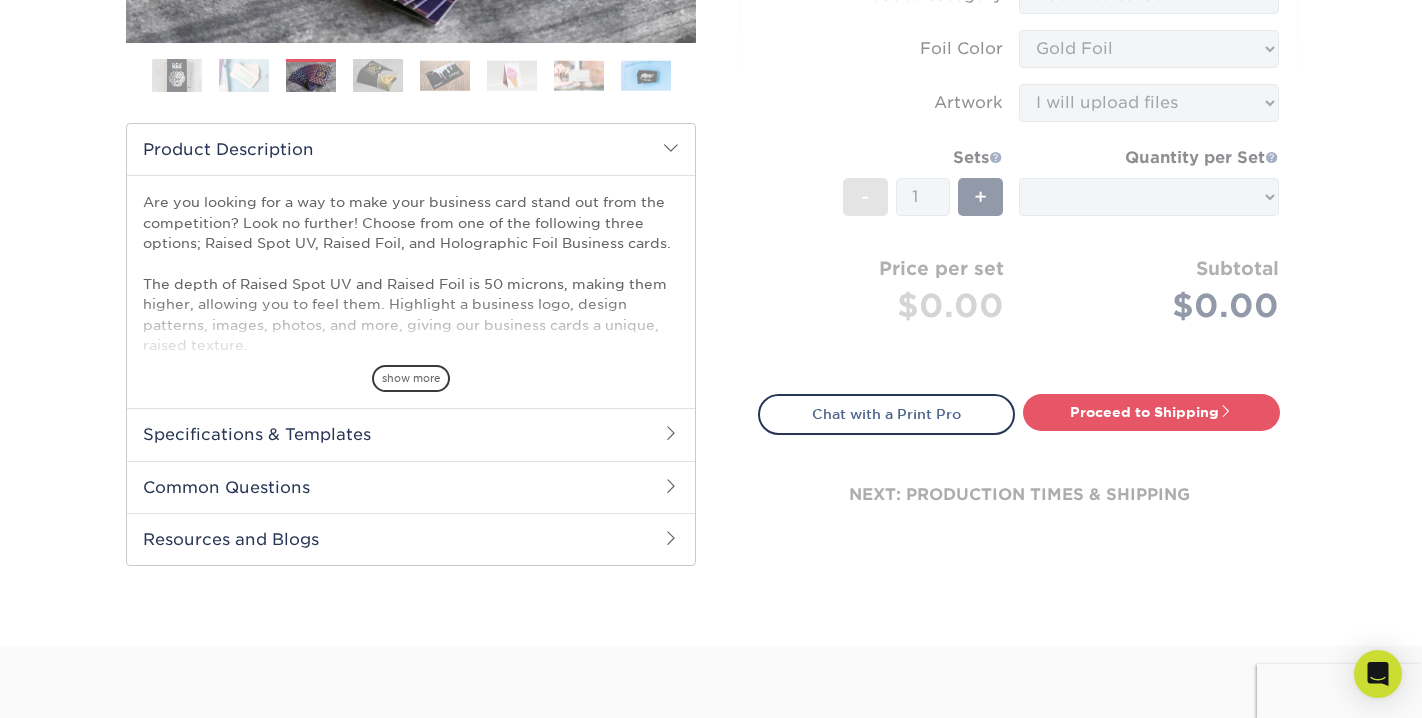 scroll, scrollTop: 442, scrollLeft: 0, axis: vertical 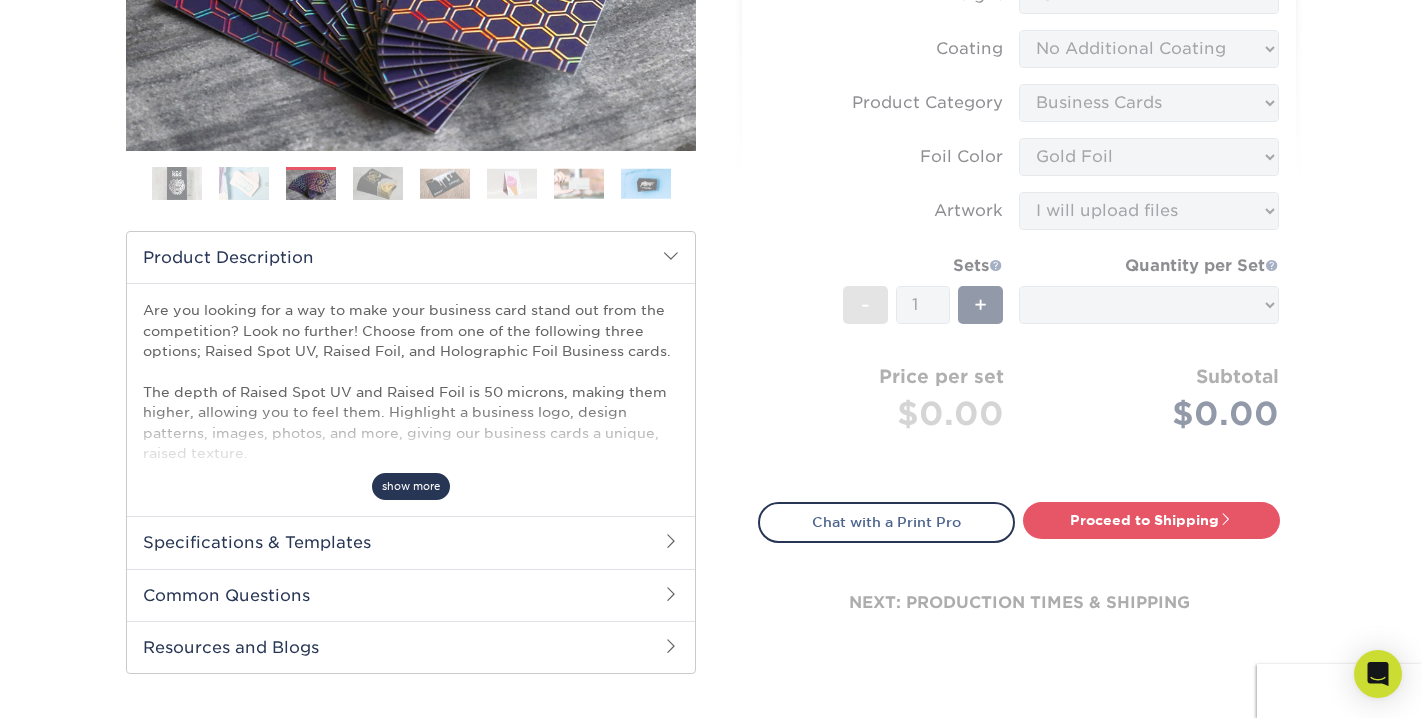 click on "show more" at bounding box center [411, 486] 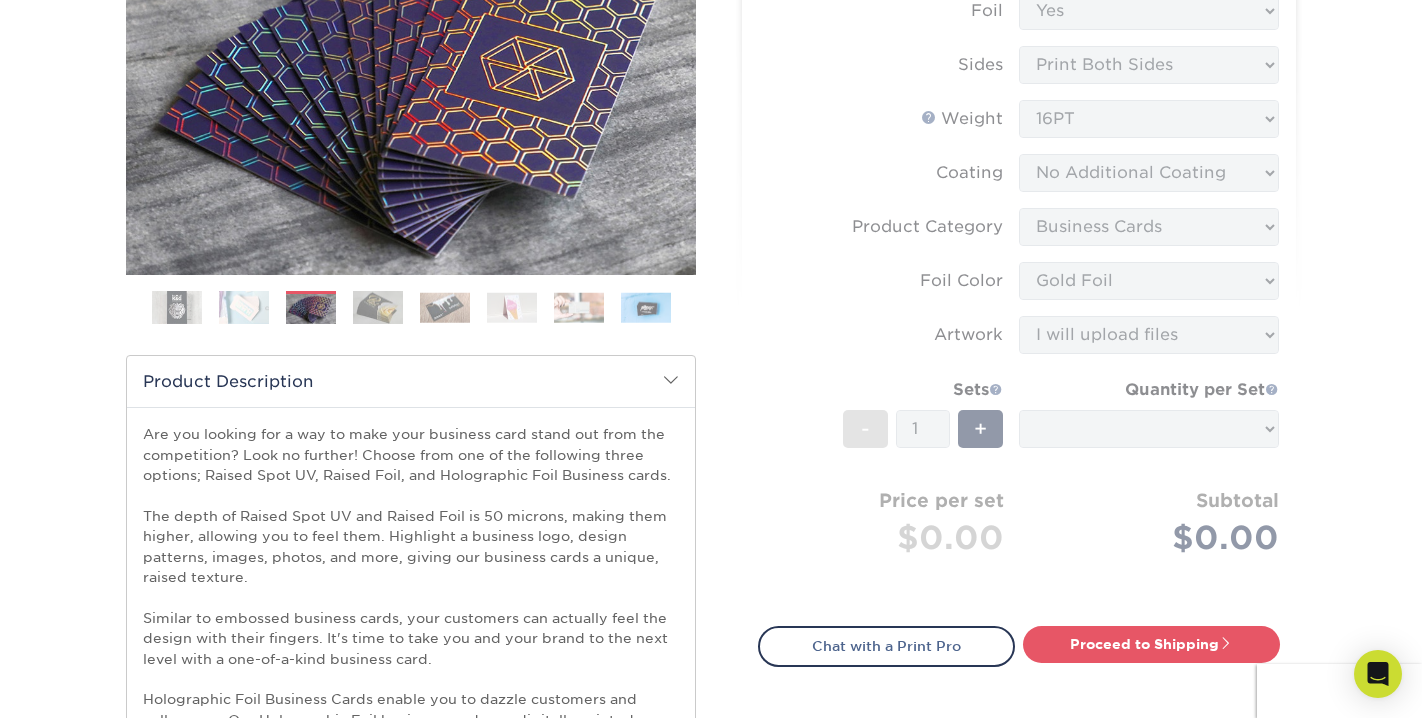 scroll, scrollTop: 342, scrollLeft: 0, axis: vertical 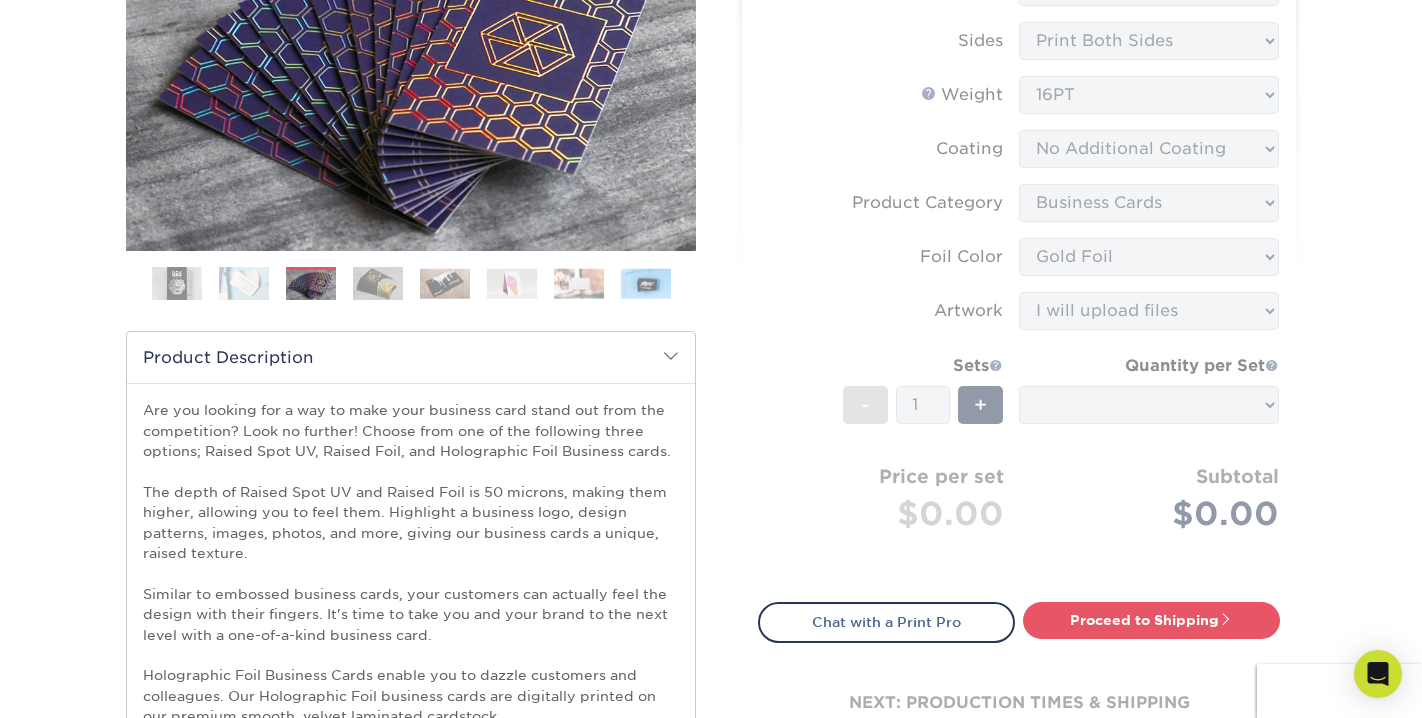 click on "Sizes Help Sizes
Please Select
2" x 3.5" - Standard
Foil Please Select" at bounding box center [1019, 246] 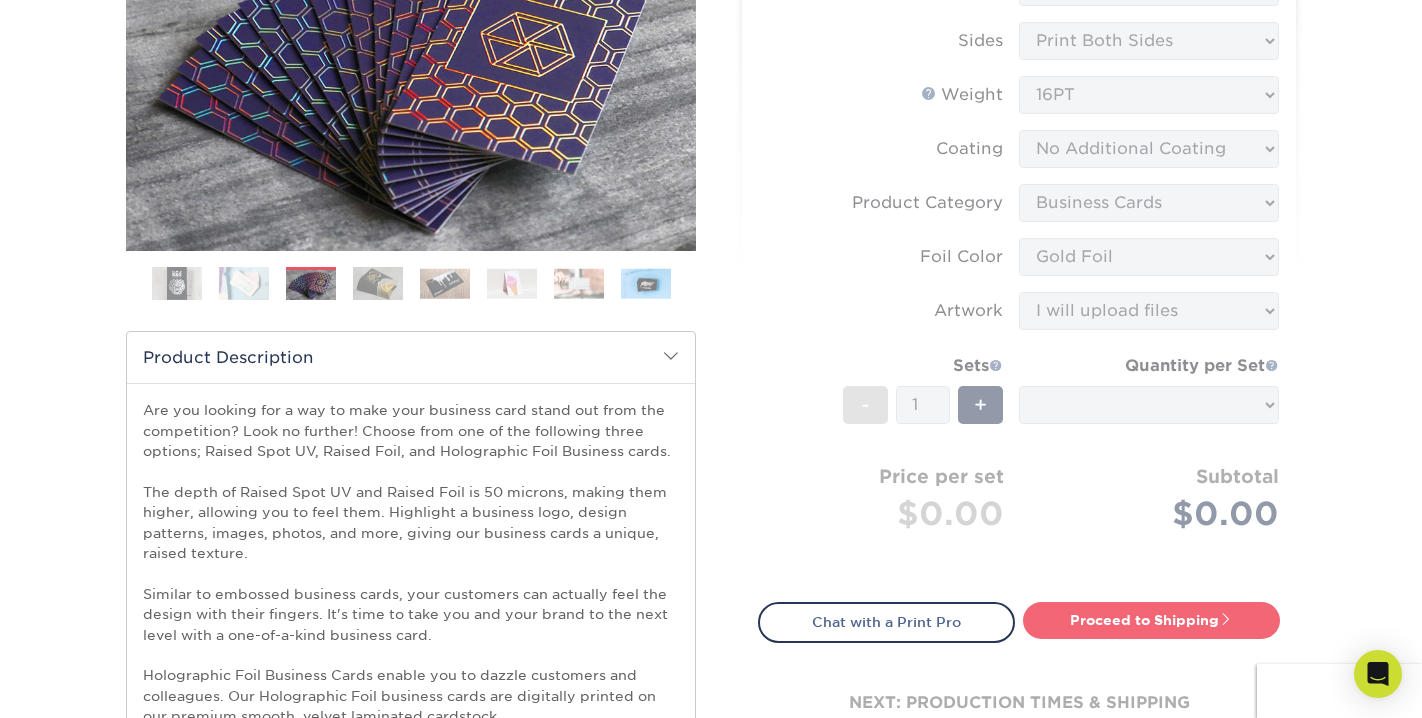 click on "Proceed to Shipping" at bounding box center [1151, 620] 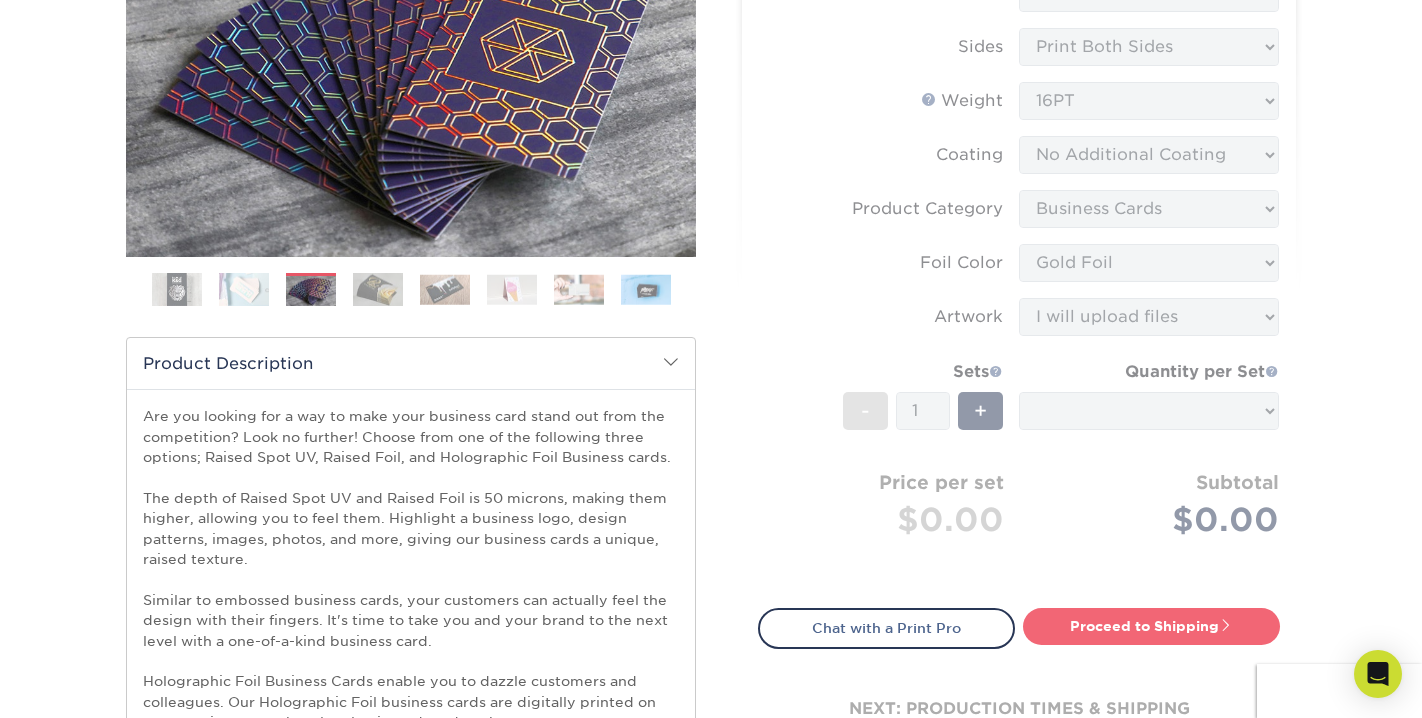 scroll, scrollTop: 352, scrollLeft: 0, axis: vertical 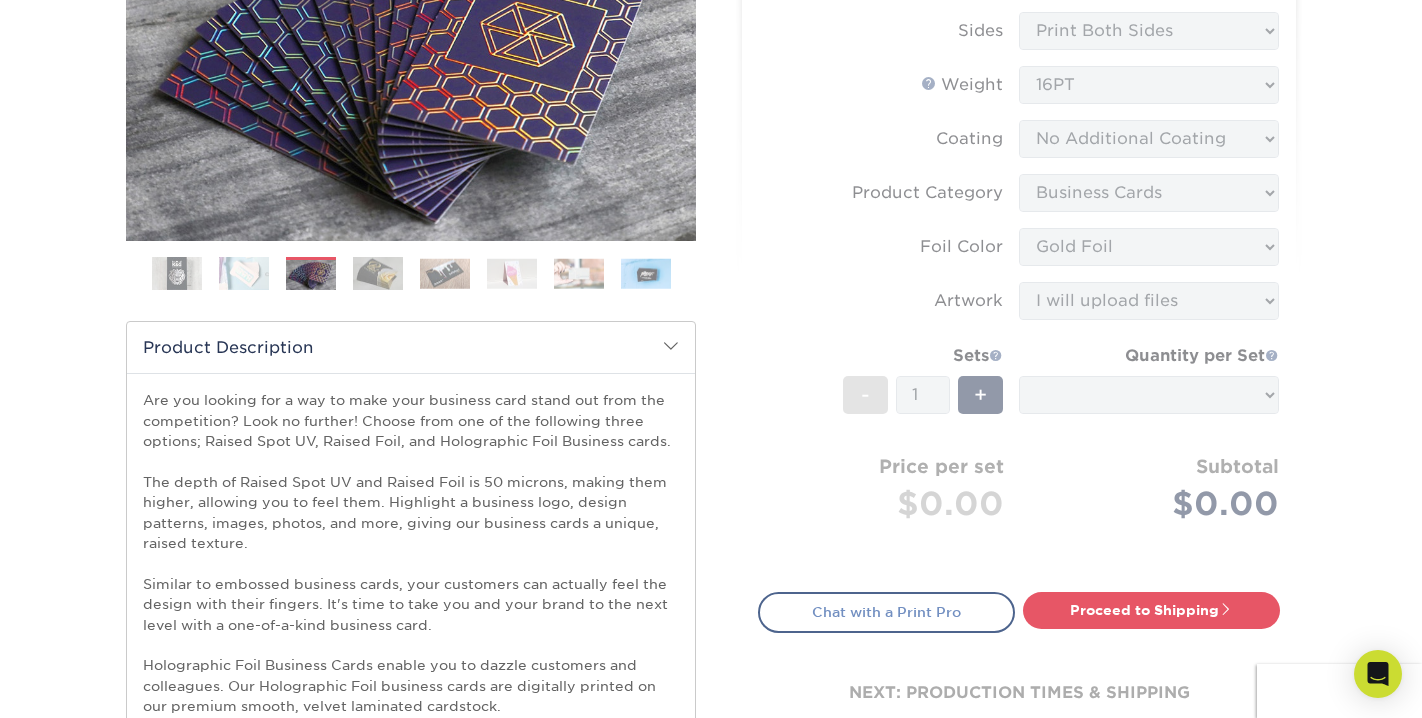 click on "Chat with a Print Pro" at bounding box center (886, 612) 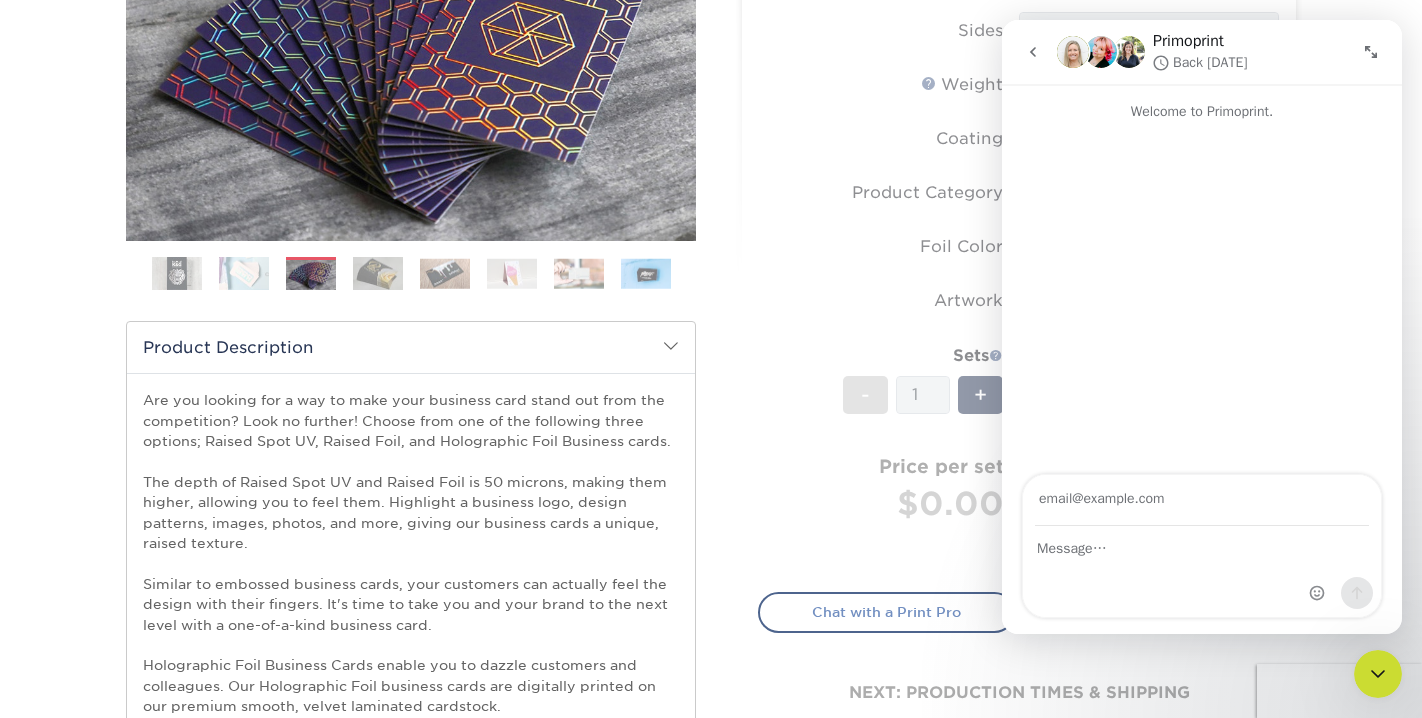 scroll, scrollTop: 0, scrollLeft: 0, axis: both 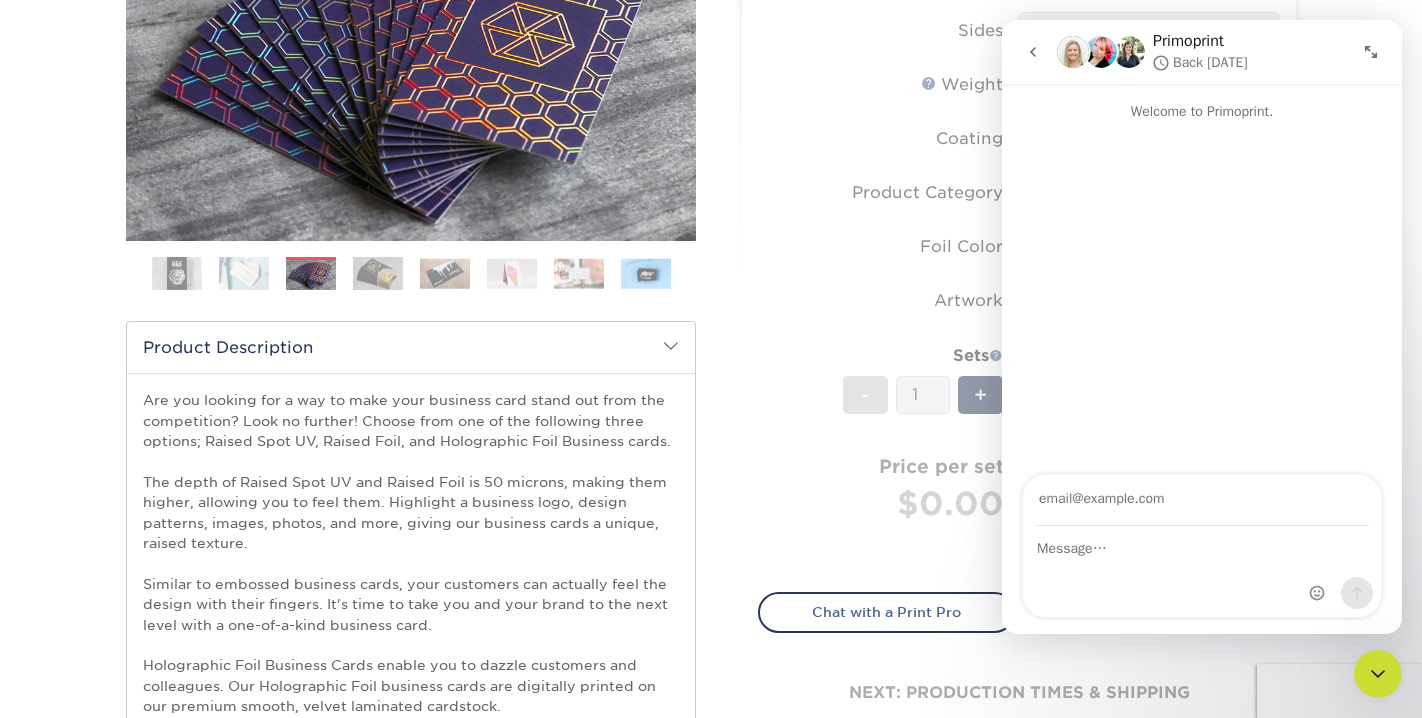 click 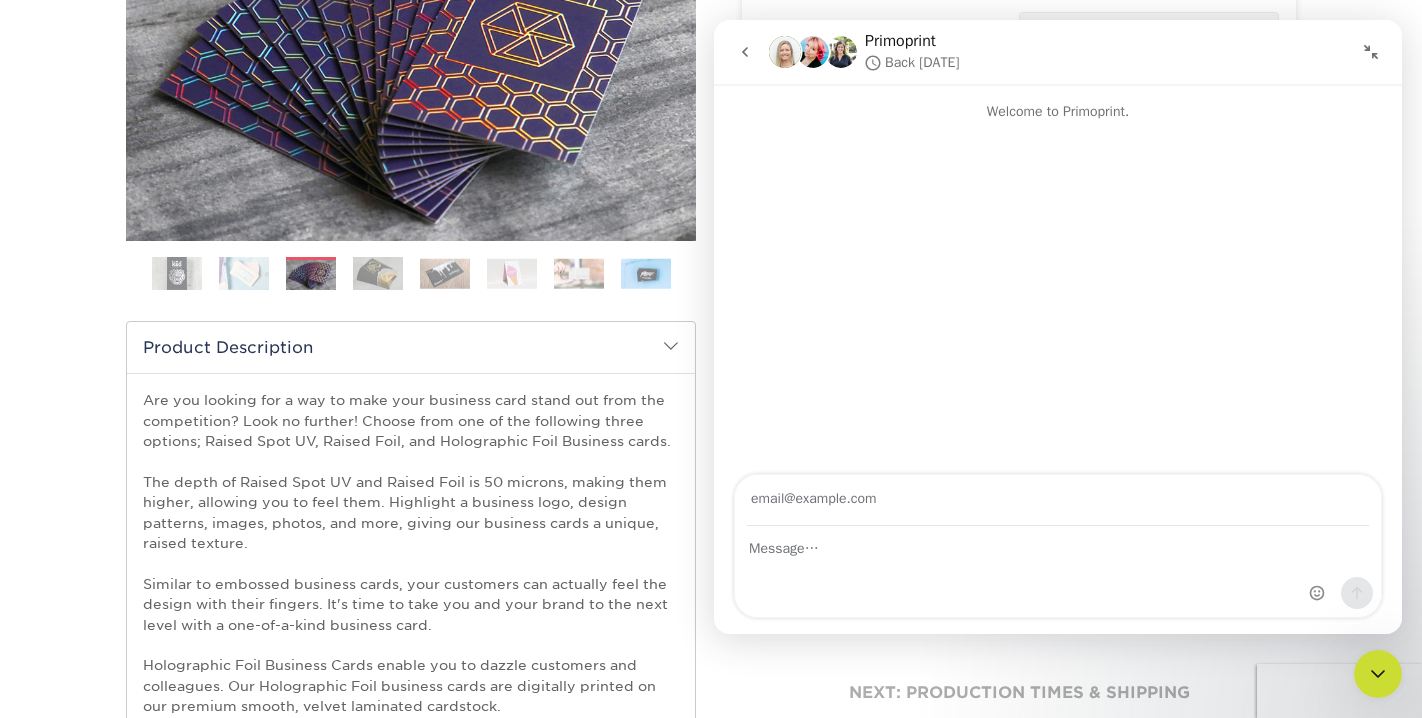 click 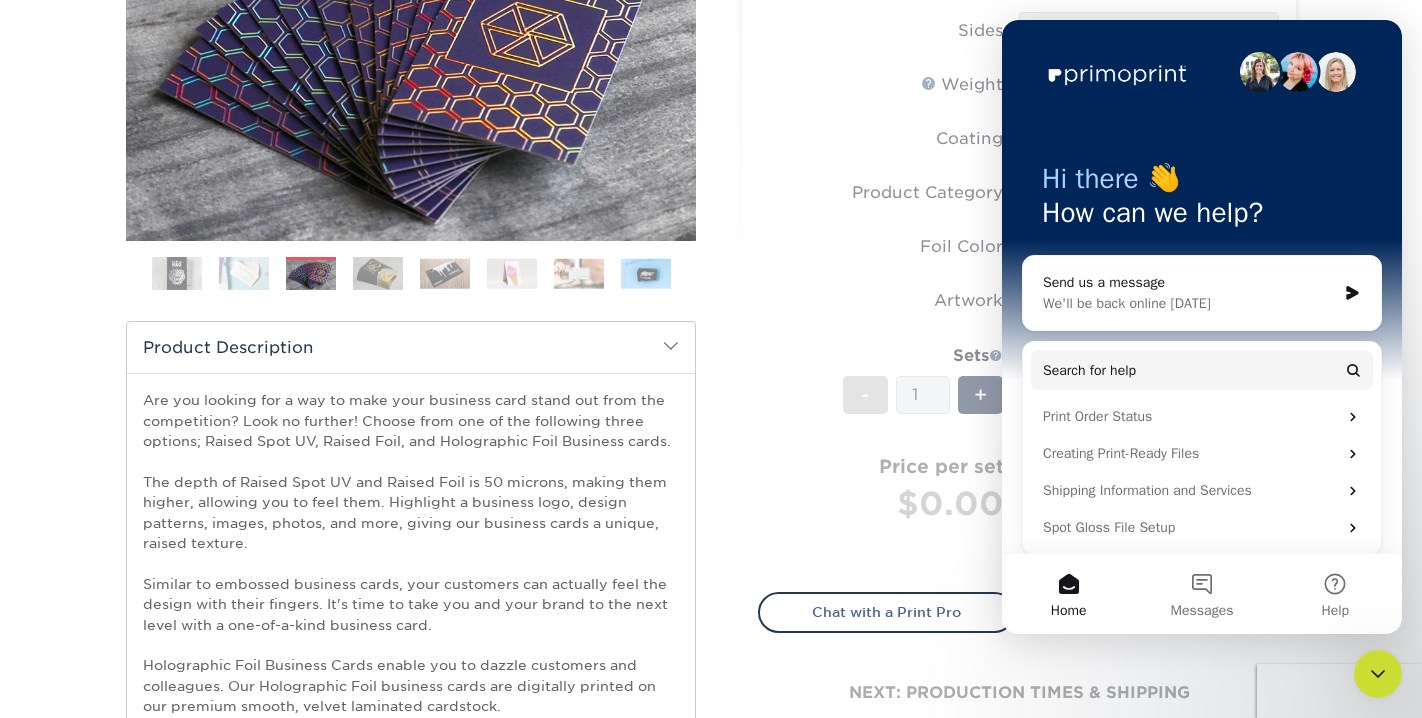 click on "Sizes Help Sizes
Please Select
2" x 3.5" - Standard
Foil Please Select" at bounding box center (1019, 236) 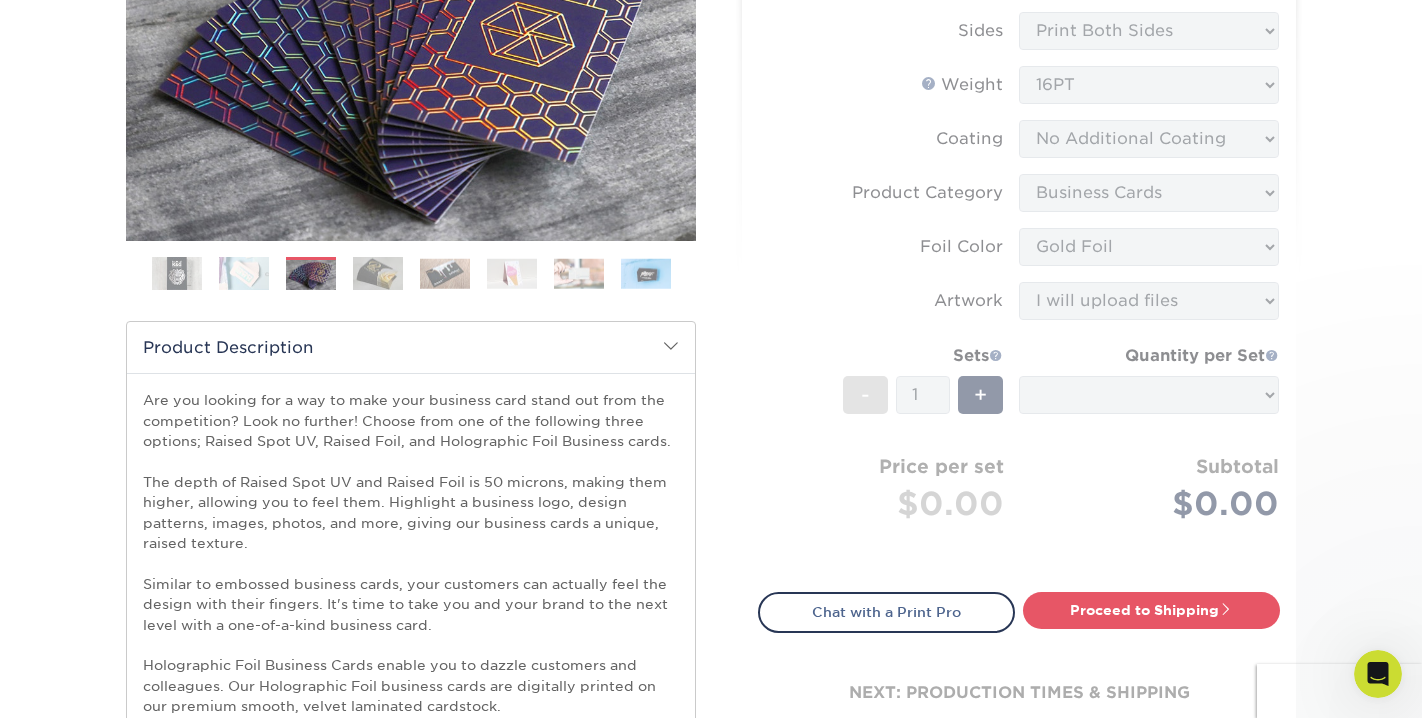 scroll, scrollTop: 0, scrollLeft: 0, axis: both 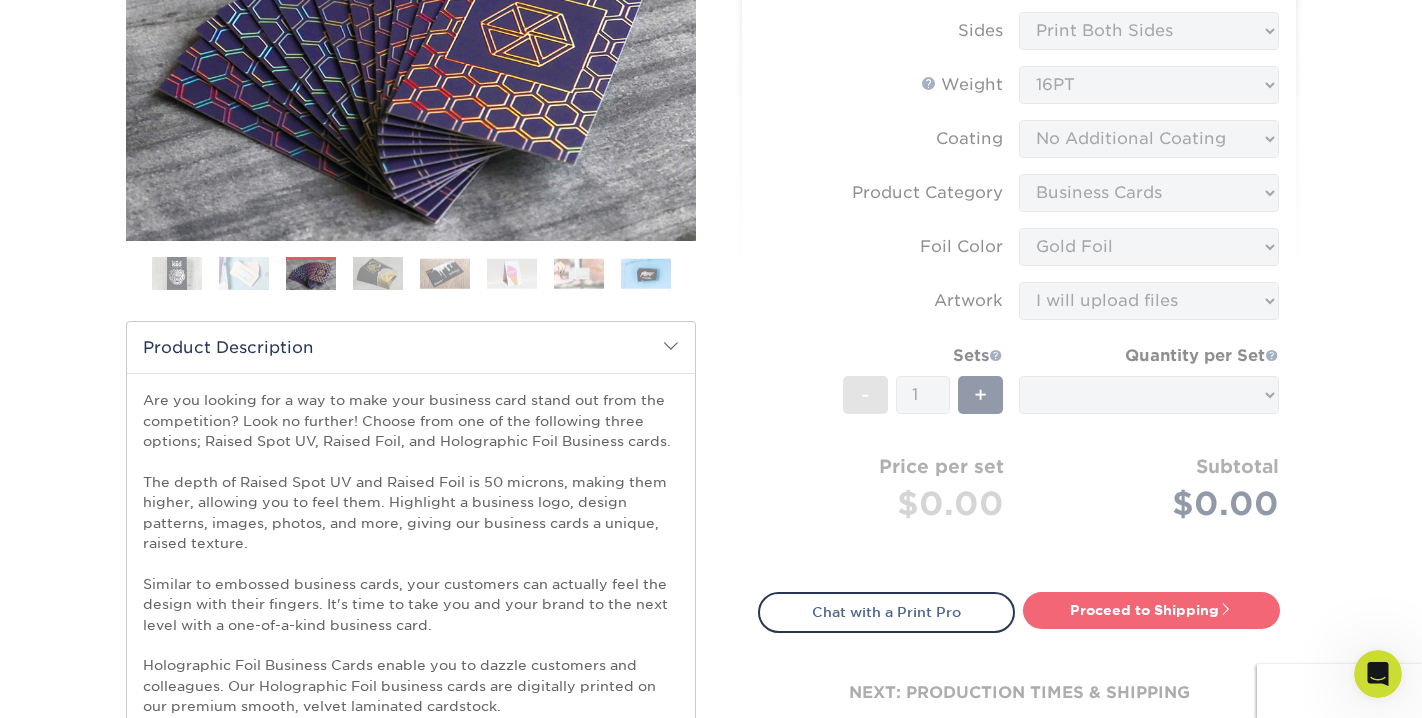 click on "Proceed to Shipping" at bounding box center [1151, 610] 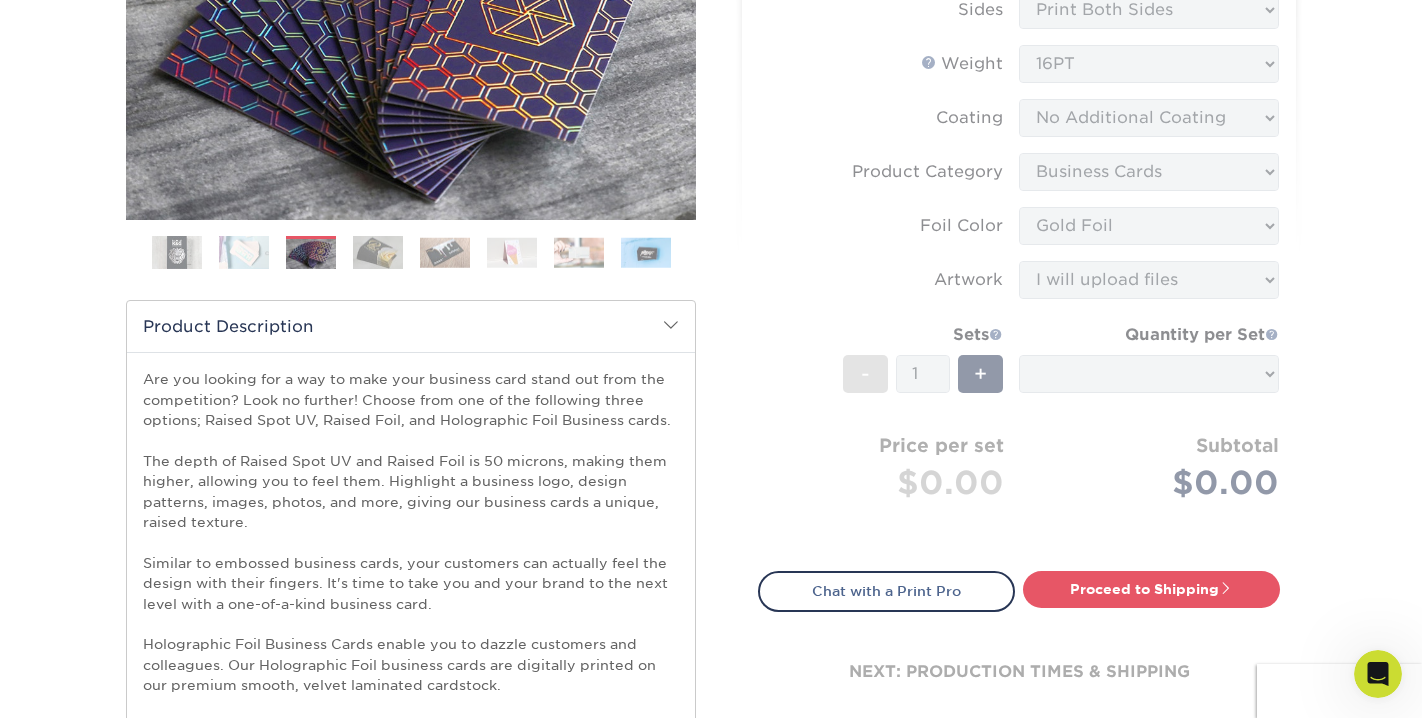 scroll, scrollTop: 496, scrollLeft: 0, axis: vertical 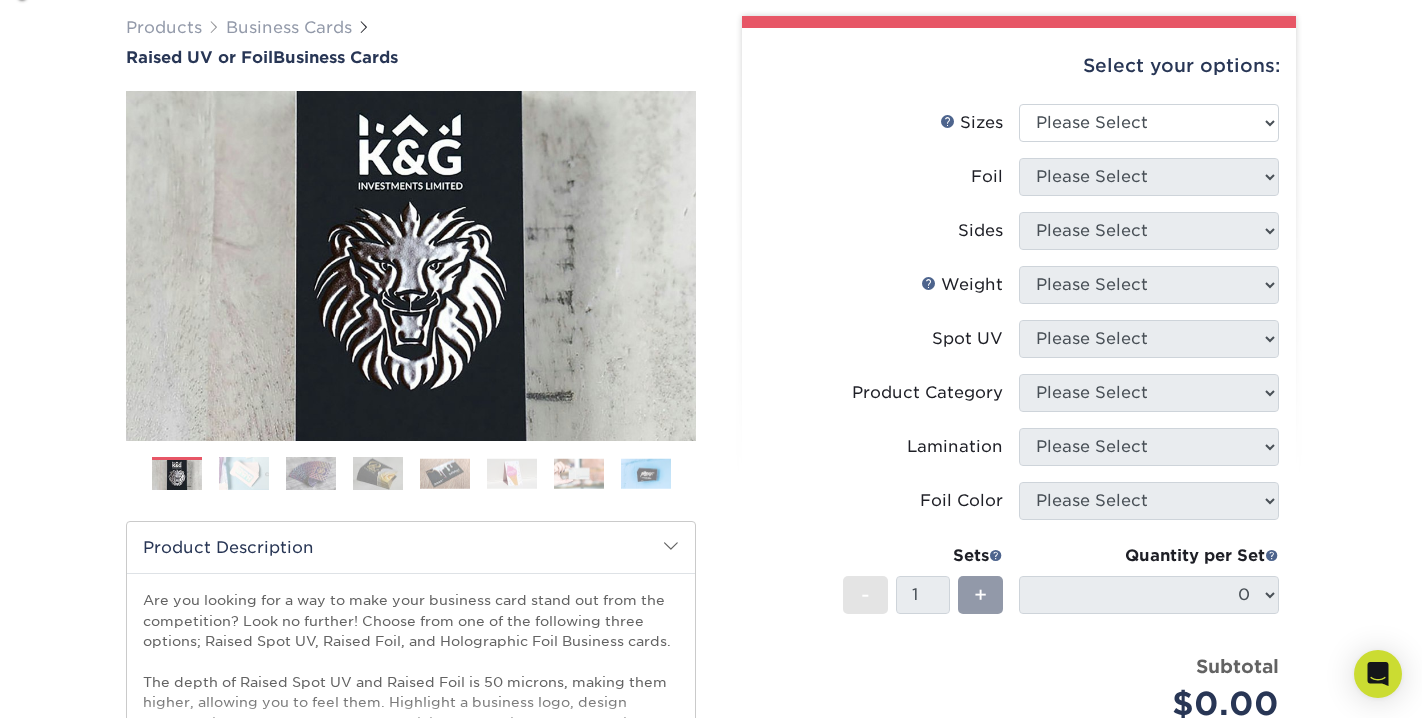 click on "Select your options:" at bounding box center [1019, 66] 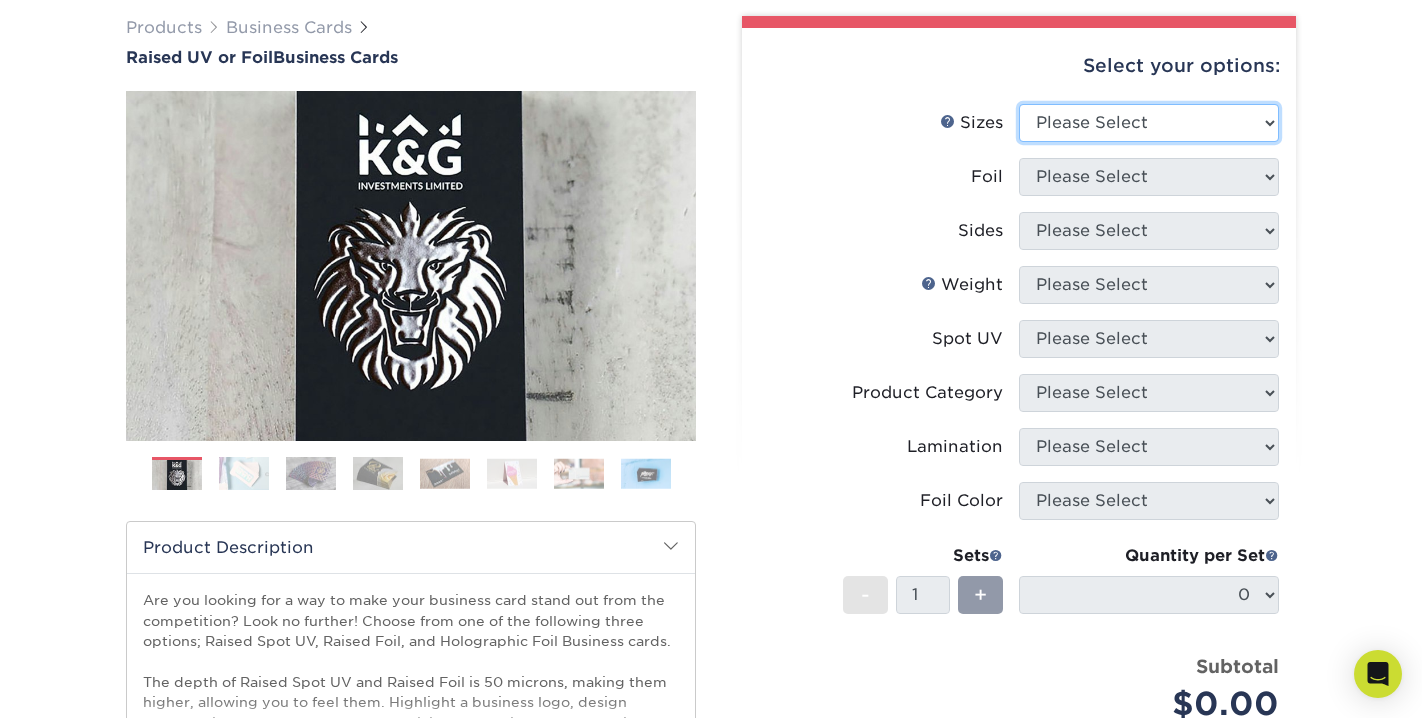 click on "Please Select
2" x 3.5" - Standard" at bounding box center (1149, 123) 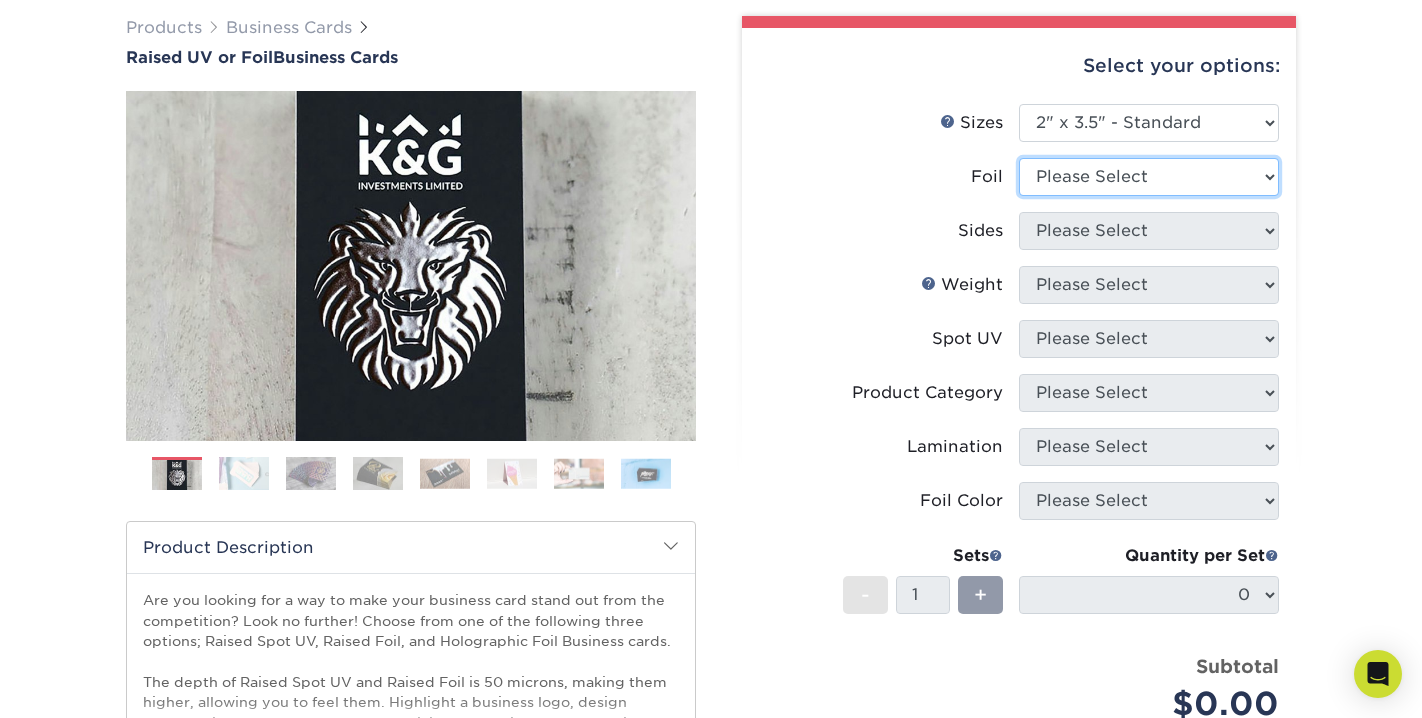 click on "Please Select No Yes" at bounding box center [1149, 177] 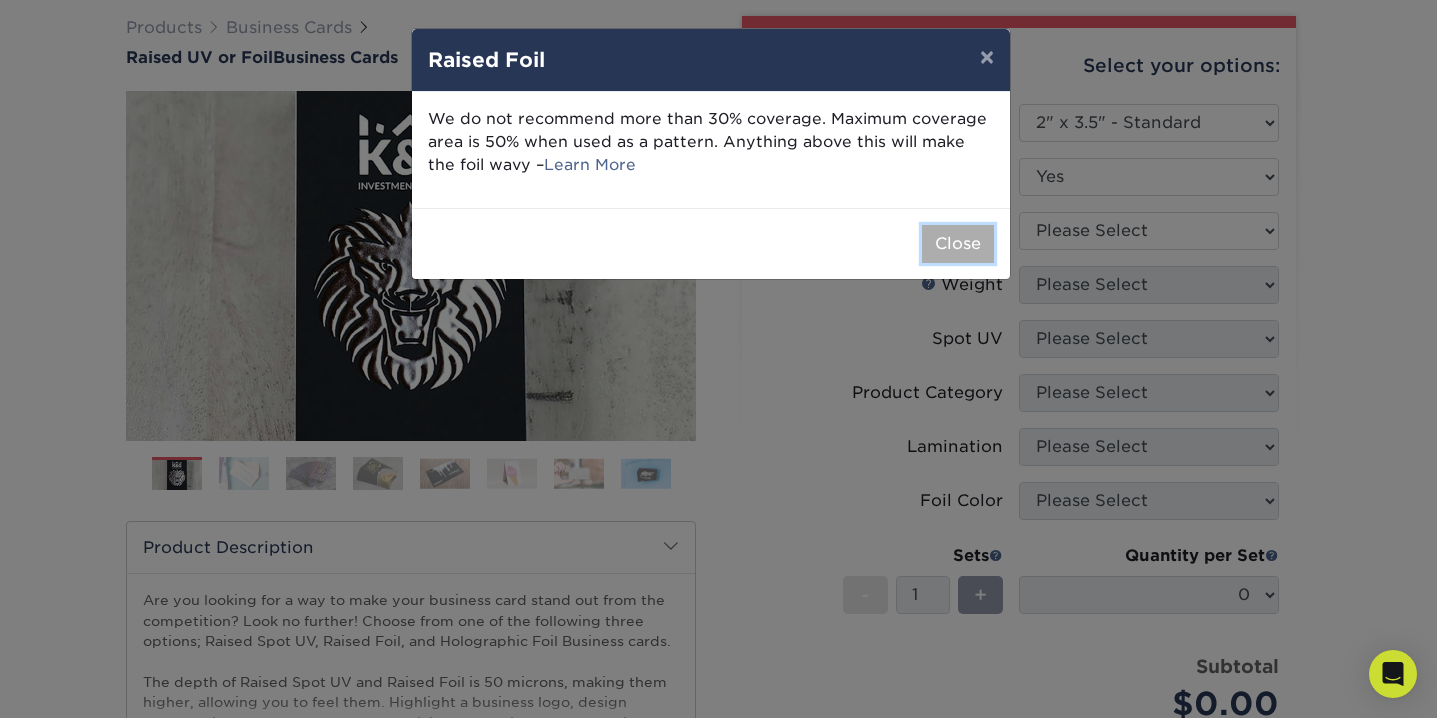 click on "Close" at bounding box center (958, 244) 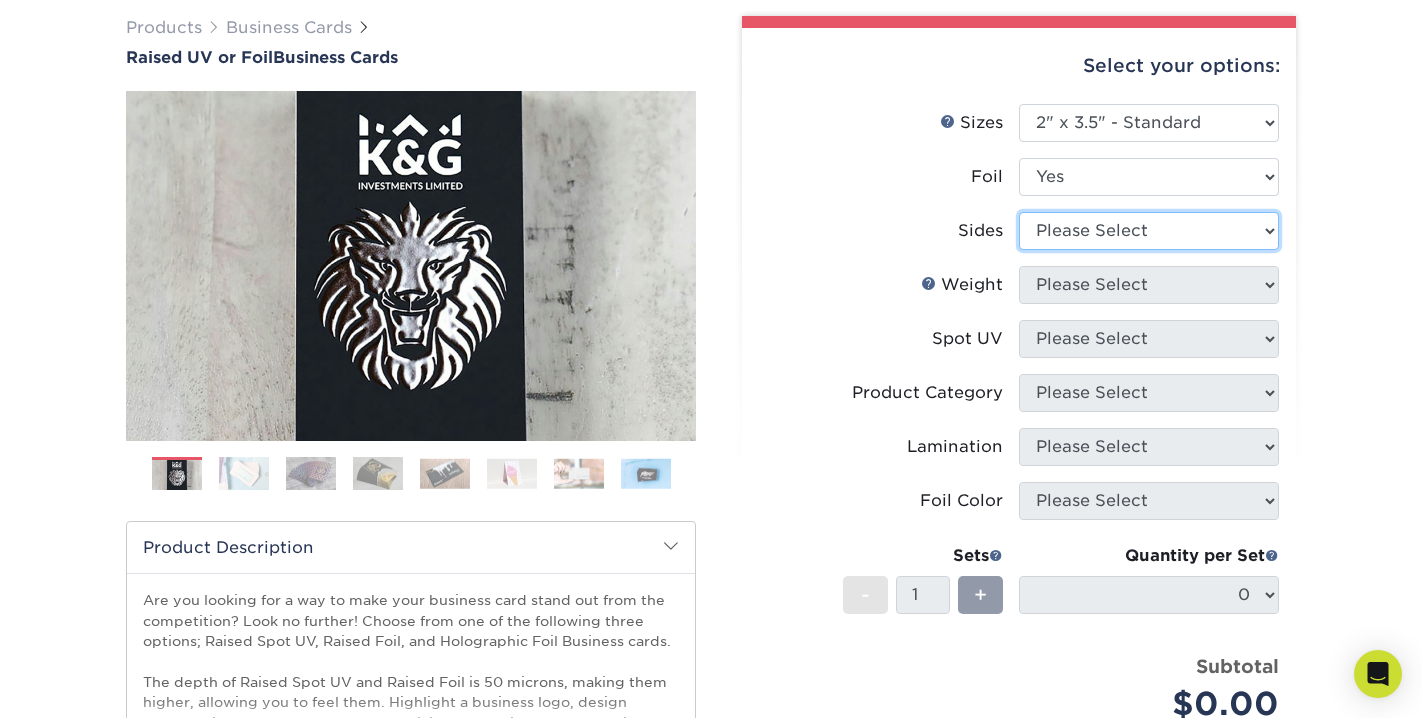 click on "Please Select Print Both Sides Print Both Sides - Foil Both Sides Print Front Only" at bounding box center [1149, 231] 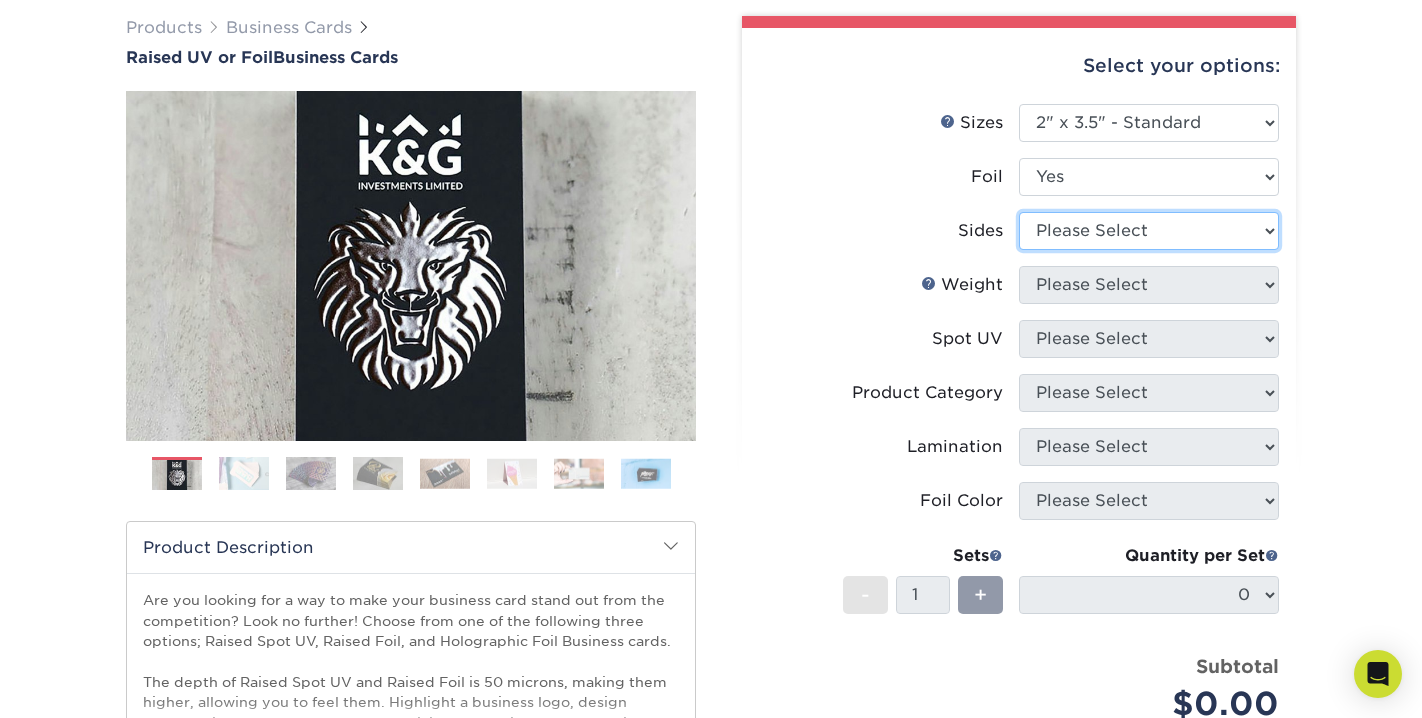 select on "34527644-b4fd-4ffb-9092-1318eefcd9d9" 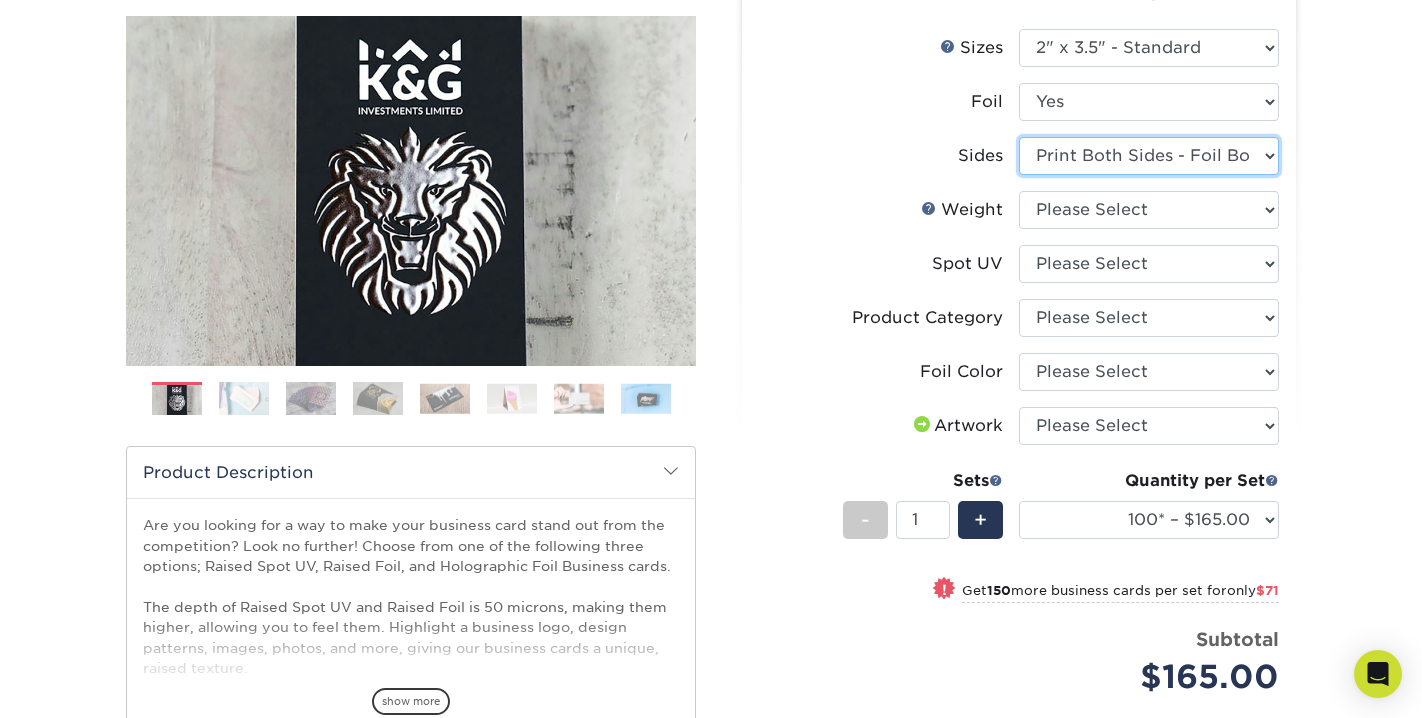 scroll, scrollTop: 237, scrollLeft: 0, axis: vertical 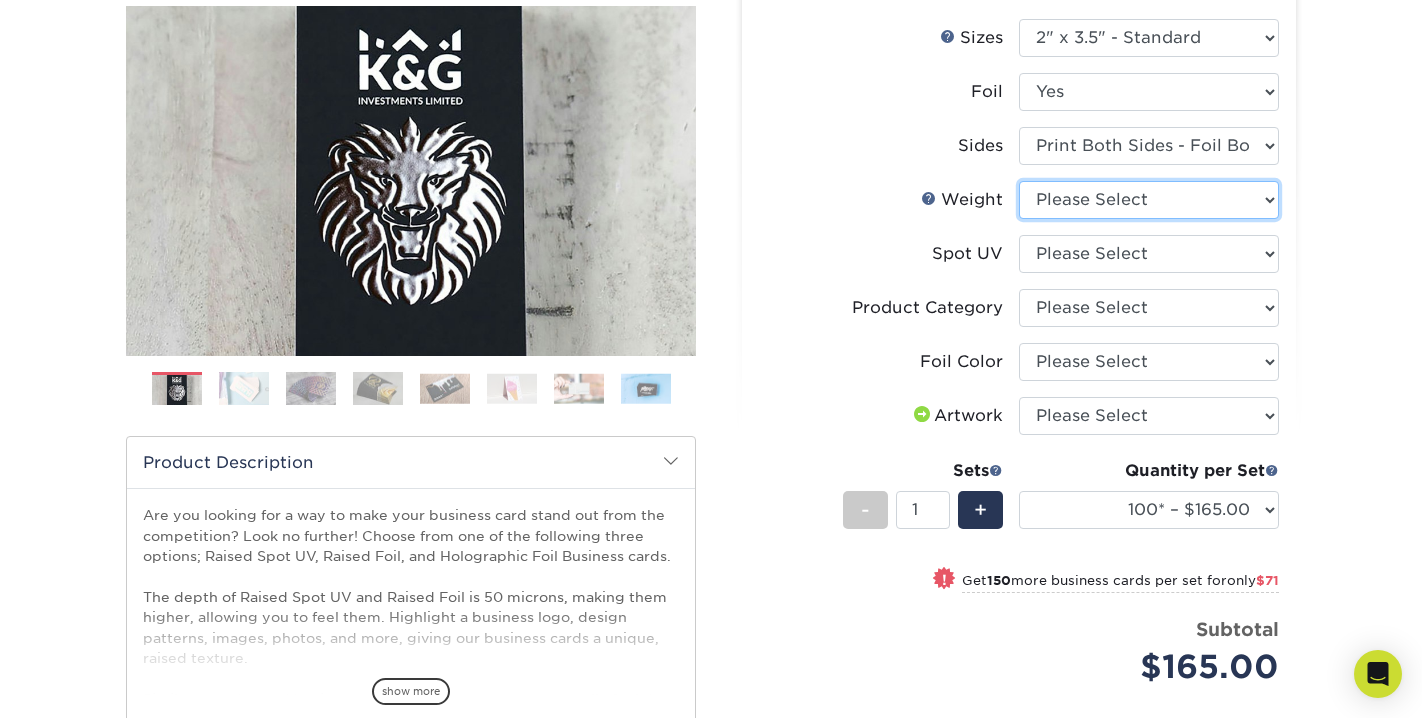 click on "Please Select 16PT" at bounding box center [1149, 200] 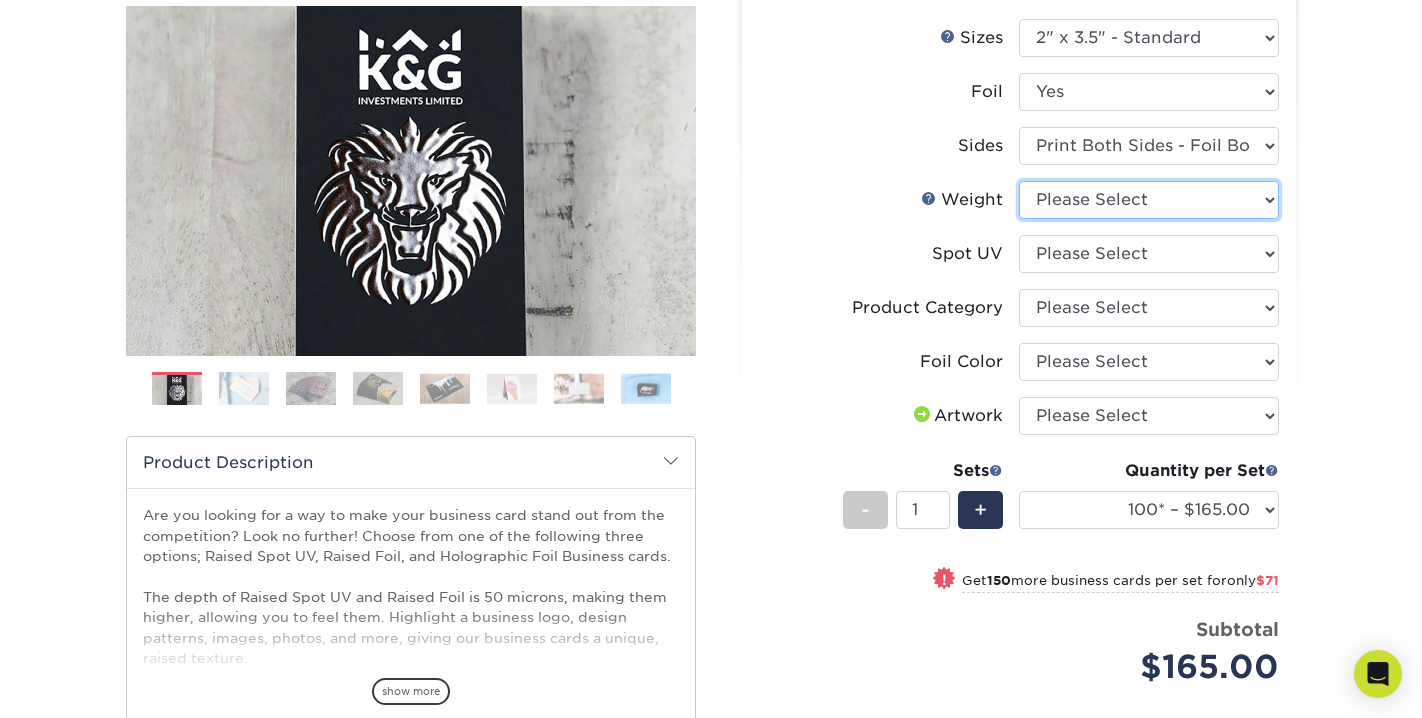 select on "16PT" 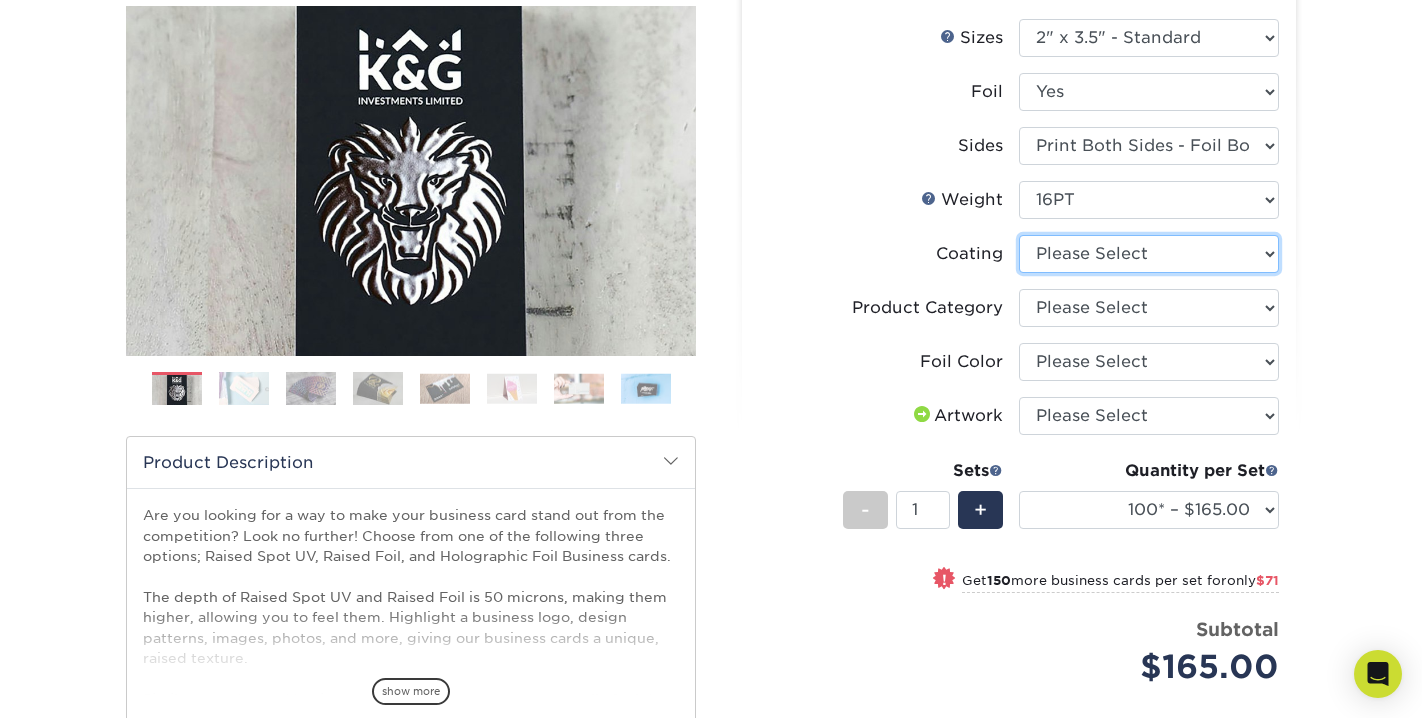 click at bounding box center [1149, 254] 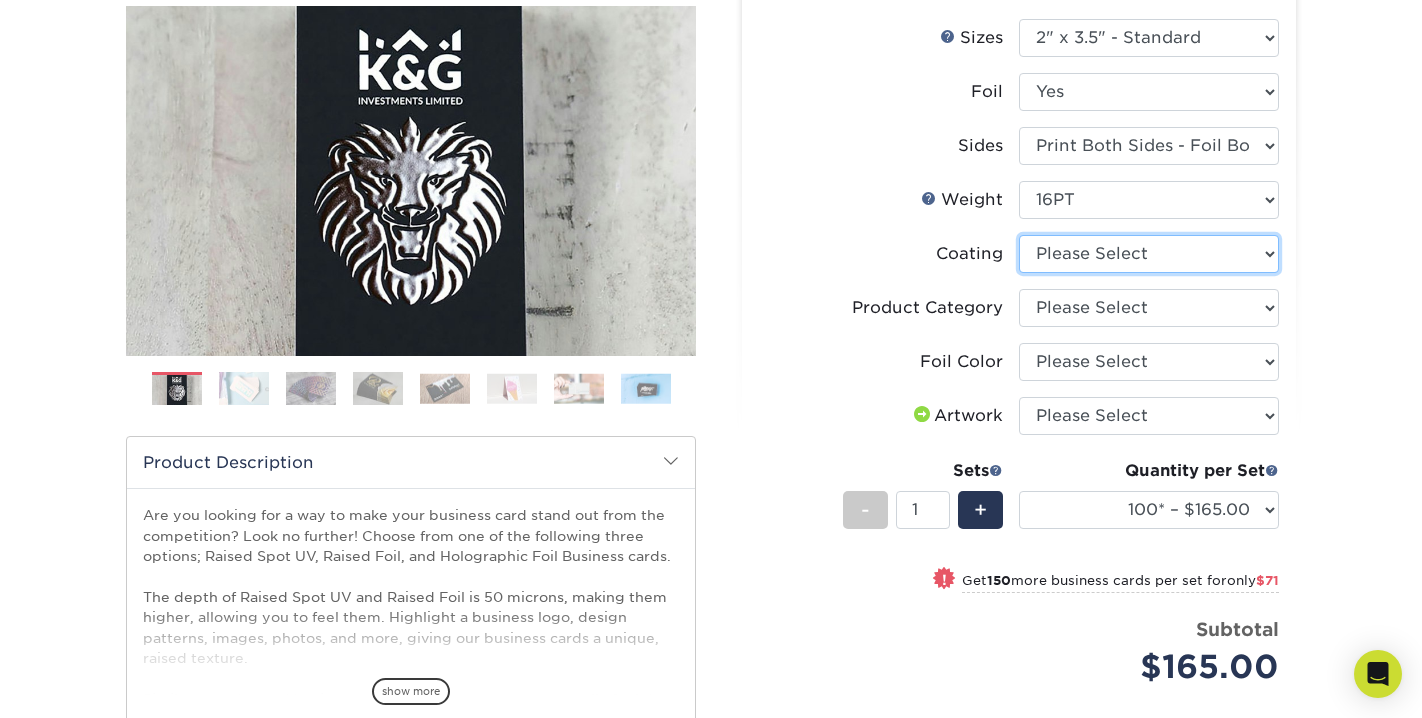 select on "3e7618de-abca-4bda-9f97-8b9129e913d8" 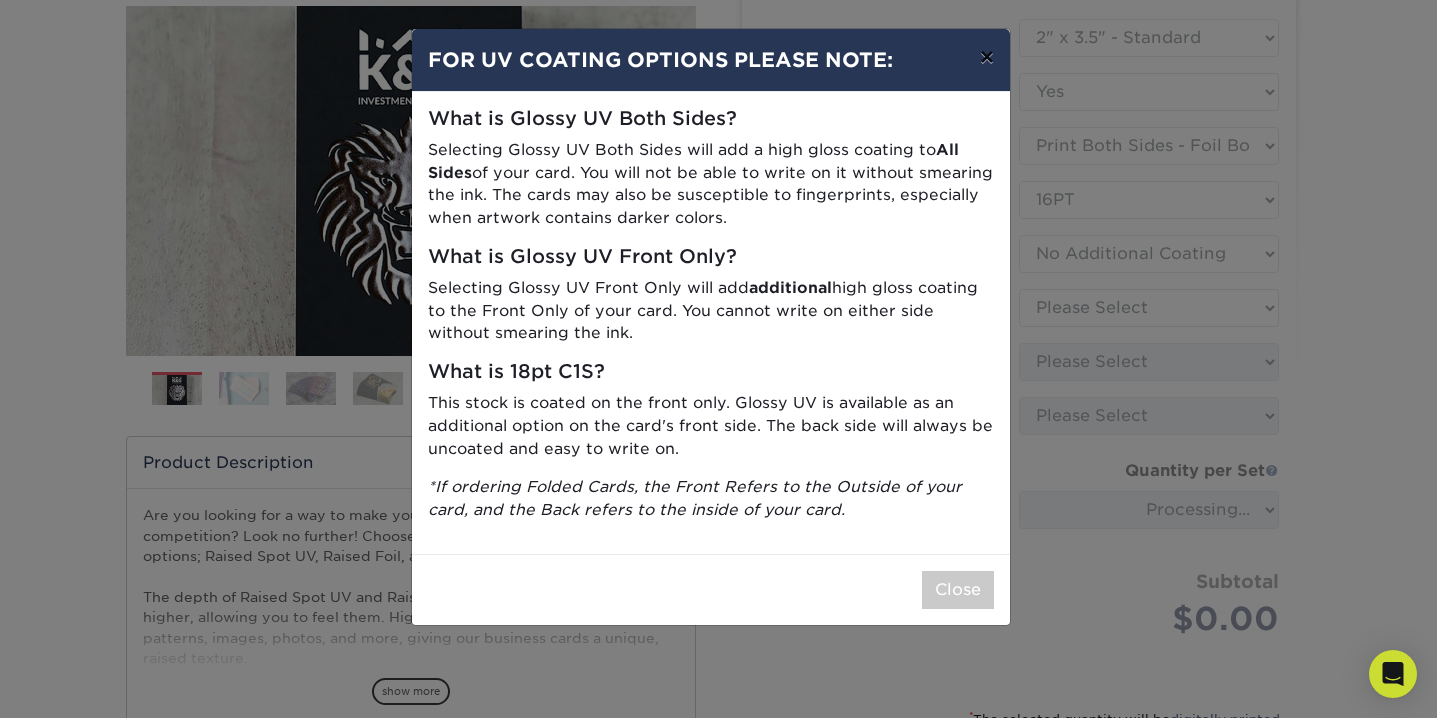 click on "×" at bounding box center [987, 57] 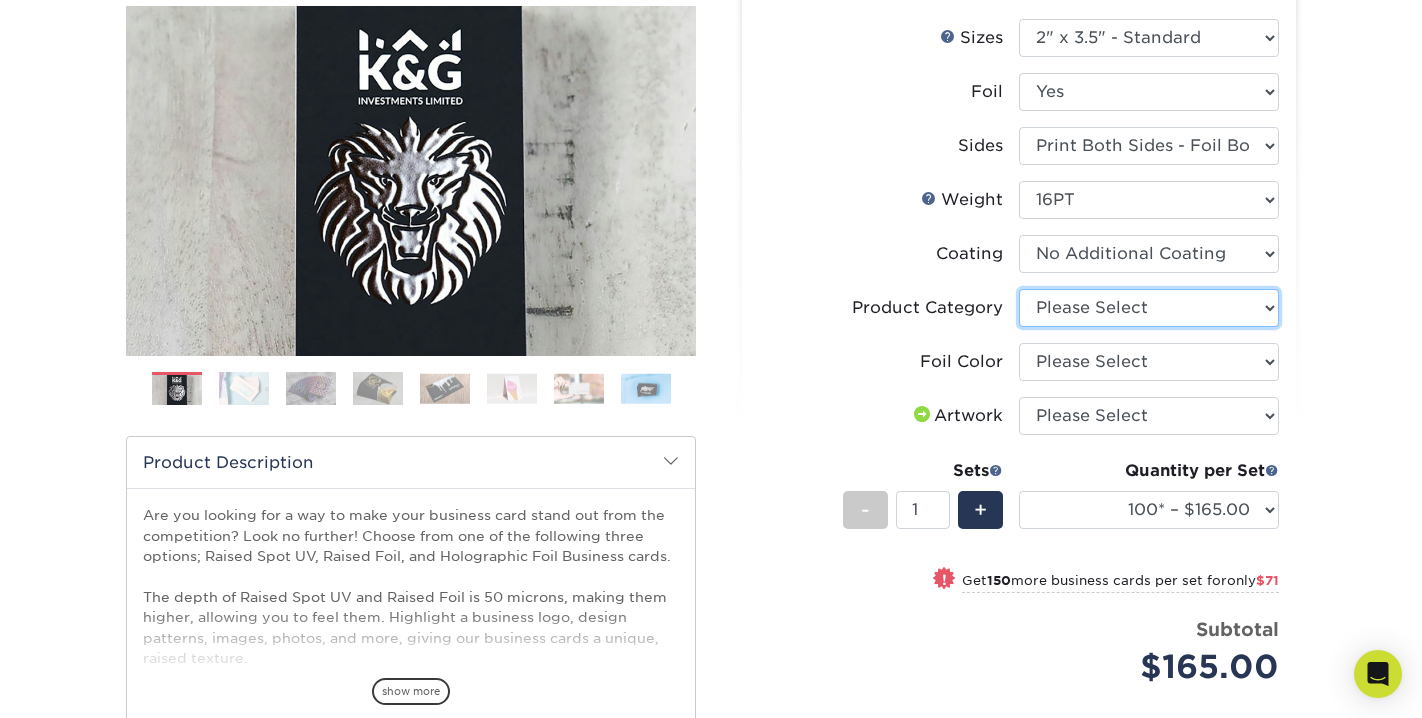 click on "Please Select Business Cards" at bounding box center (1149, 308) 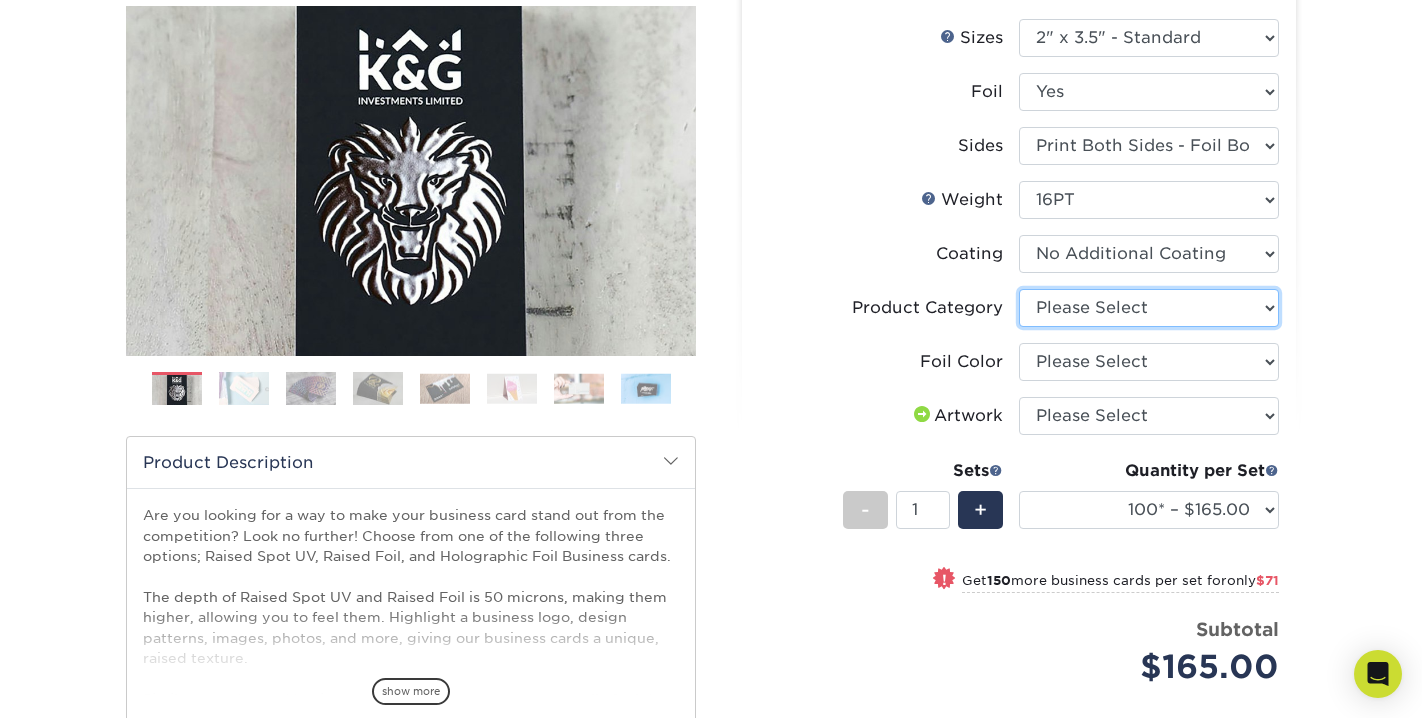select on "3b5148f1-0588-4f88-a218-97bcfdce65c1" 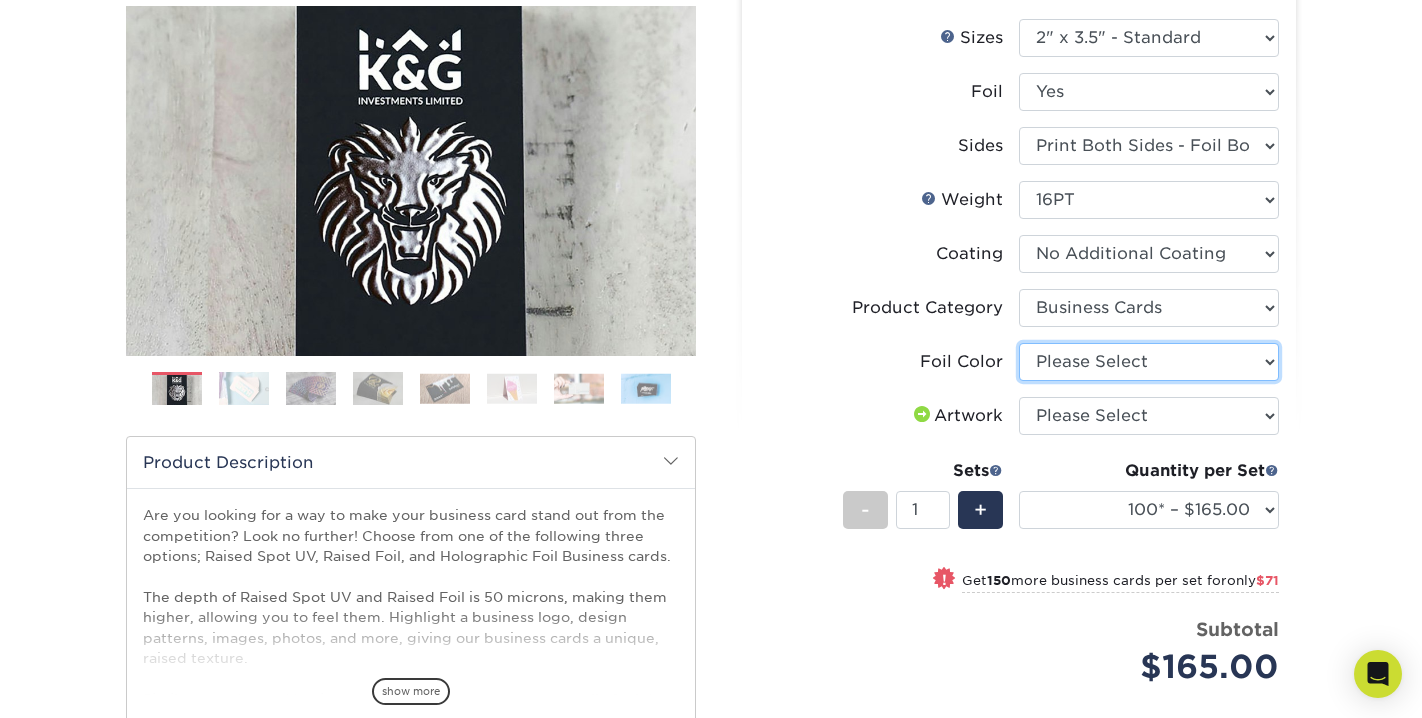 click on "Please Select Silver Foil Gold Foil Holographic Foil" at bounding box center [1149, 362] 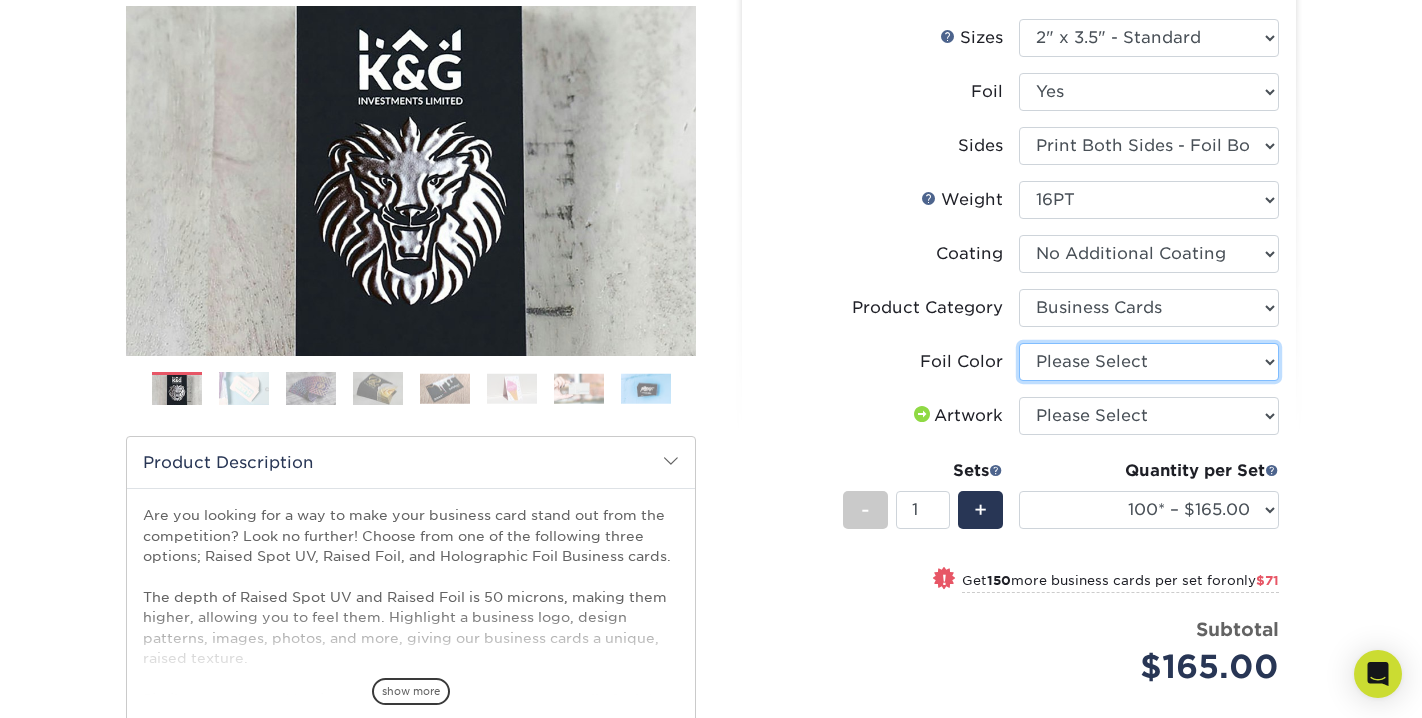 select on "acffa4a5-22f9-4585-ba3f-0adaa54b8c85" 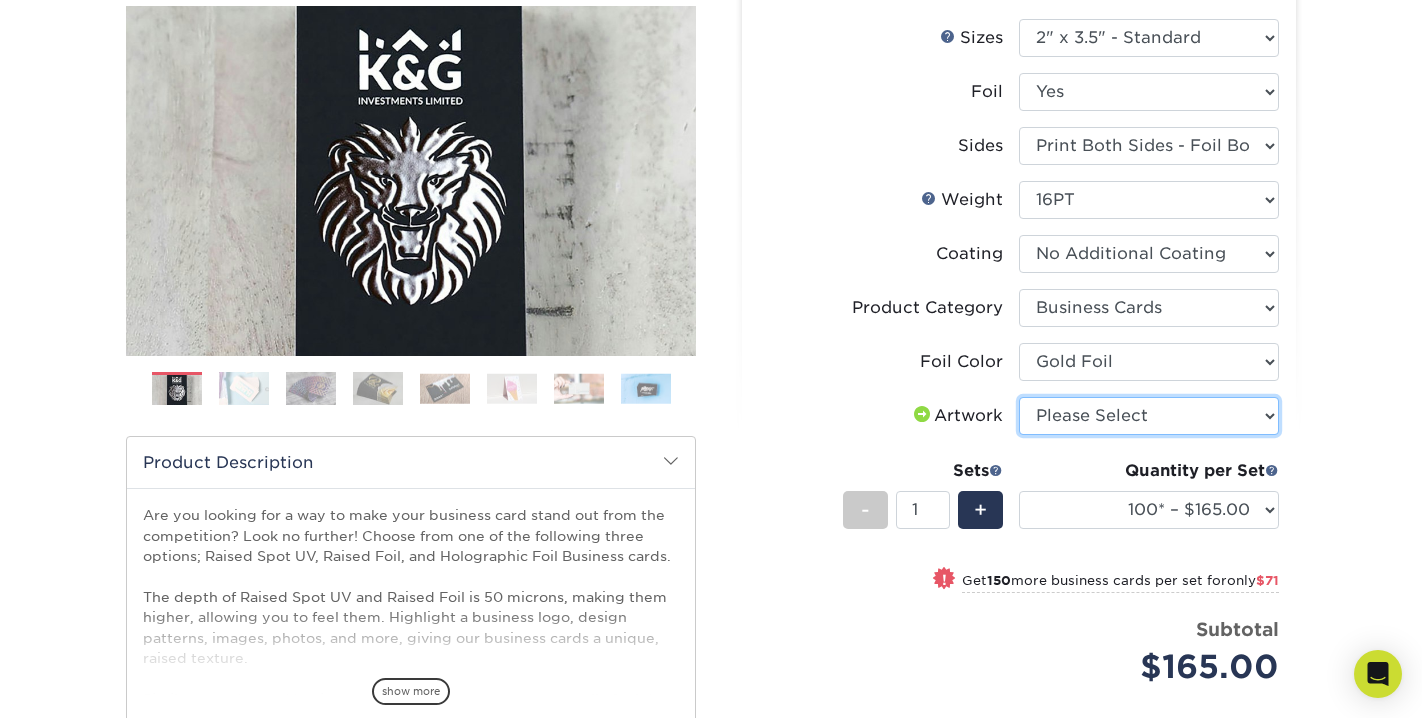 click on "Please Select I will upload files I need a design - $100" at bounding box center [1149, 416] 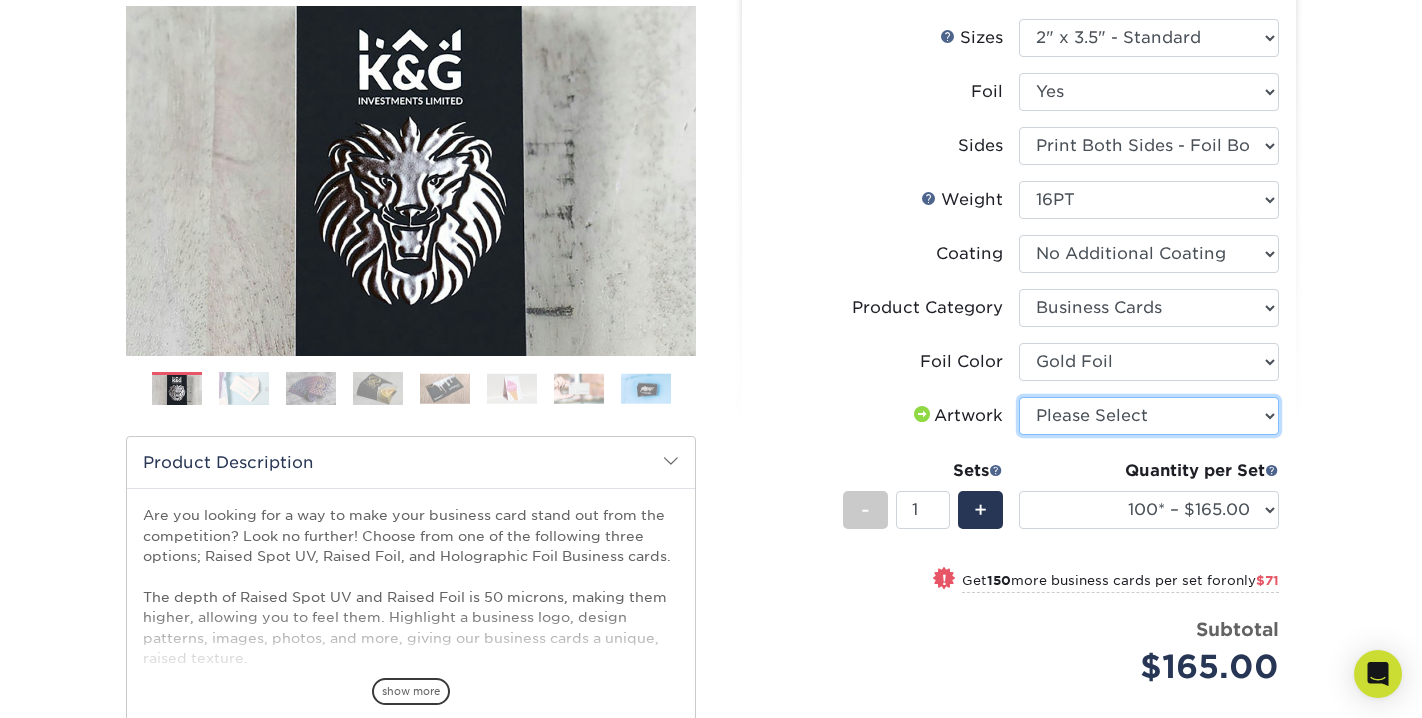 select on "upload" 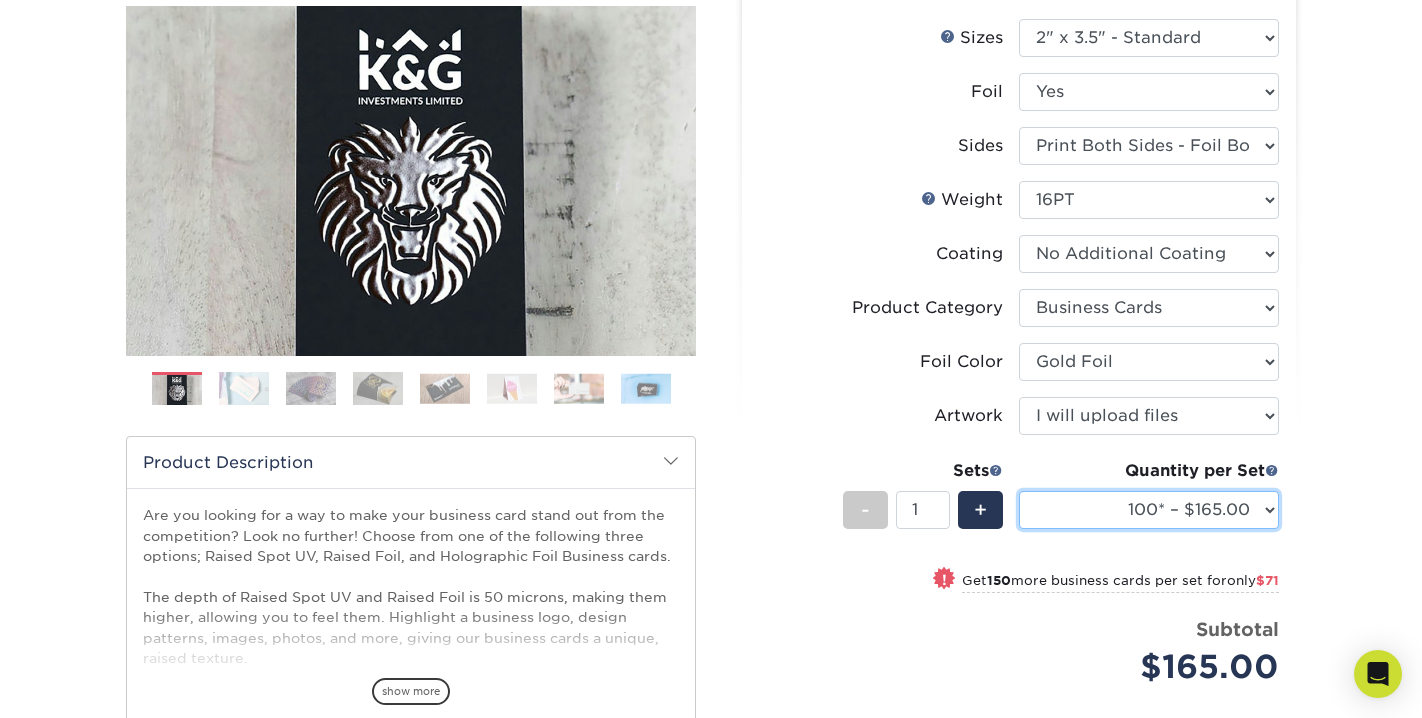 click on "100* – $165.00 250* – $236.00 500* – $319.00" at bounding box center [1149, 510] 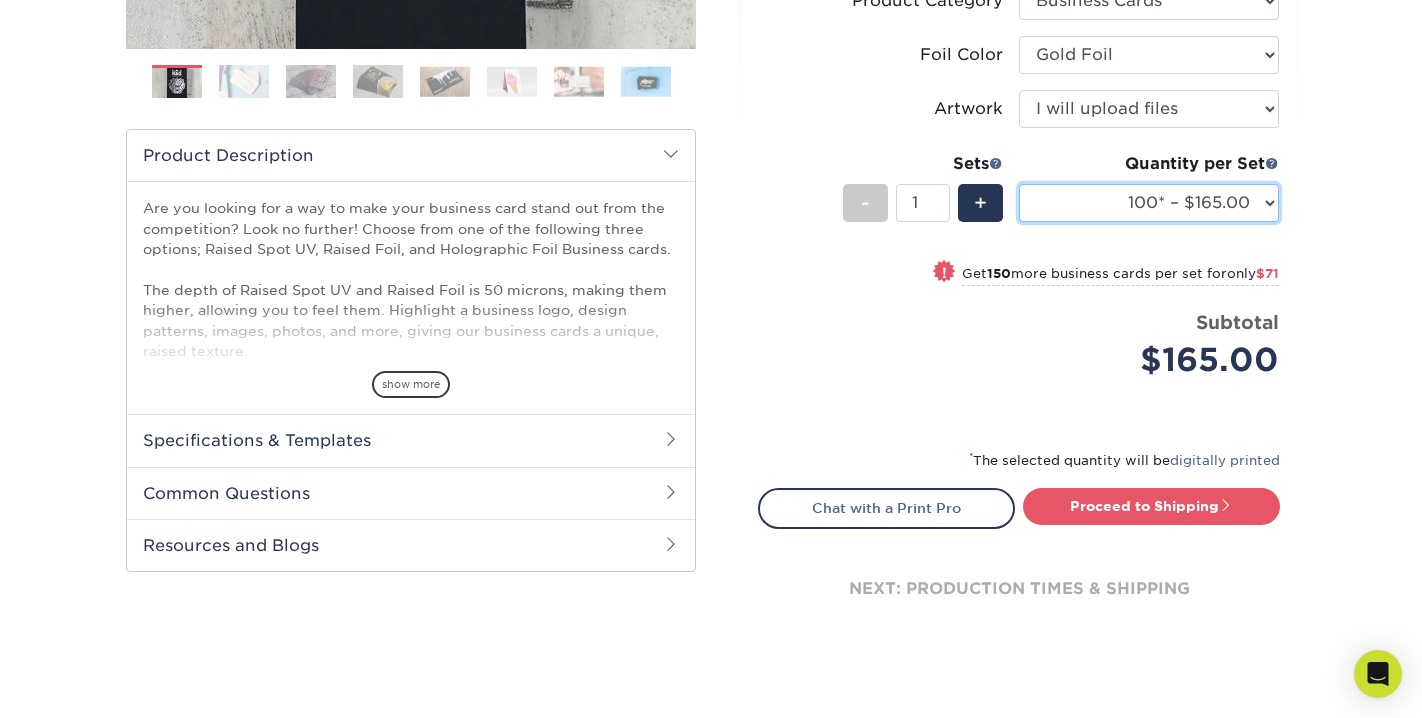 scroll, scrollTop: 551, scrollLeft: 0, axis: vertical 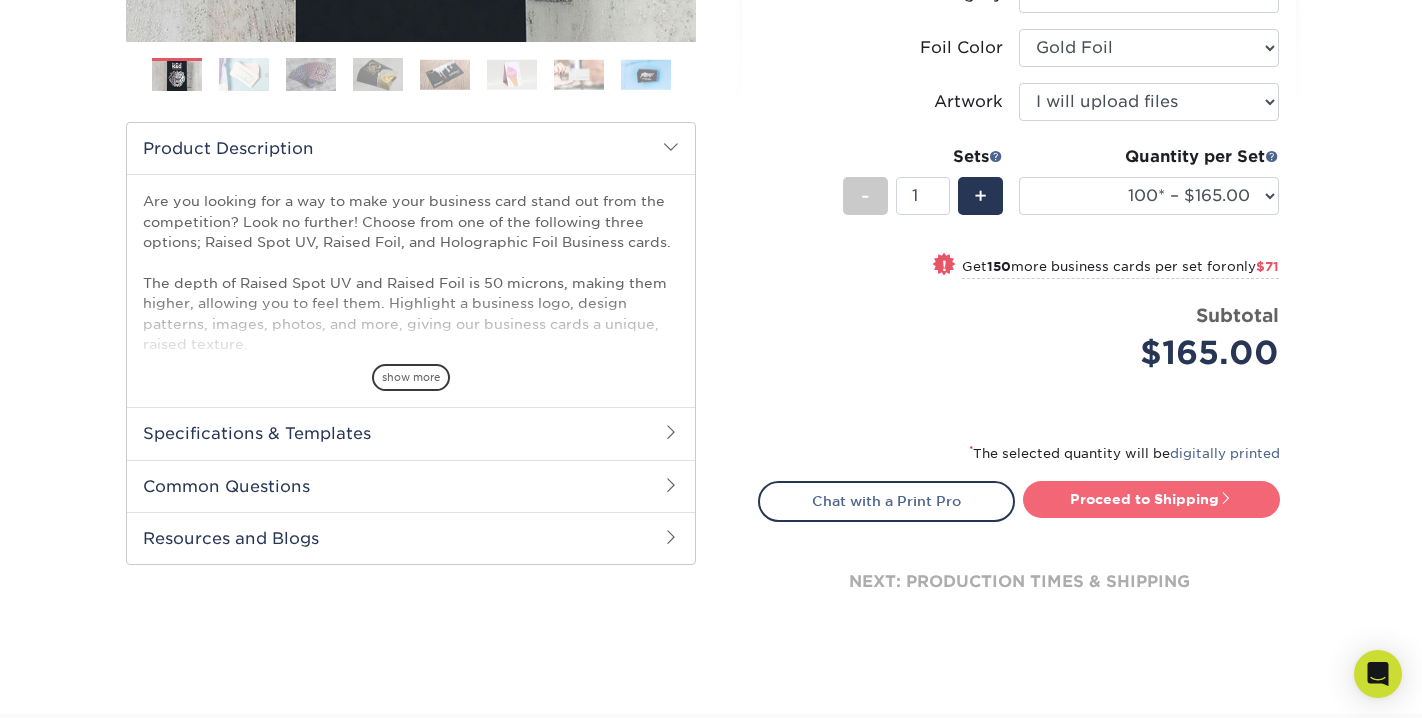 click on "Proceed to Shipping" at bounding box center [1151, 499] 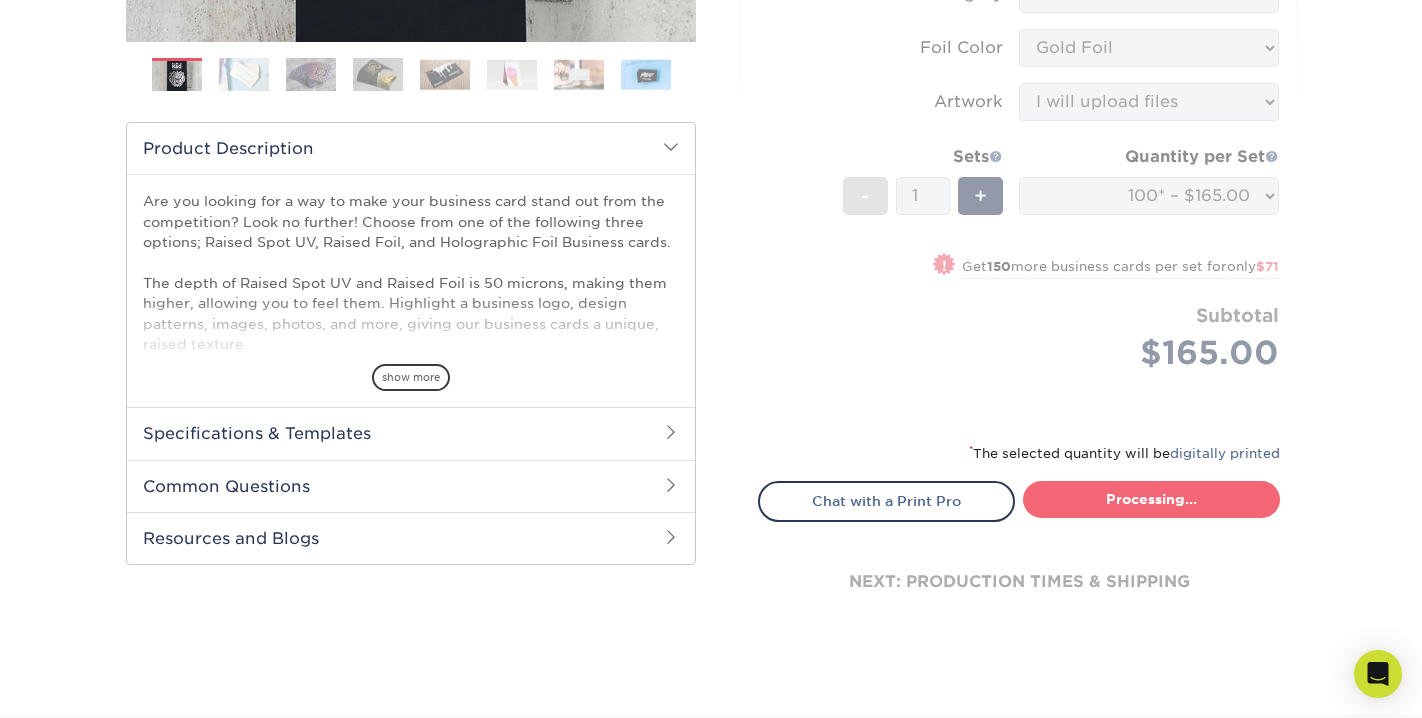 select on "7059d6da-37d2-4ff9-b756-13218de958cb" 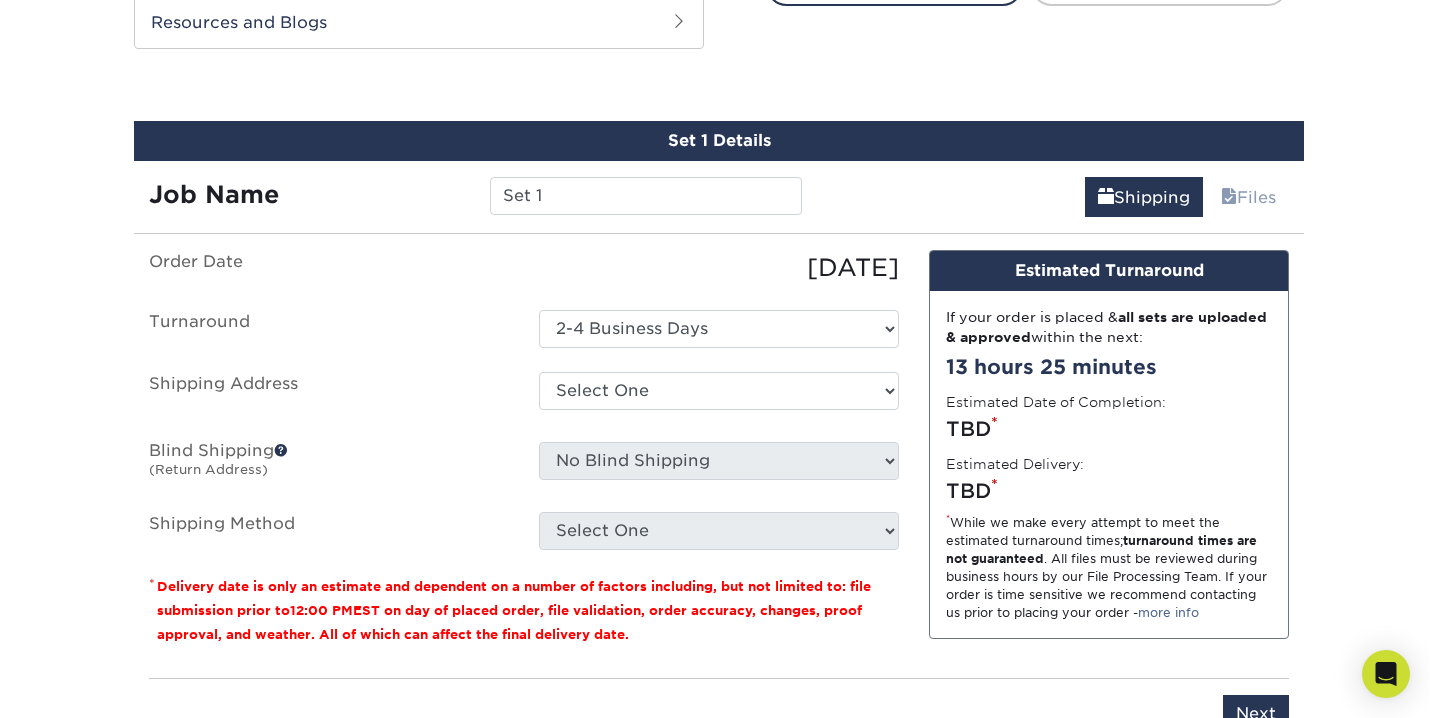 scroll, scrollTop: 1086, scrollLeft: 0, axis: vertical 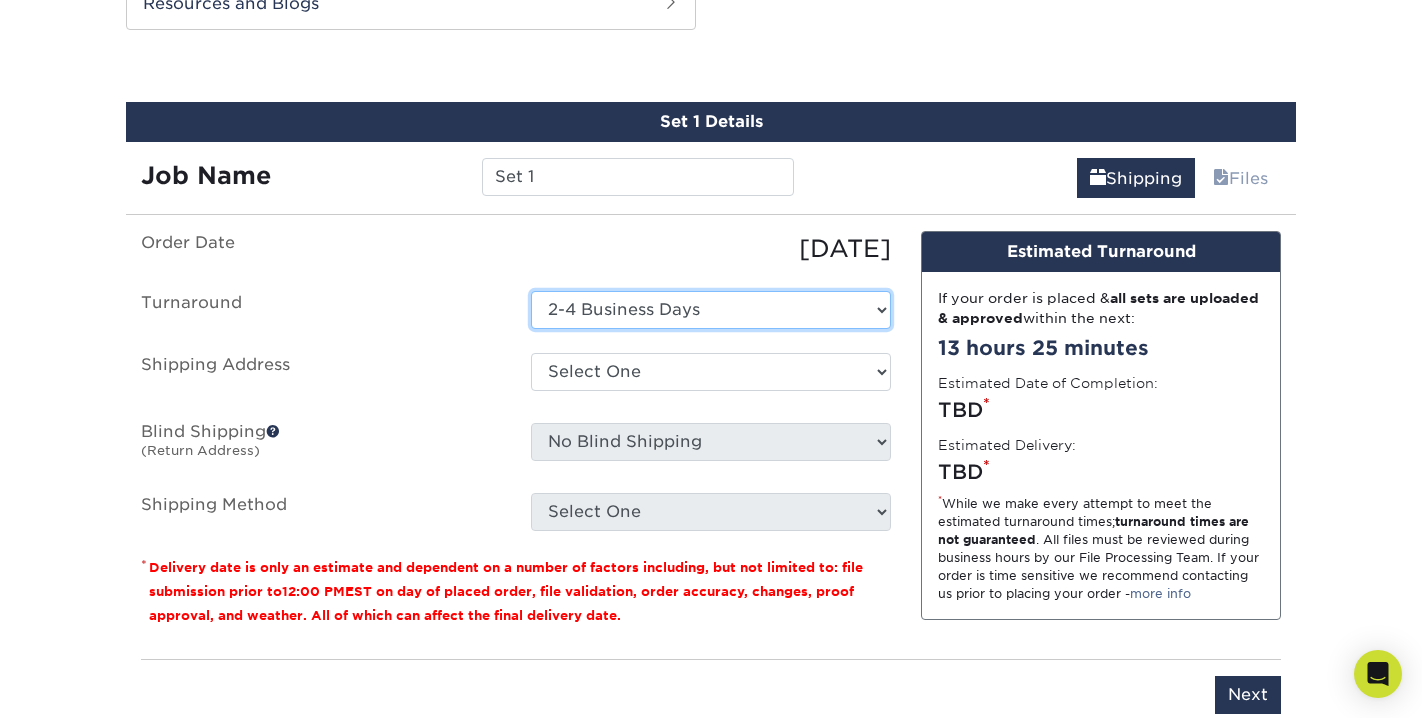 click on "Select One 2-4 Business Days" at bounding box center [711, 310] 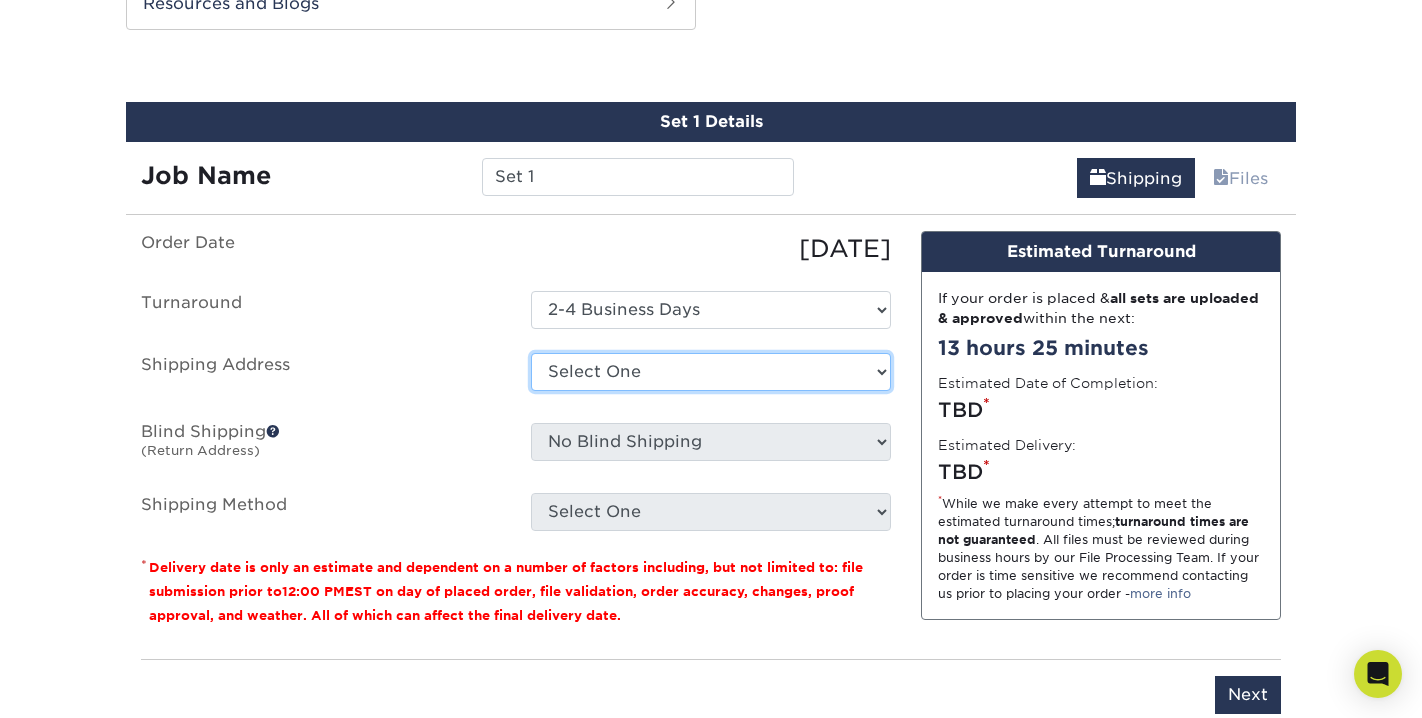 click on "Select One
+ Add New Address
- Login" at bounding box center (711, 372) 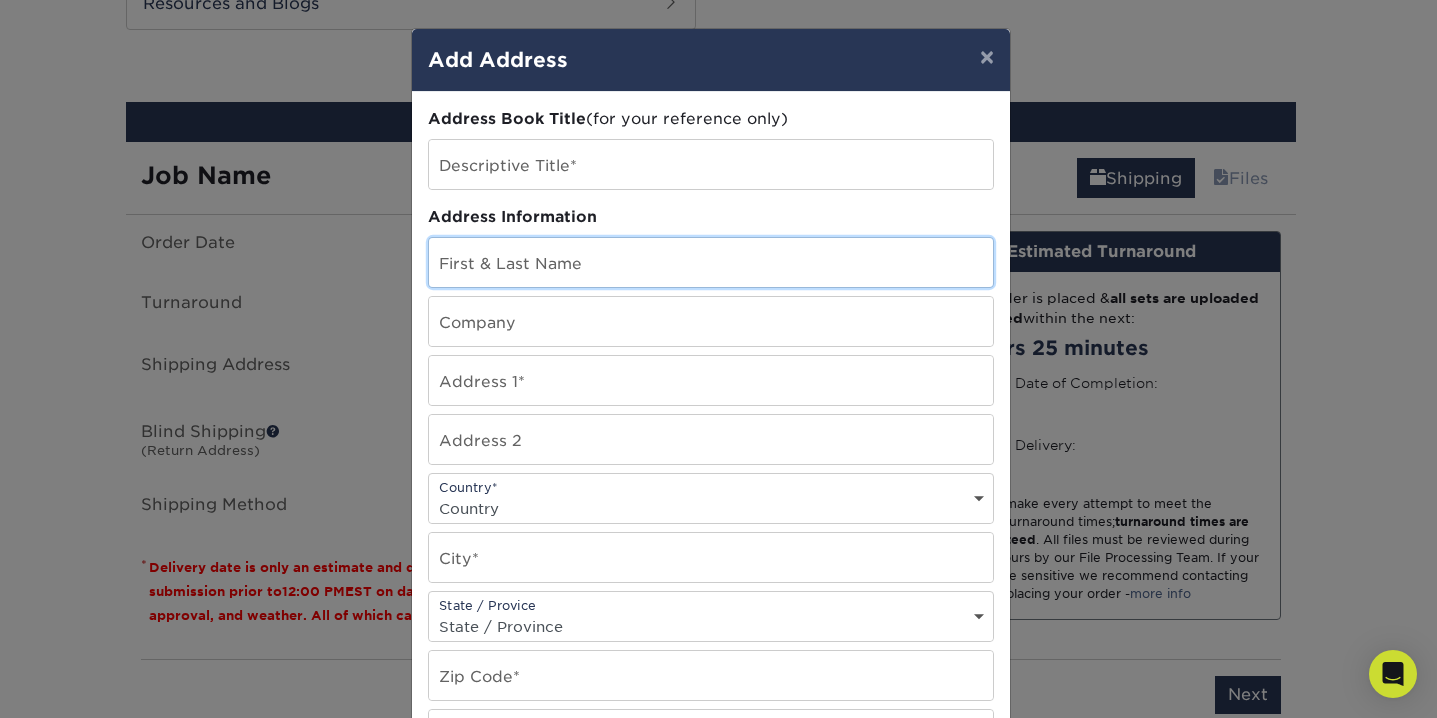 click at bounding box center [711, 262] 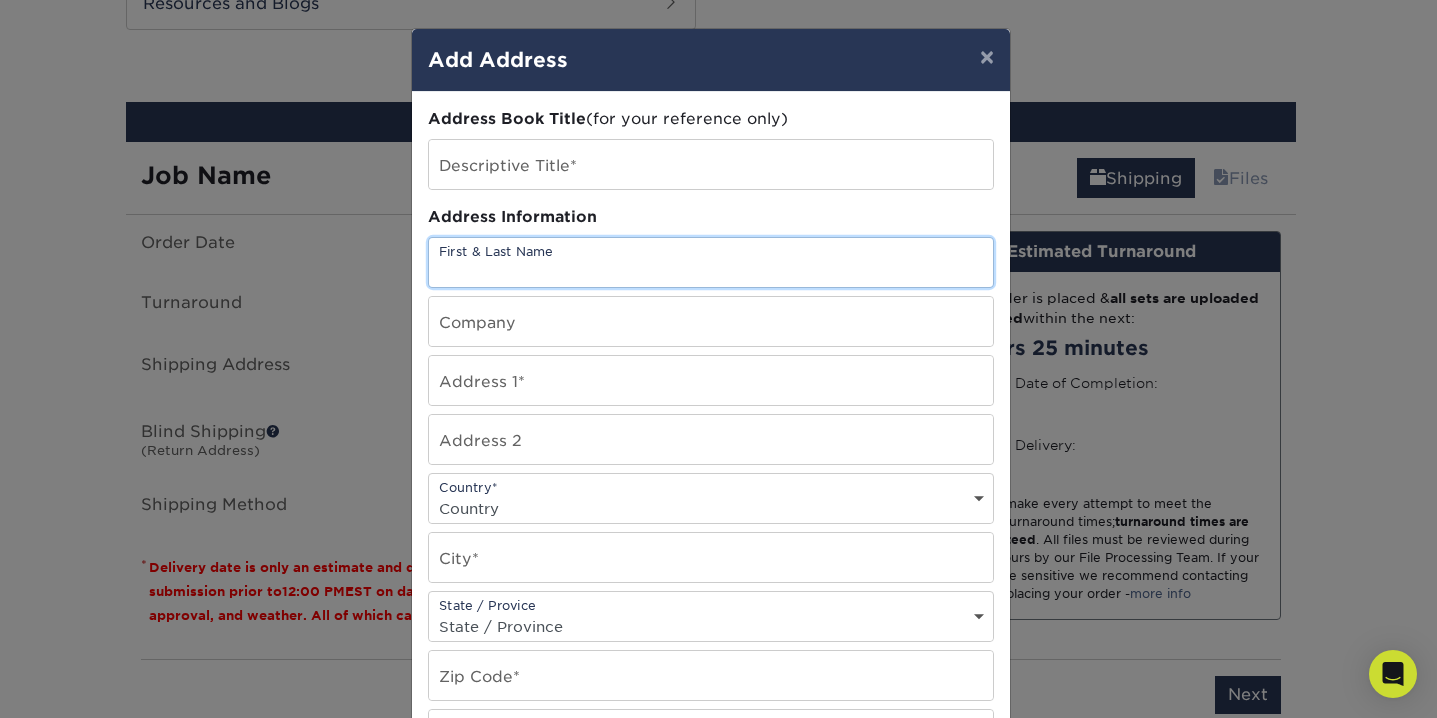 type on "Juneann George" 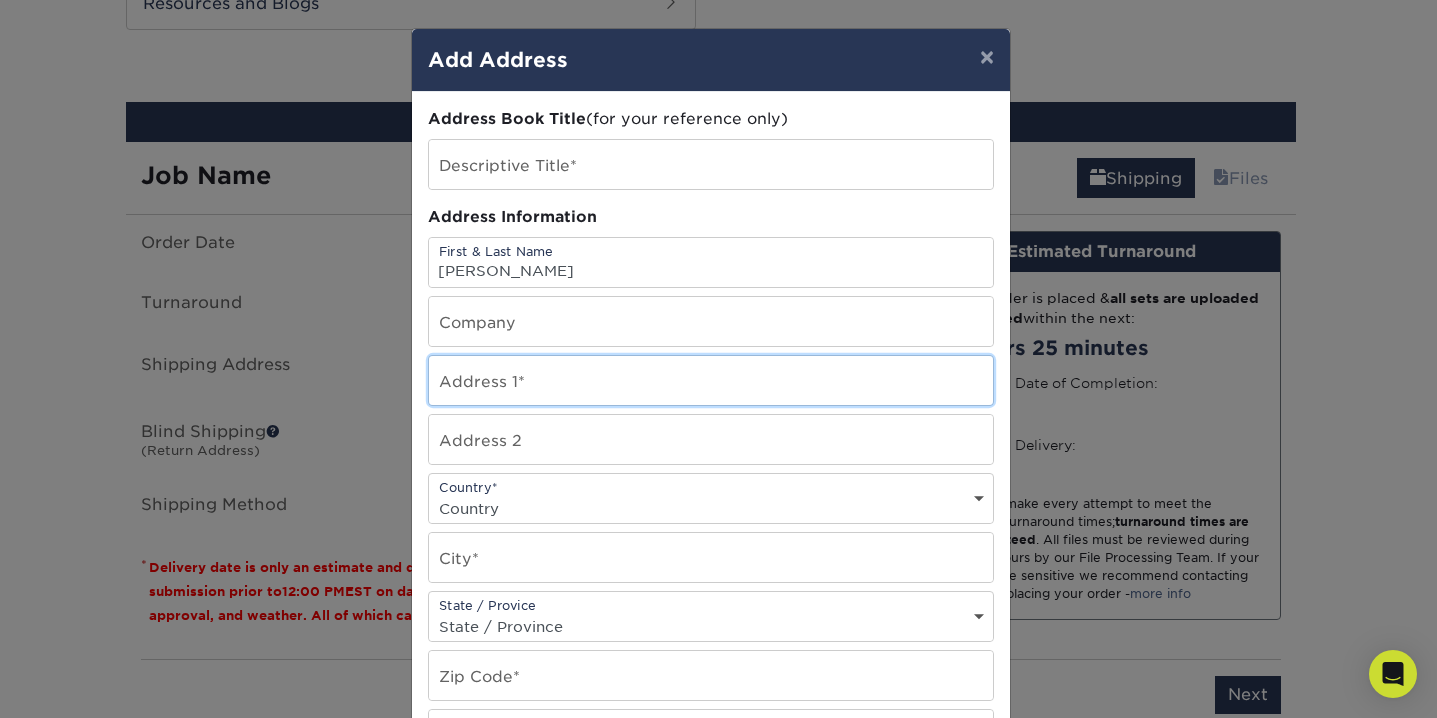 type on "10 Hill Street 8C" 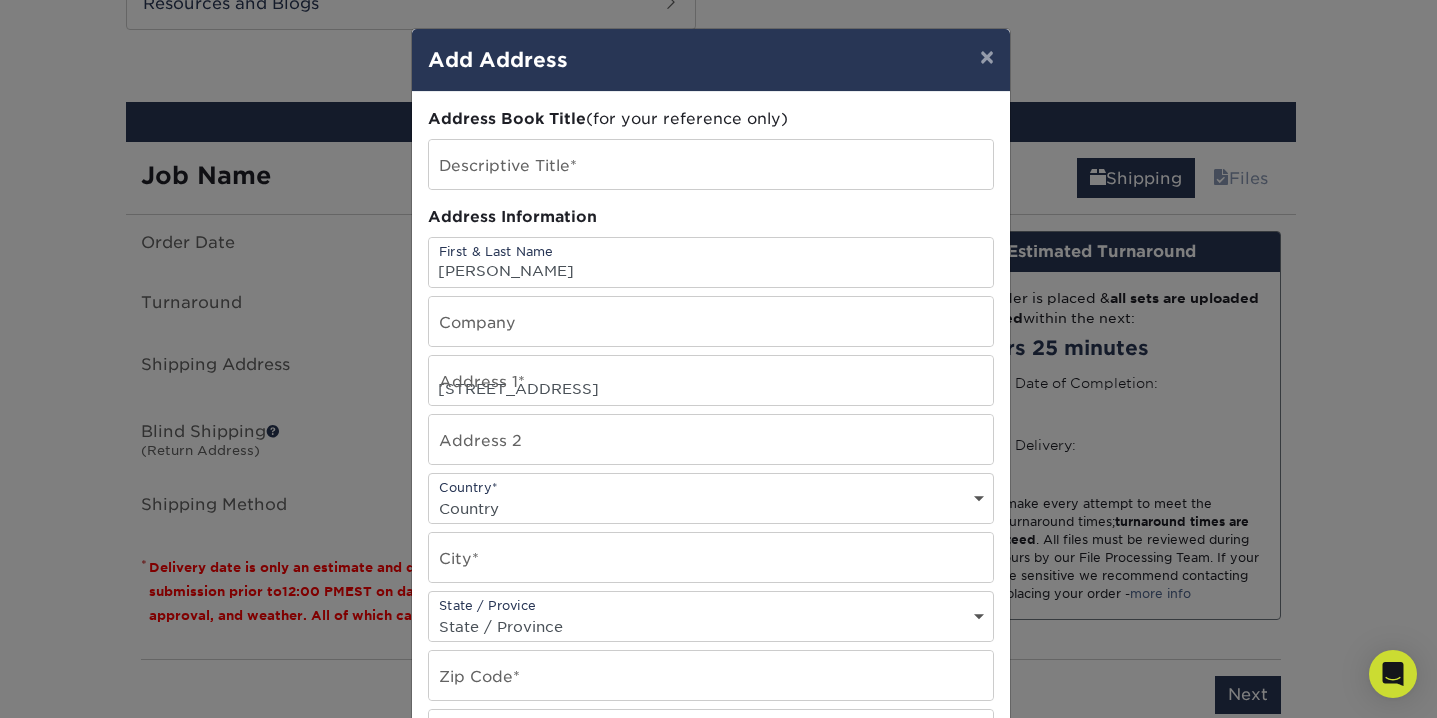 select on "US" 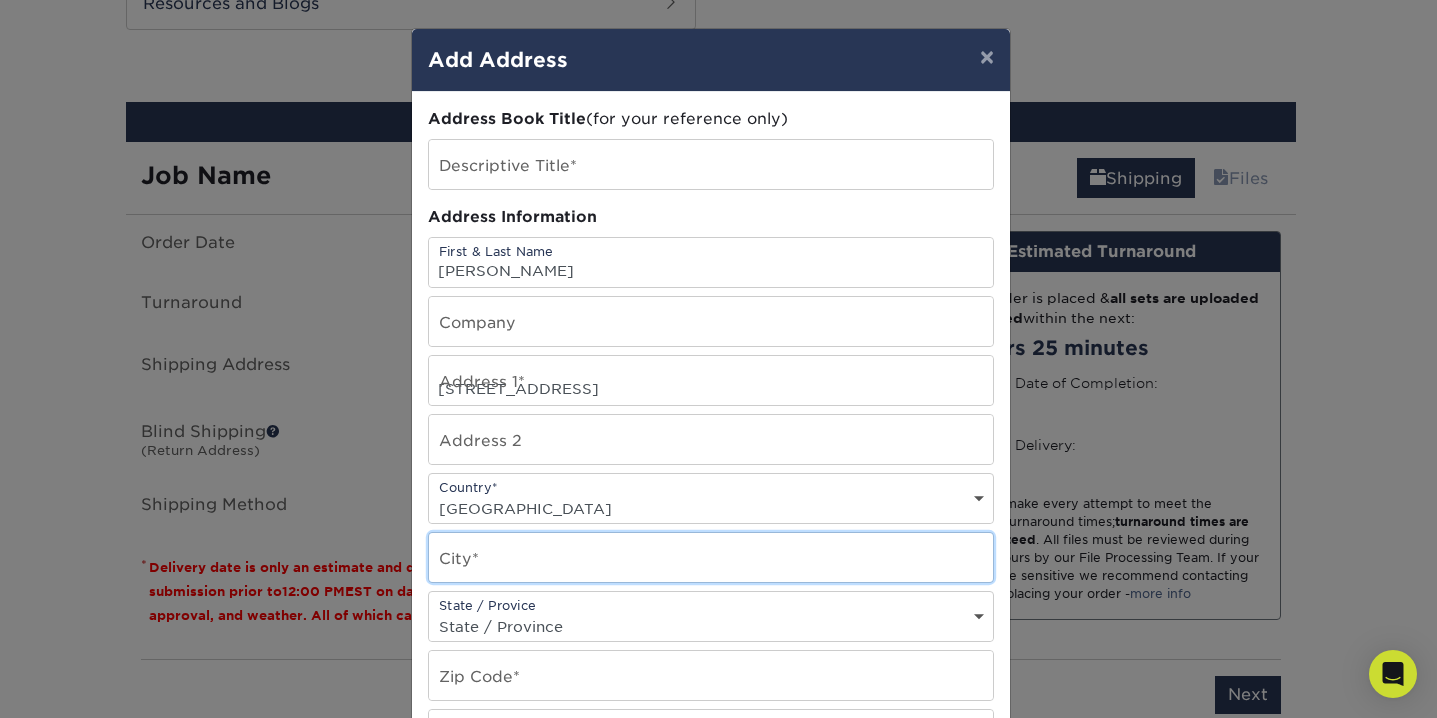 type on "Newark" 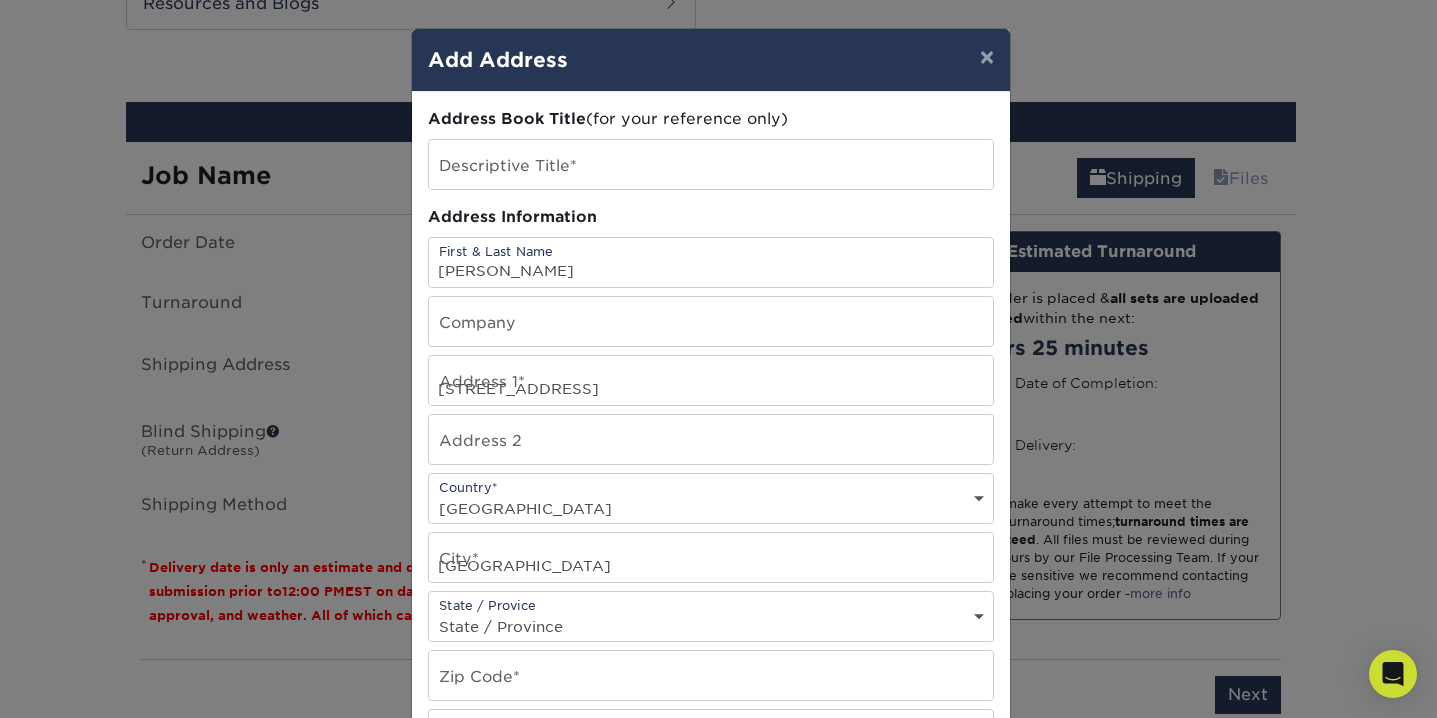 select on "NJ" 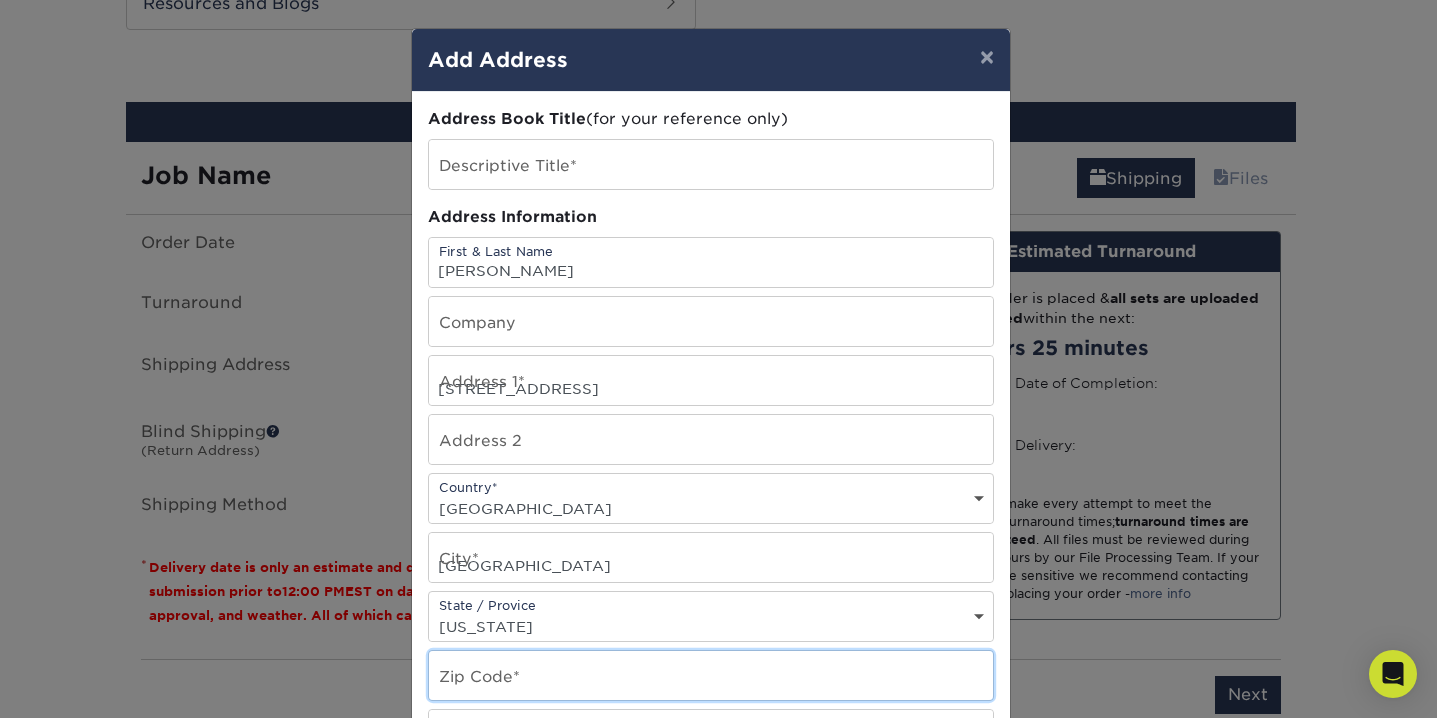 type on "07102" 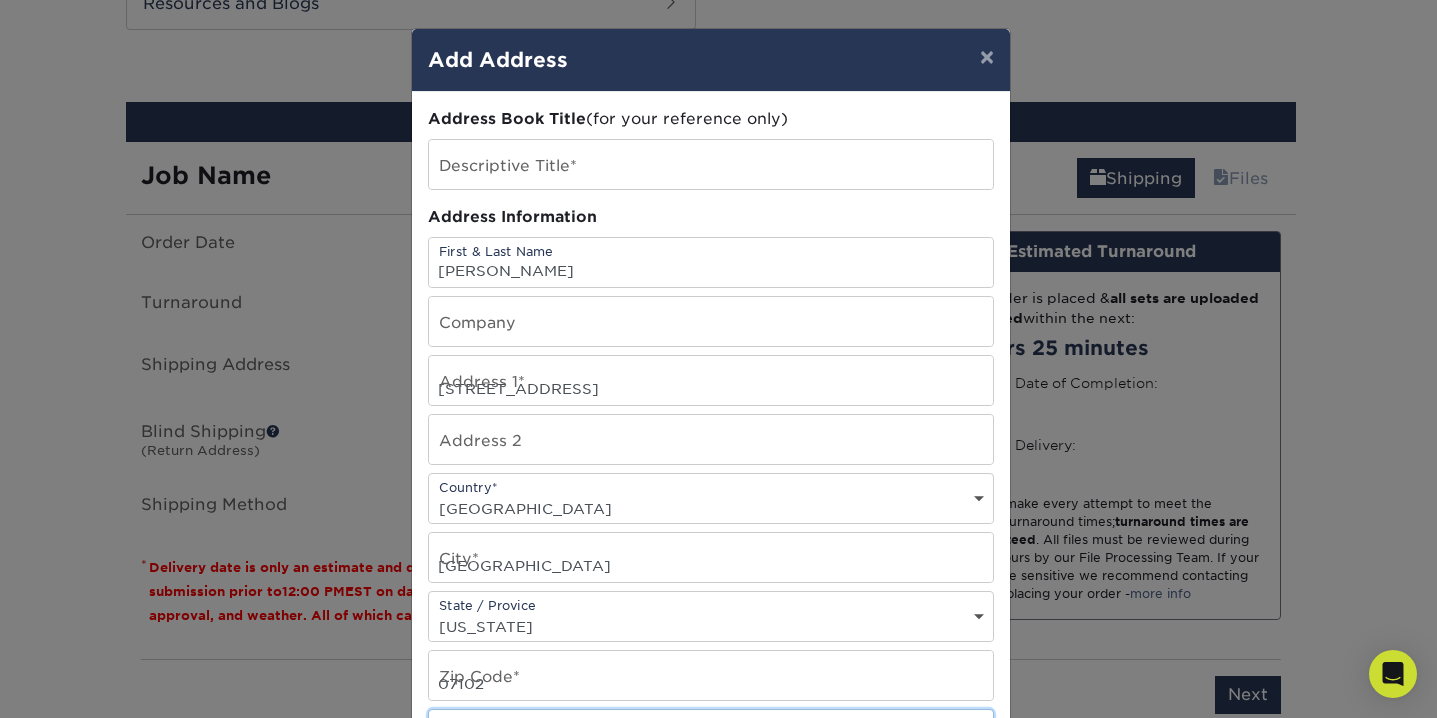 type on "8627553439" 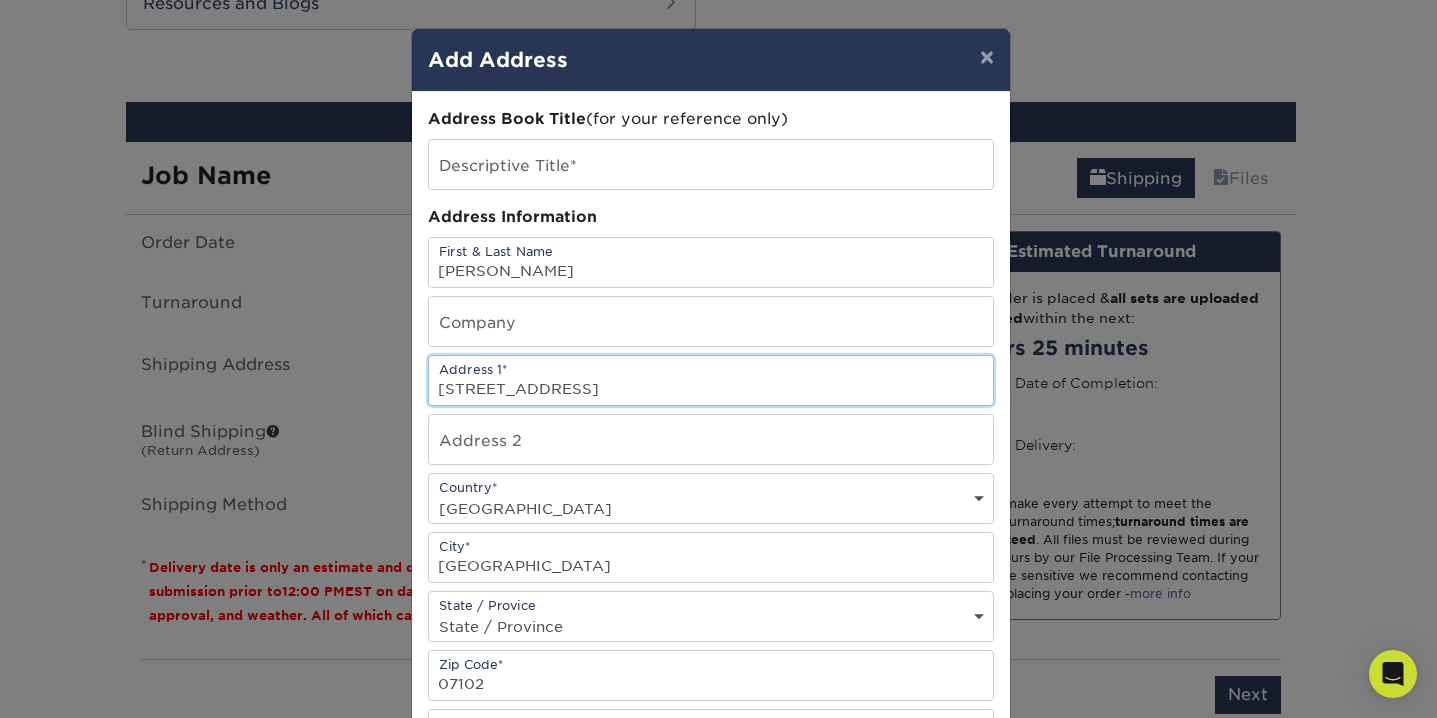 click on "10 Hill Street 8C" at bounding box center (711, 380) 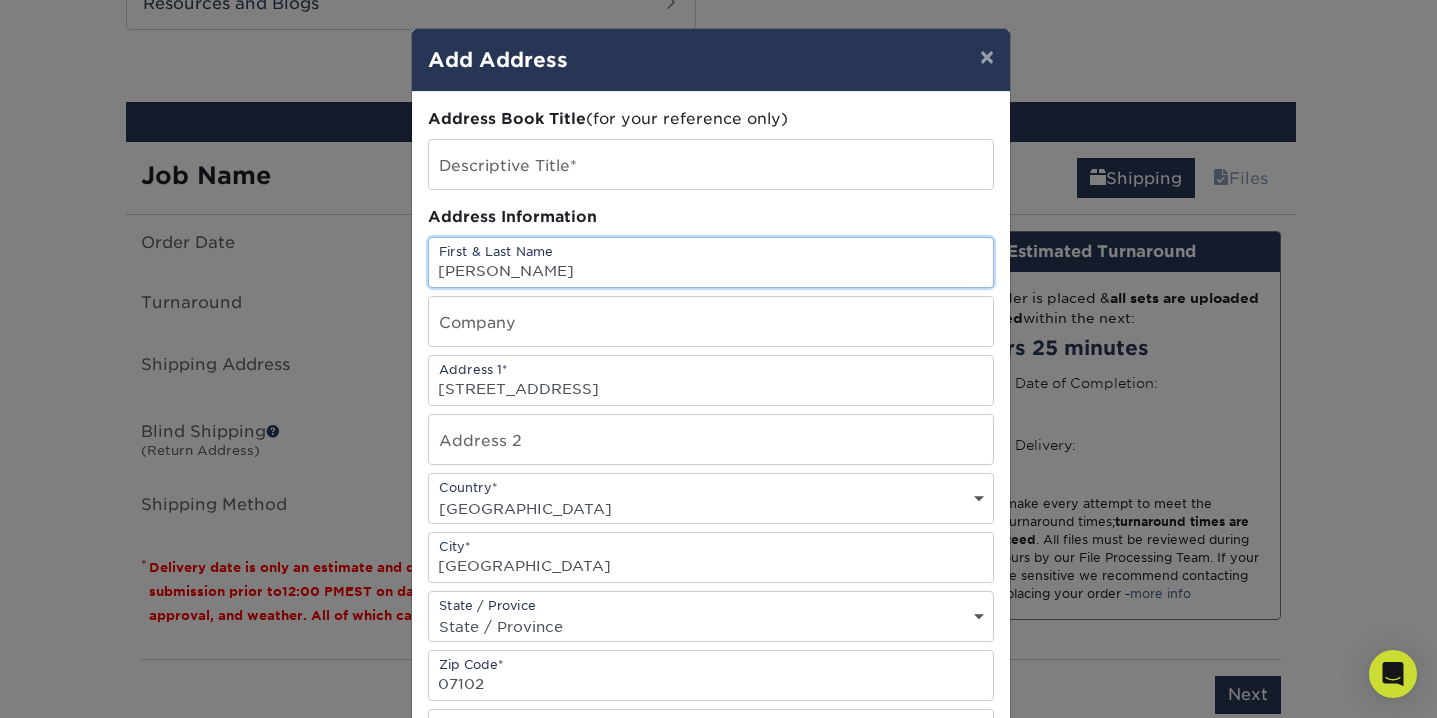 click on "Juneann George" at bounding box center (711, 262) 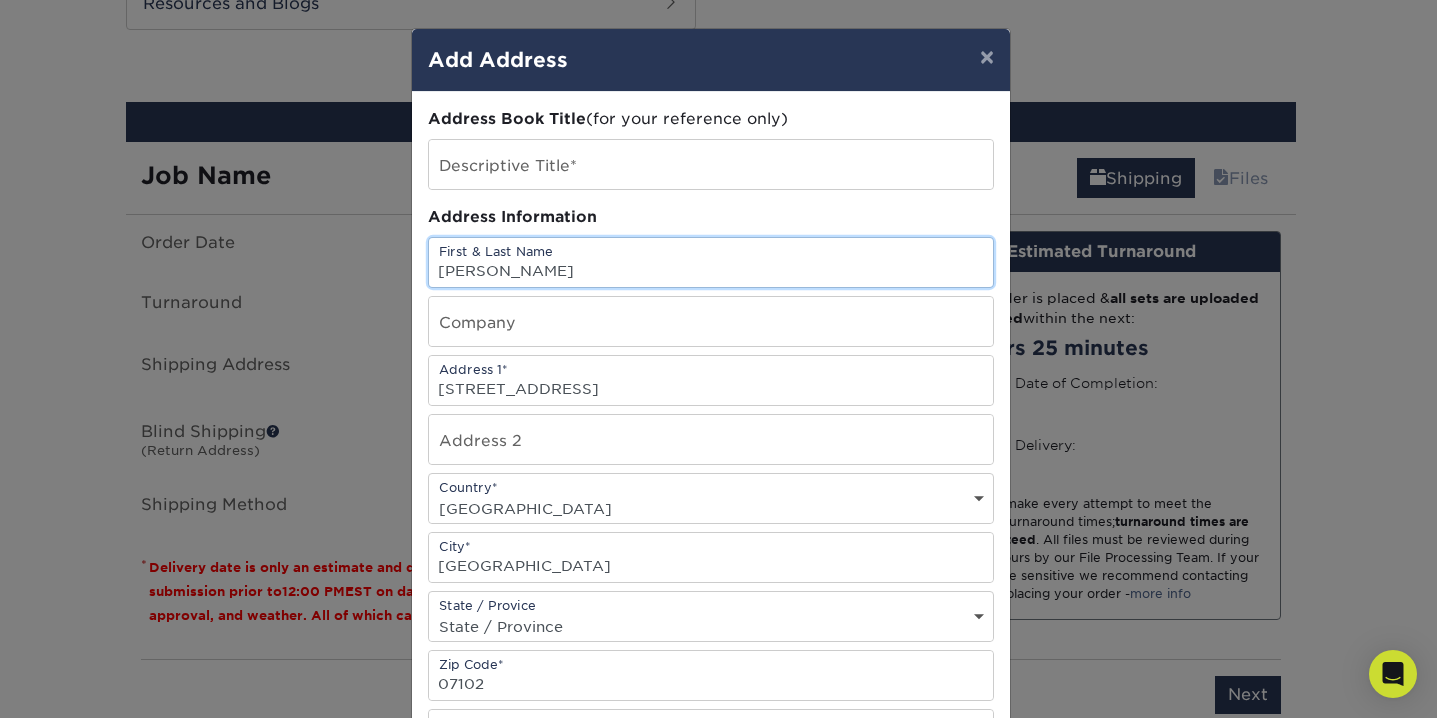type on "Juneann George" 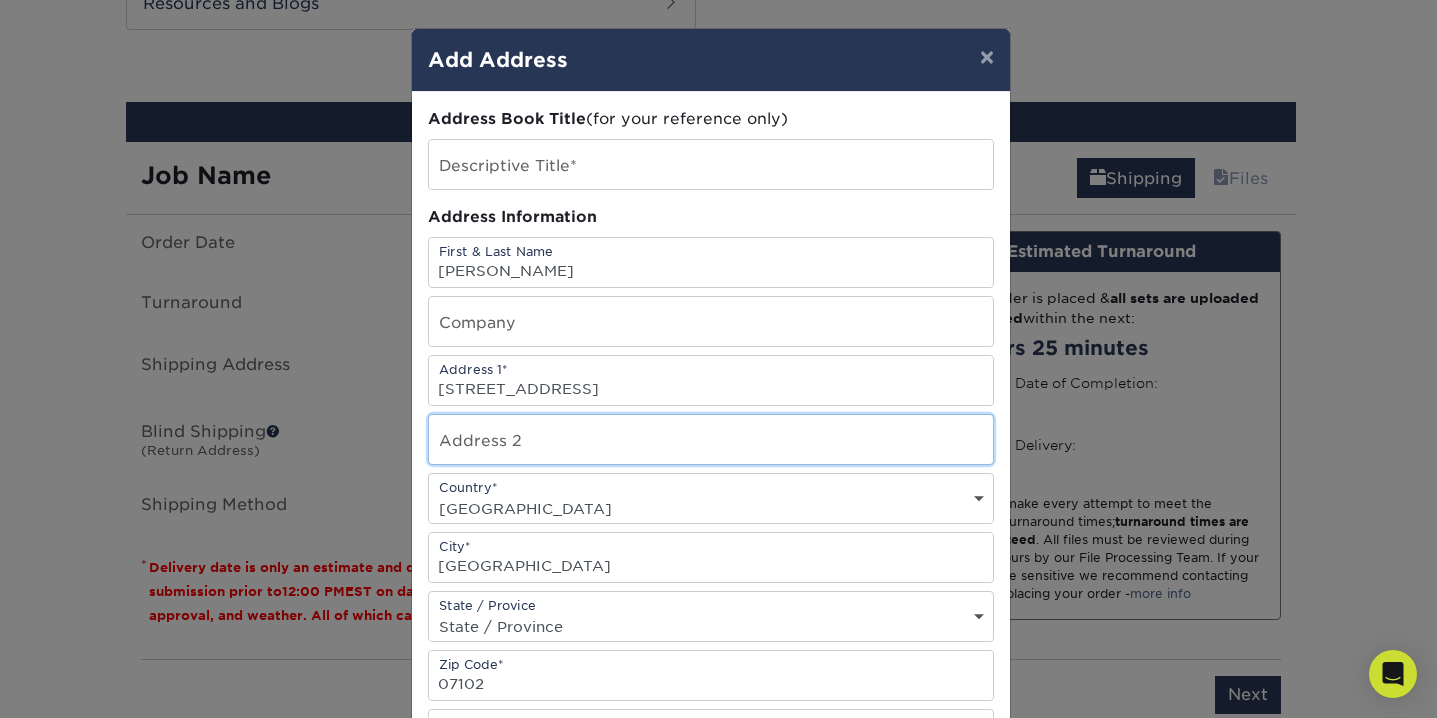 click at bounding box center [711, 439] 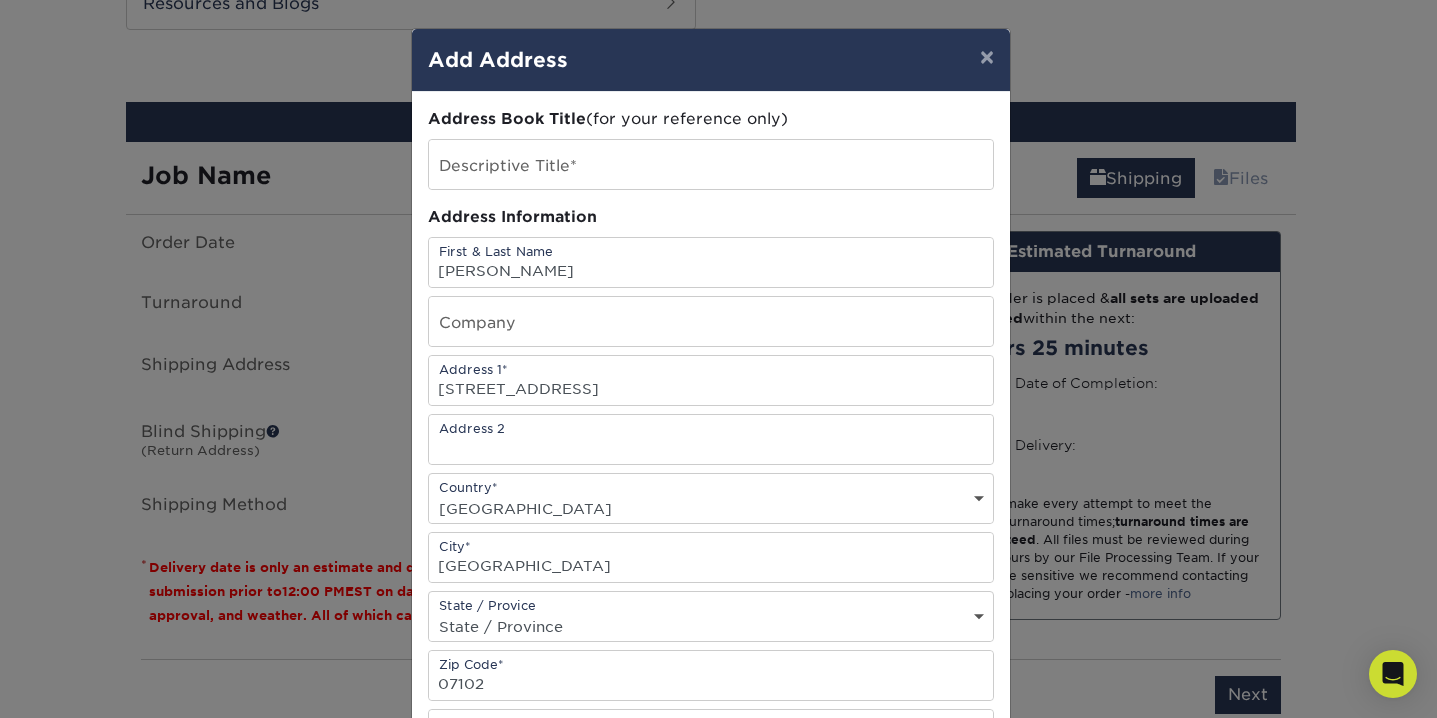 click on "Country United States Canada ----------------------------- Afghanistan Albania Algeria American Samoa Andorra Angola Anguilla Antarctica Antigua and Barbuda Argentina Armenia Aruba Australia Austria Azerbaijan Bahamas Bahrain Bangladesh Barbados Belarus Belgium Belize Benin Bermuda Bhutan Bolivia Bosnia and Herzegovina Botswana Bouvet Island Brazil British Indian Ocean Territory British Virgin Islands Brunei Darussalam Bulgaria Burkina Faso Burundi Cambodia Cameroon Cape Verde Cayman Islands Central African Republic Chad Chile China Christmas Island Cocos Colombia Comoros Congo Cook Islands Costa Rica Croatia Cuba Cyprus Czech Republic Denmark Djibouti Dominica Dominican Republic East Timor Ecuador Egypt El Salvador Equatorial Guinea Eritrea Estonia Ethiopia Falkland Islands Faroe Islands Fiji Finland France French Guiana French Polynesia French Southern Territories Gabon Gambia Georgia Germany Ghana Gibraltar Greece Greenland Grenada Guadeloupe Guam Guatemala Guinea Guinea-Bissau Guyana Haiti Honduras India" at bounding box center (711, 508) 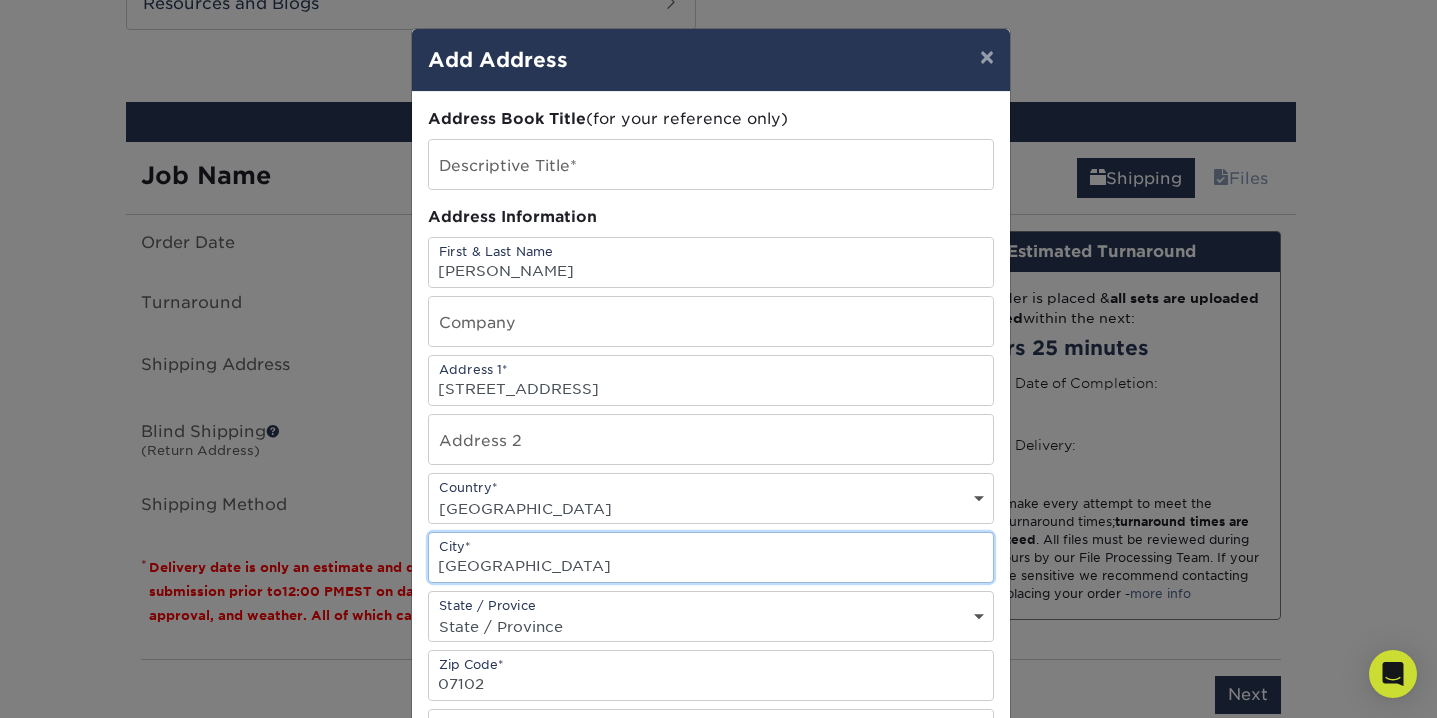click on "Newark" at bounding box center [711, 557] 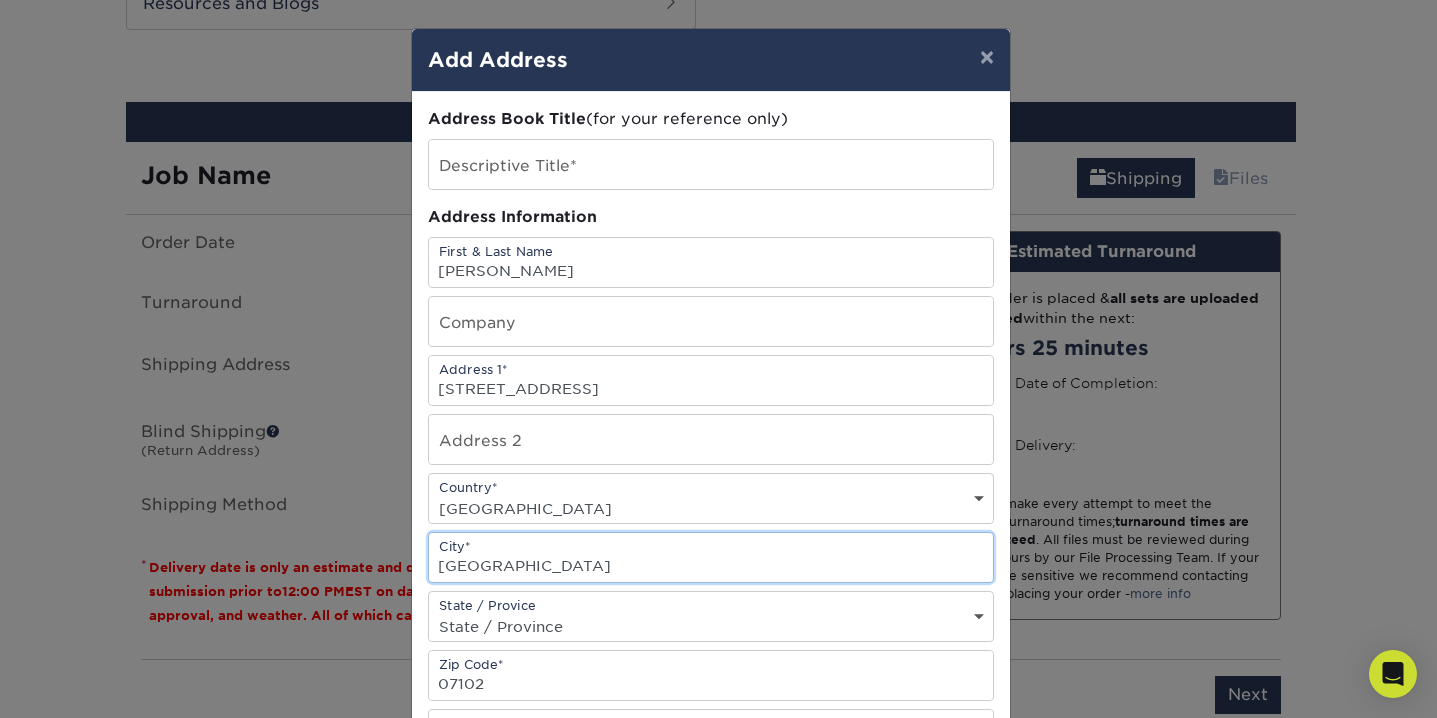 type on "Newark" 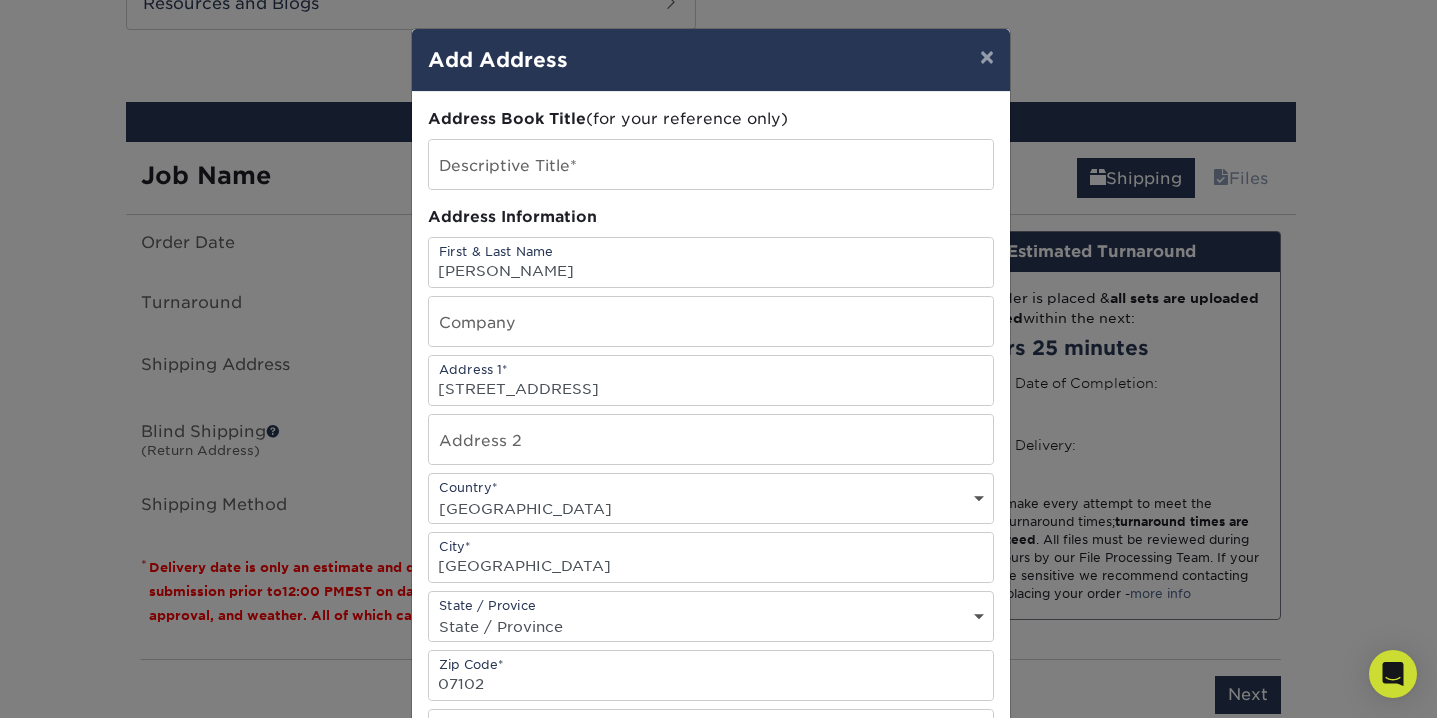 click on "State / Province Alabama Alaska Arizona Arkansas California Colorado Connecticut Delaware District of Columbia Florida Georgia Hawaii Idaho Illinois Indiana Iowa Kansas Kentucky Louisiana Maine Maryland Massachusetts Michigan Minnesota Mississippi Missouri Montana Nebraska Nevada New Hampshire New Jersey New Mexico New York North Carolina North Dakota Ohio Oklahoma Oregon Pennsylvania Rhode Island South Carolina South Dakota Tennessee Texas Utah Vermont Virginia Washington West Virginia Wisconsin Wyoming ACT NSW NT QLD SA TAS VIC WA NZ Alberta British Columbia Manitoba New Brunswick Newfoundland Northwest Territories Nova Scotia Nunavut Ontario Prince Edward Island Quebec Saskatchewan Yukon Puerto Rico Aguascalientes Baja California Baja California Sur Campeche Chiapas Chihuahua Coahuila Colima Distrito Federal Durango Guanajuato Guerrero Hidalgo Jalisco Mexico Michoacan Morelos Nayarit Nuevo Leon Oaxaca Puebla Queretaro Quintana Roo San Luis Patosi Sinaloa Sonora Tabasco Tamaulipas Tlaxcala Veracruz Yucatan" at bounding box center [711, 626] 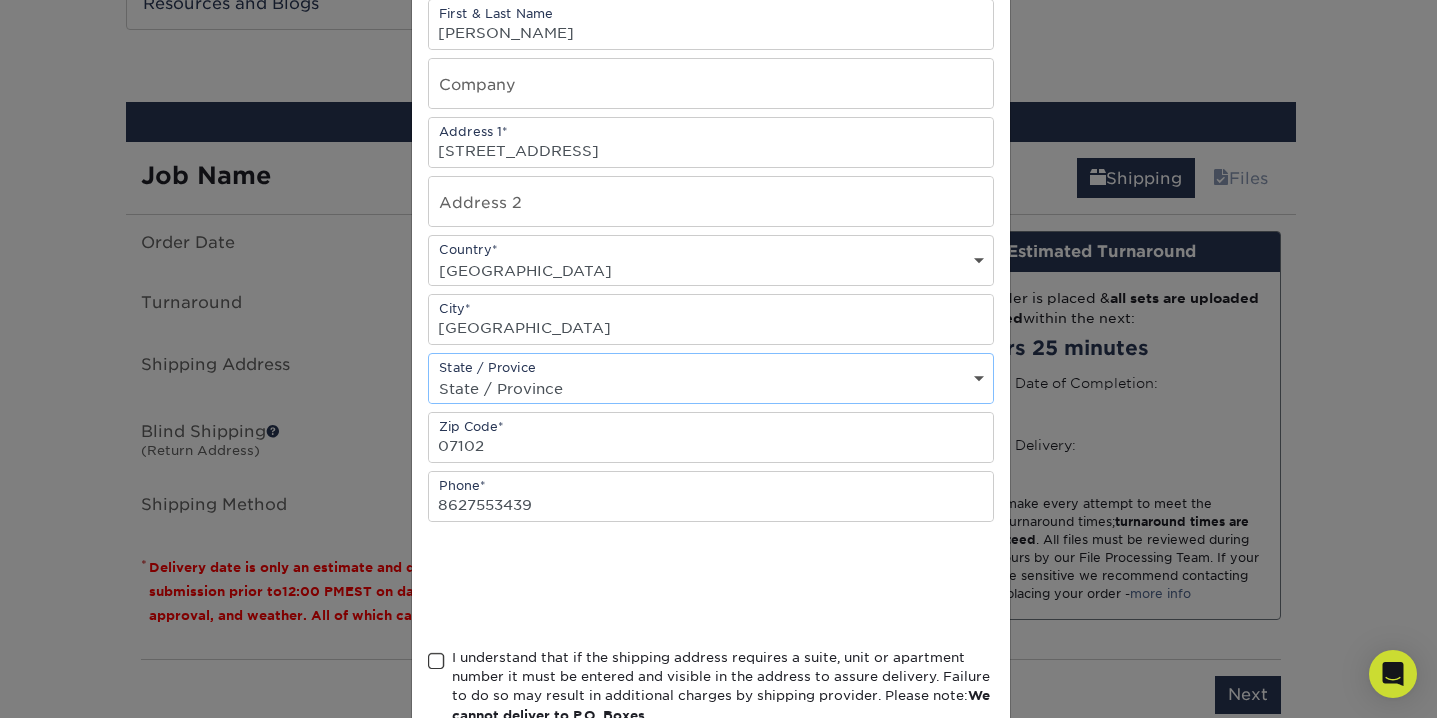 scroll, scrollTop: 242, scrollLeft: 0, axis: vertical 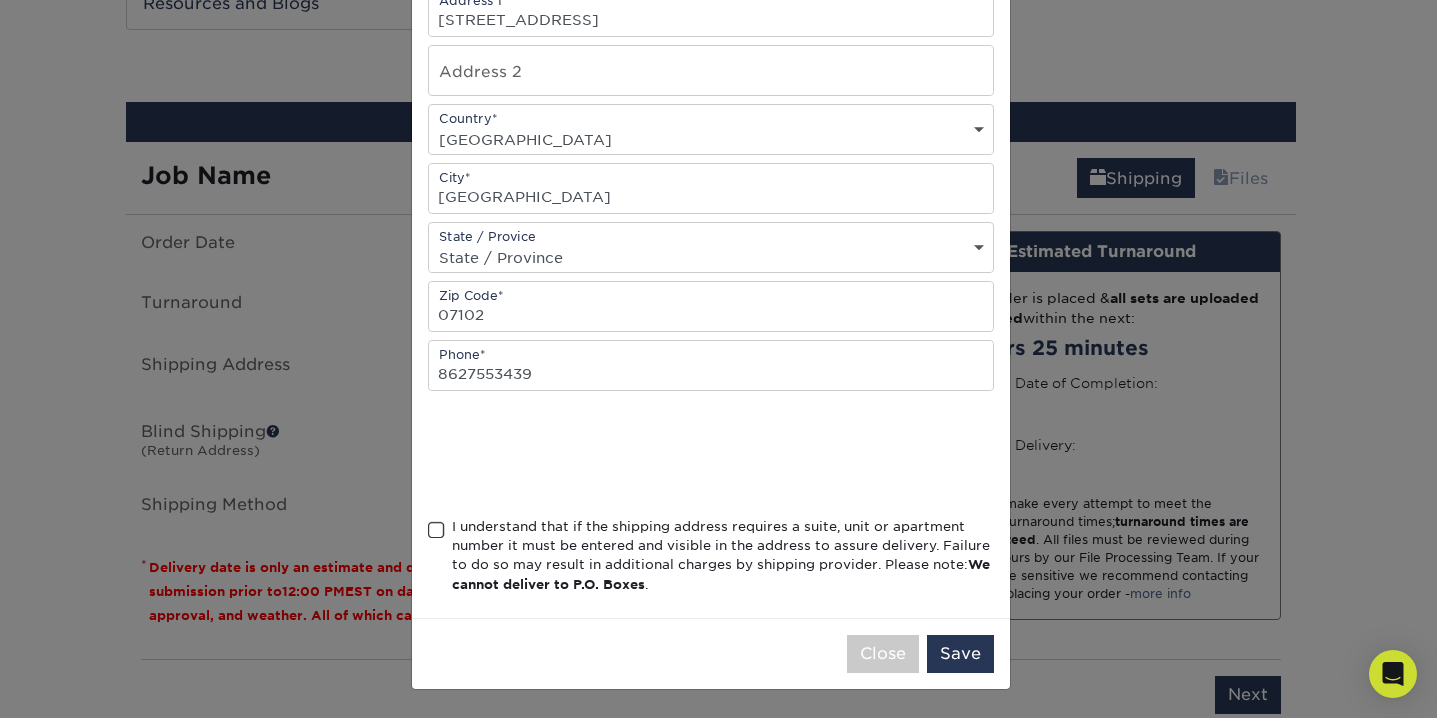 click at bounding box center [436, 530] 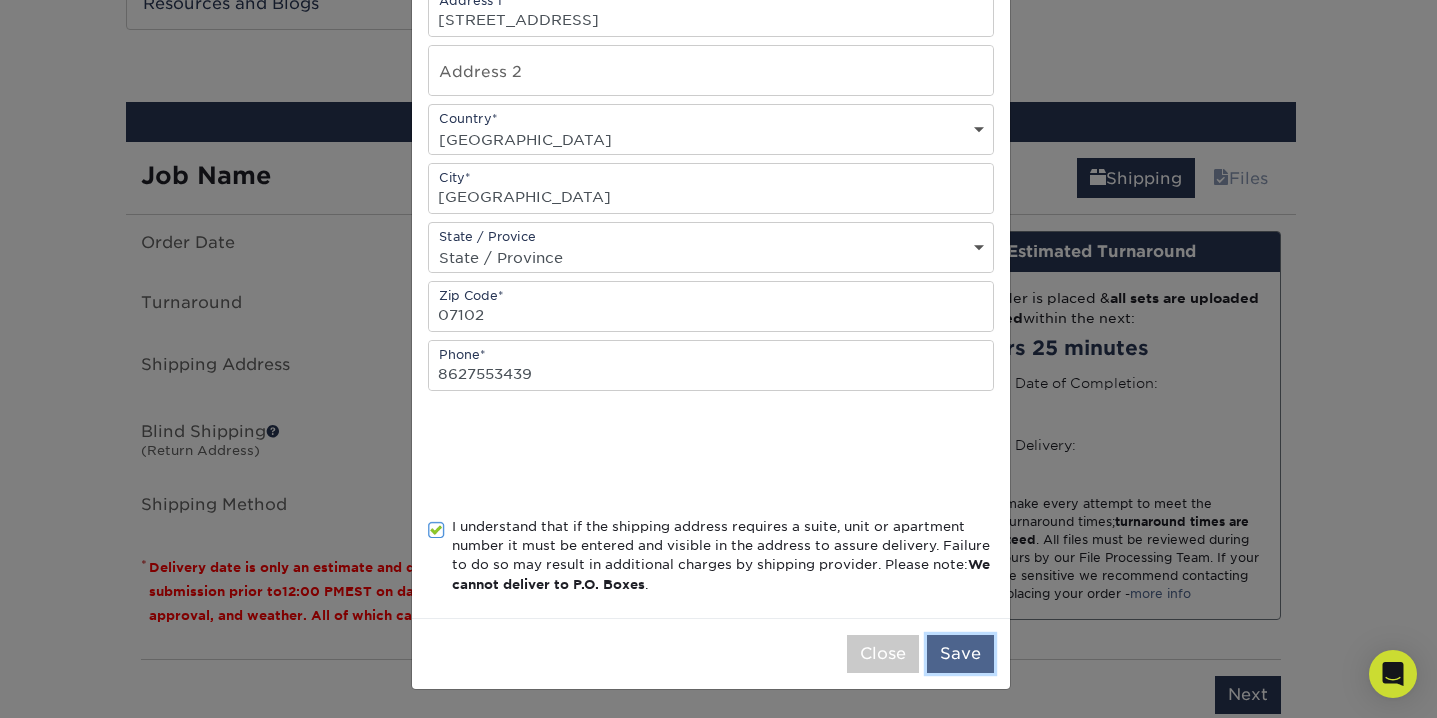 click on "Save" at bounding box center [960, 654] 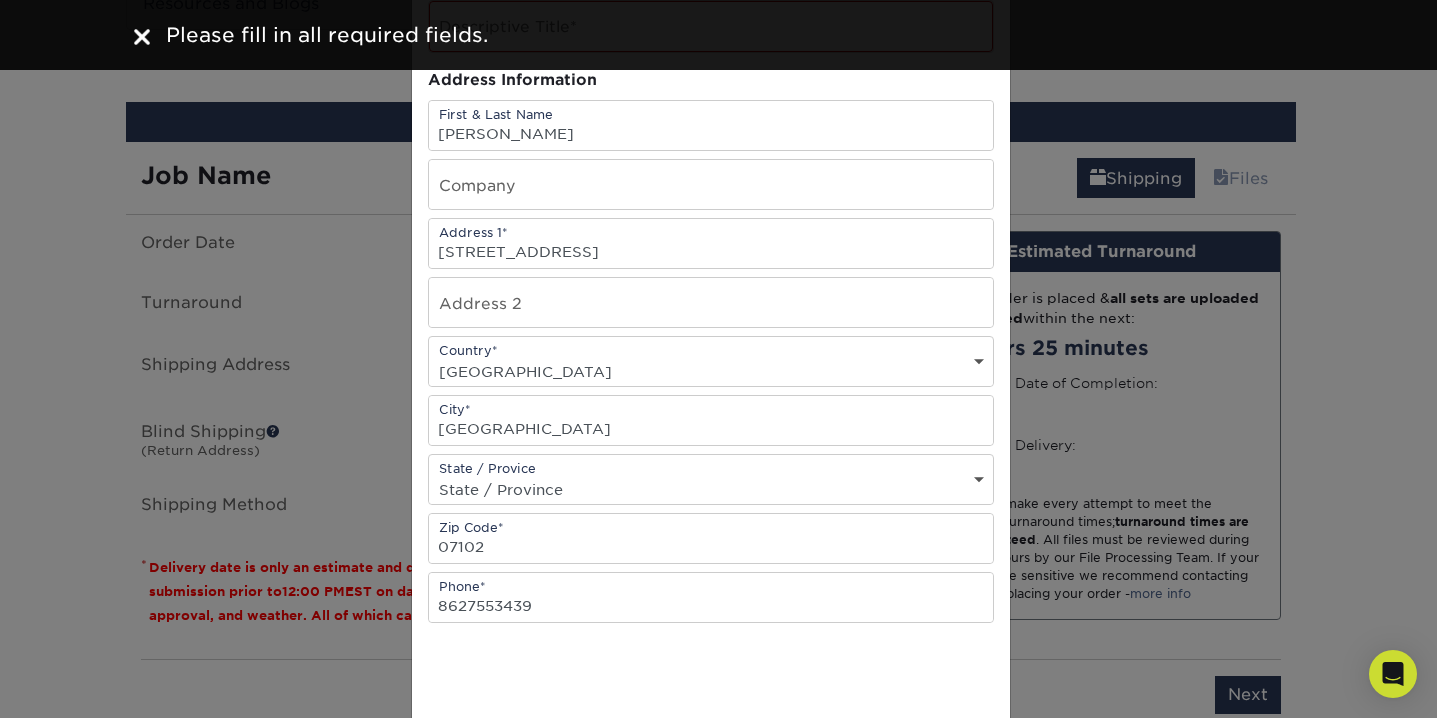 scroll, scrollTop: 156, scrollLeft: 0, axis: vertical 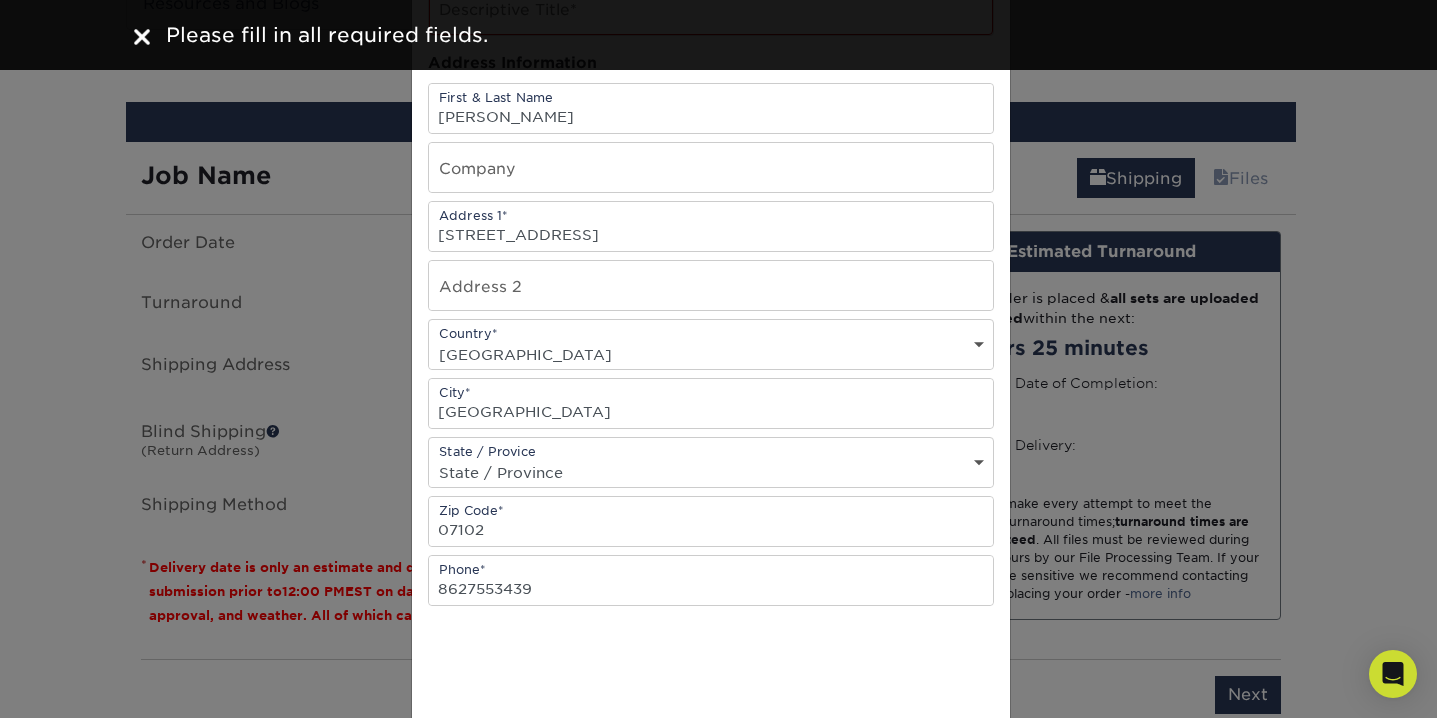 click on "Country United States Canada ----------------------------- Afghanistan Albania Algeria American Samoa Andorra Angola Anguilla Antarctica Antigua and Barbuda Argentina Armenia Aruba Australia Austria Azerbaijan Bahamas Bahrain Bangladesh Barbados Belarus Belgium Belize Benin Bermuda Bhutan Bolivia Bosnia and Herzegovina Botswana Bouvet Island Brazil British Indian Ocean Territory British Virgin Islands Brunei Darussalam Bulgaria Burkina Faso Burundi Cambodia Cameroon Cape Verde Cayman Islands Central African Republic Chad Chile China Christmas Island Cocos Colombia Comoros Congo Cook Islands Costa Rica Croatia Cuba Cyprus Czech Republic Denmark Djibouti Dominica Dominican Republic East Timor Ecuador Egypt El Salvador Equatorial Guinea Eritrea Estonia Ethiopia Falkland Islands Faroe Islands Fiji Finland France French Guiana French Polynesia French Southern Territories Gabon Gambia Georgia Germany Ghana Gibraltar Greece Greenland Grenada Guadeloupe Guam Guatemala Guinea Guinea-Bissau Guyana Haiti Honduras India" at bounding box center [711, 354] 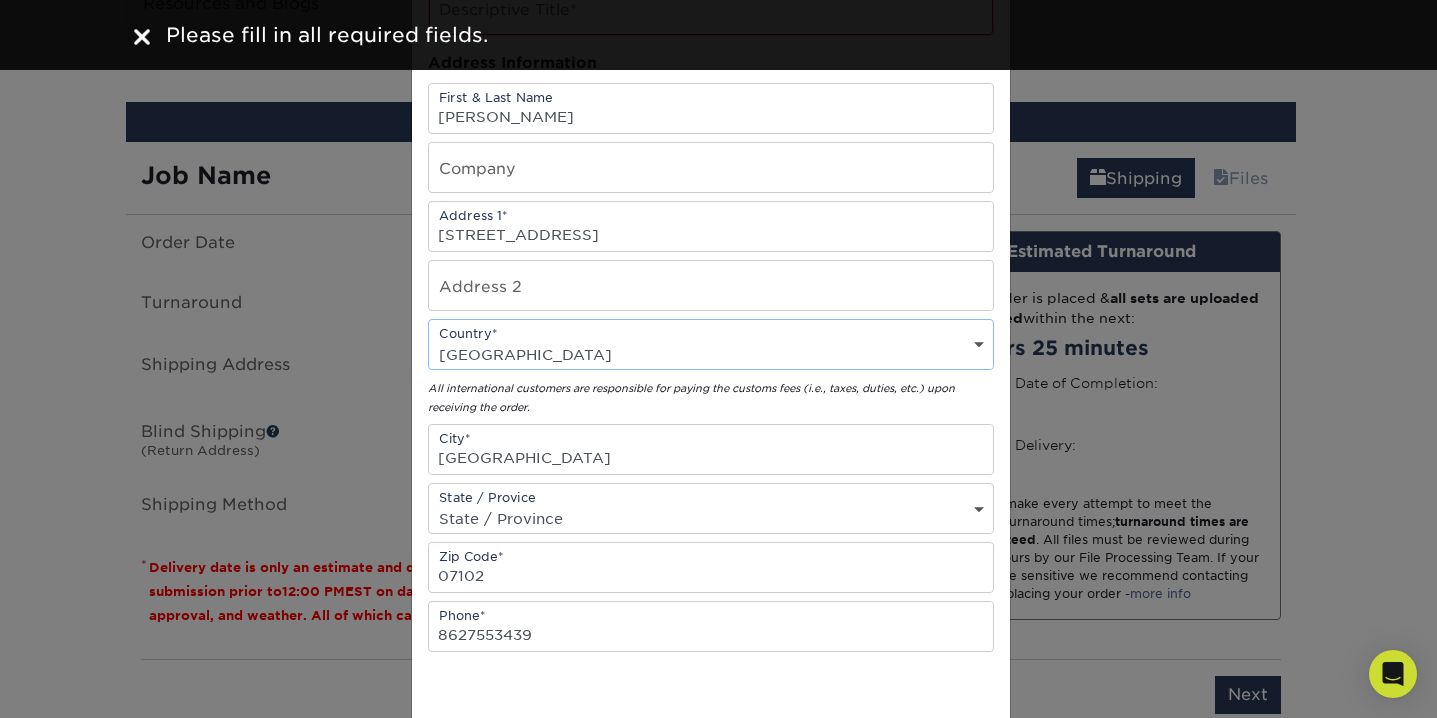 click on "Country United States Canada ----------------------------- Afghanistan Albania Algeria American Samoa Andorra Angola Anguilla Antarctica Antigua and Barbuda Argentina Armenia Aruba Australia Austria Azerbaijan Bahamas Bahrain Bangladesh Barbados Belarus Belgium Belize Benin Bermuda Bhutan Bolivia Bosnia and Herzegovina Botswana Bouvet Island Brazil British Indian Ocean Territory British Virgin Islands Brunei Darussalam Bulgaria Burkina Faso Burundi Cambodia Cameroon Cape Verde Cayman Islands Central African Republic Chad Chile China Christmas Island Cocos Colombia Comoros Congo Cook Islands Costa Rica Croatia Cuba Cyprus Czech Republic Denmark Djibouti Dominica Dominican Republic East Timor Ecuador Egypt El Salvador Equatorial Guinea Eritrea Estonia Ethiopia Falkland Islands Faroe Islands Fiji Finland France French Guiana French Polynesia French Southern Territories Gabon Gambia Georgia Germany Ghana Gibraltar Greece Greenland Grenada Guadeloupe Guam Guatemala Guinea Guinea-Bissau Guyana Haiti Honduras India" at bounding box center (711, 354) 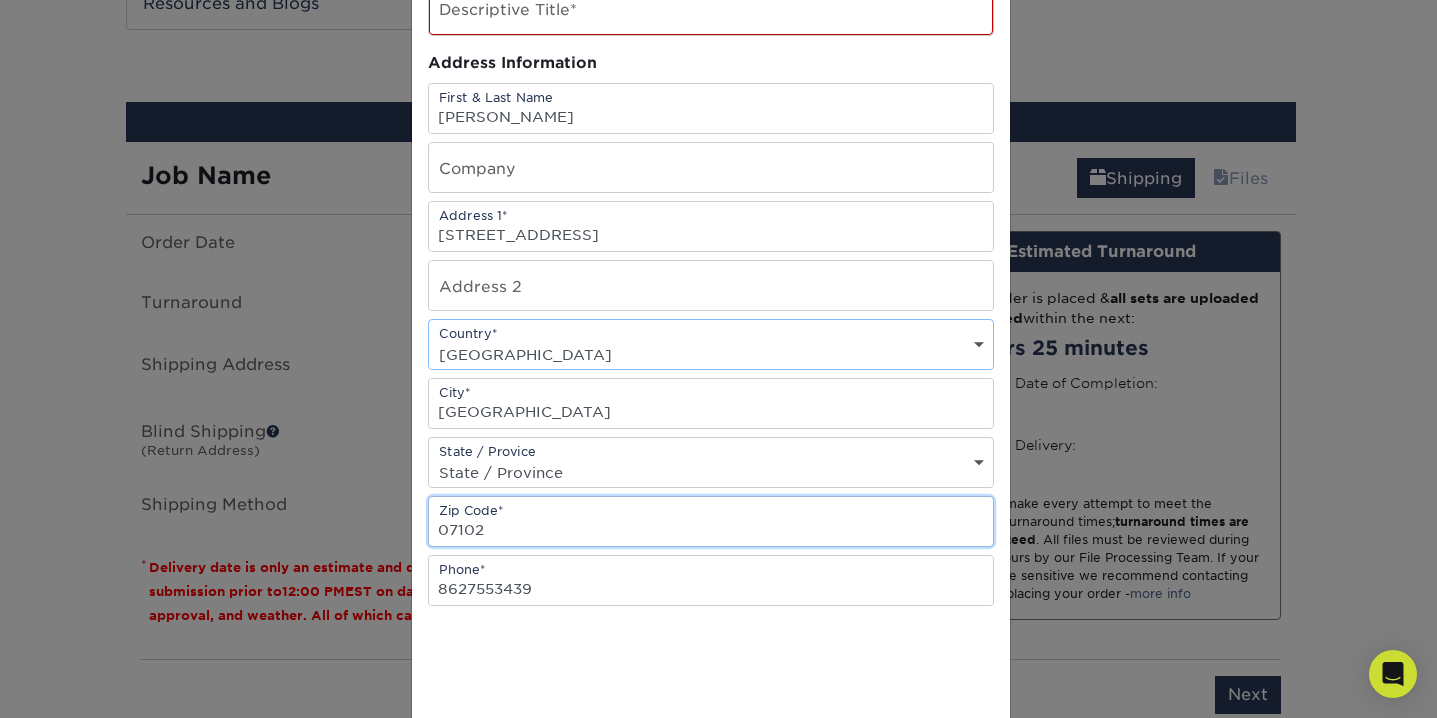 click on "07102" at bounding box center [711, 521] 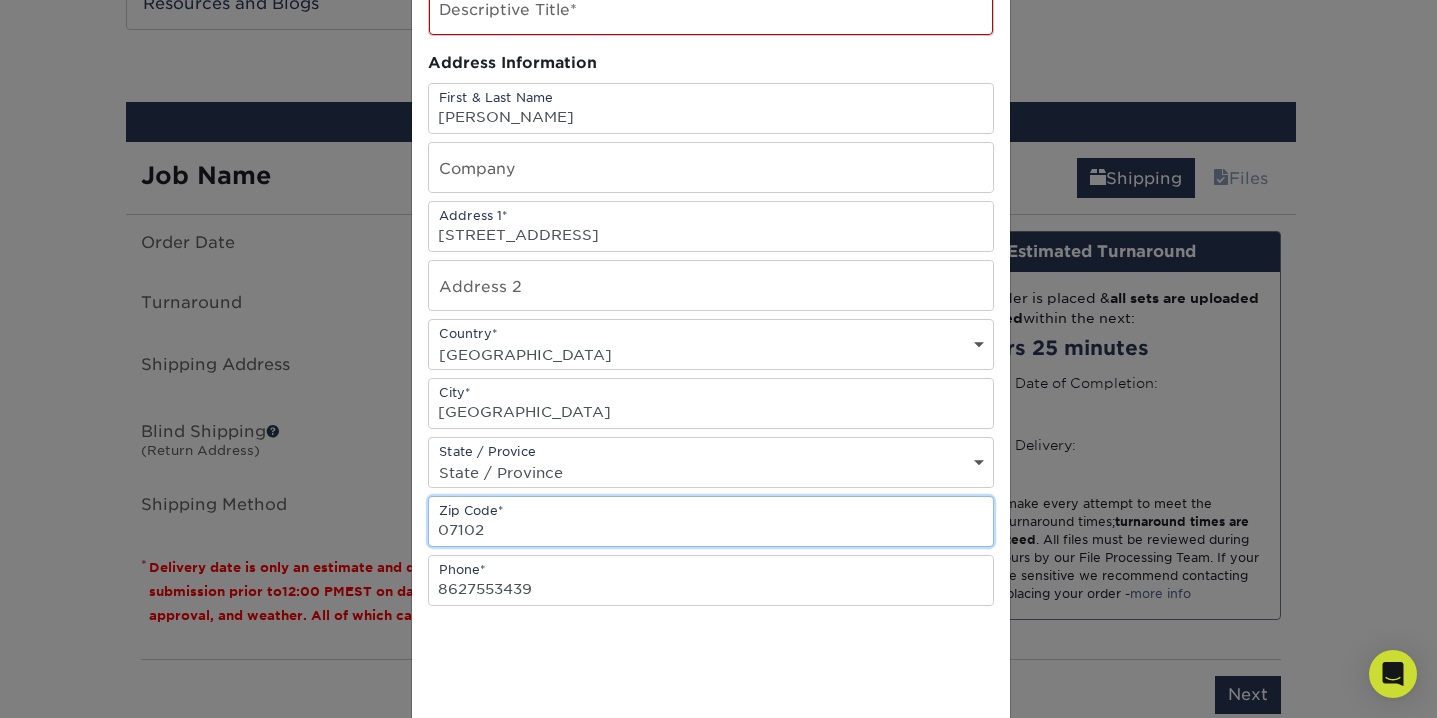 click on "07102" at bounding box center [711, 521] 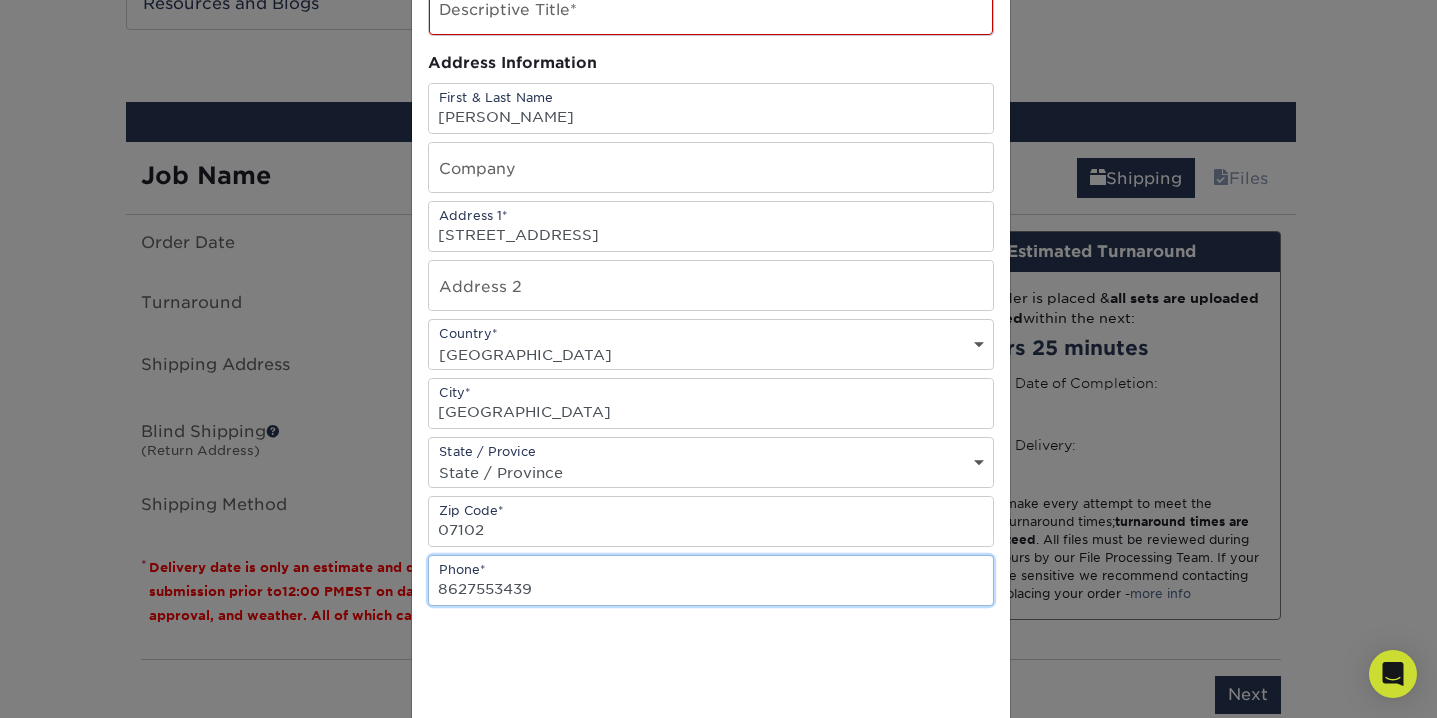 click on "8627553439" at bounding box center [711, 580] 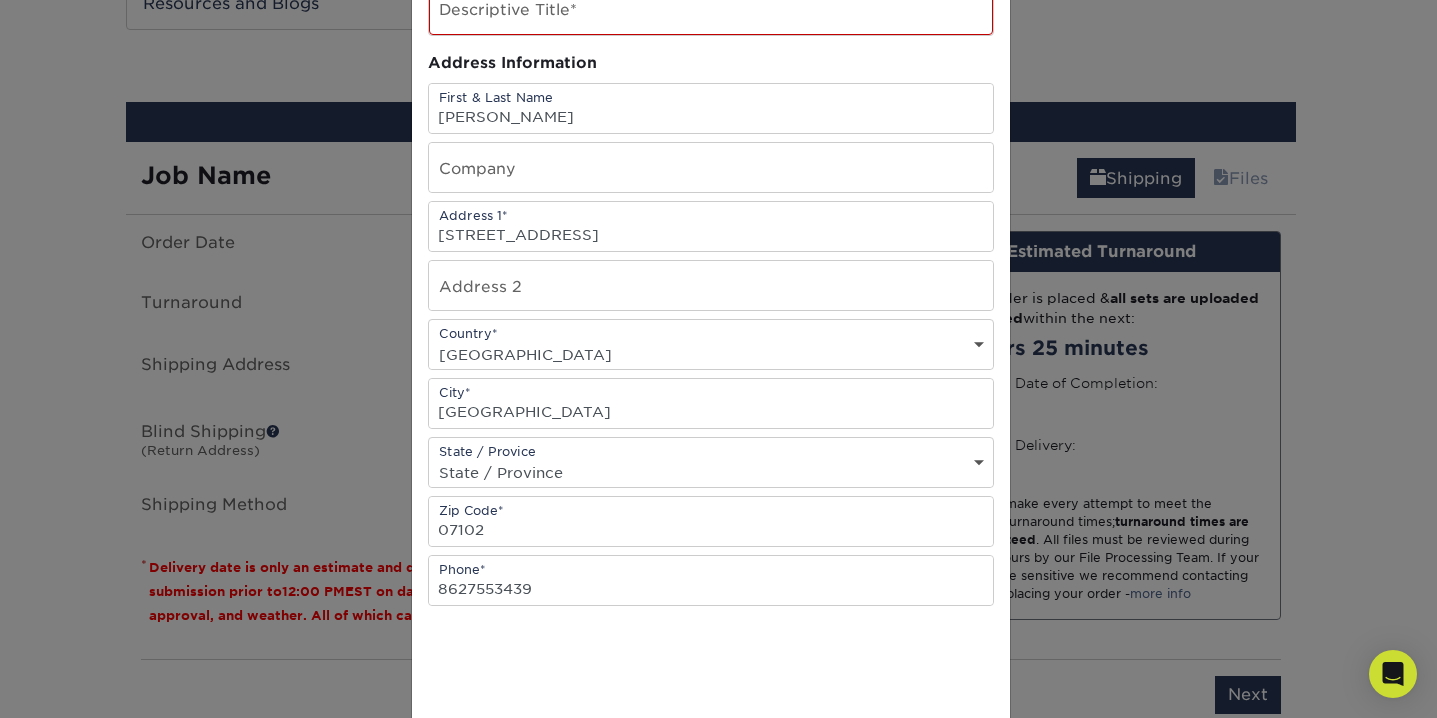click at bounding box center (711, 669) 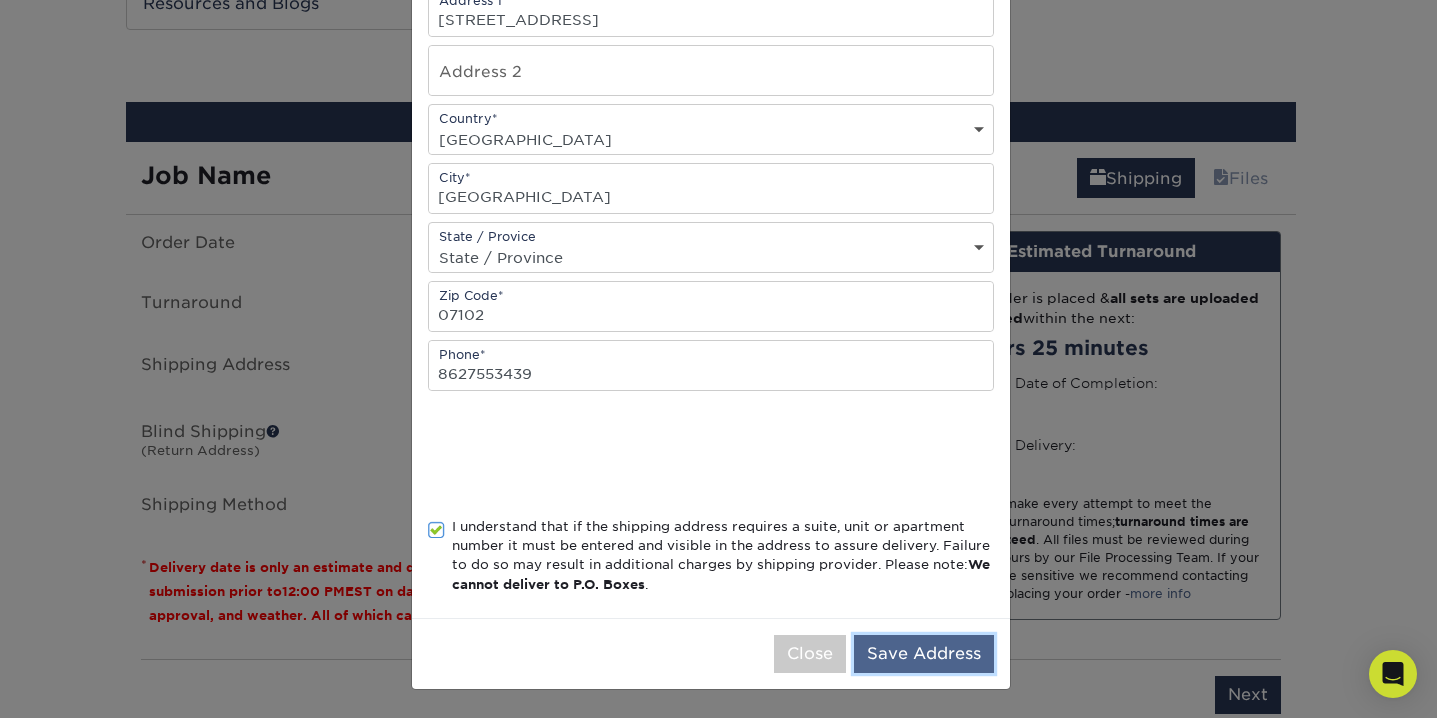 click on "Save Address" at bounding box center [924, 654] 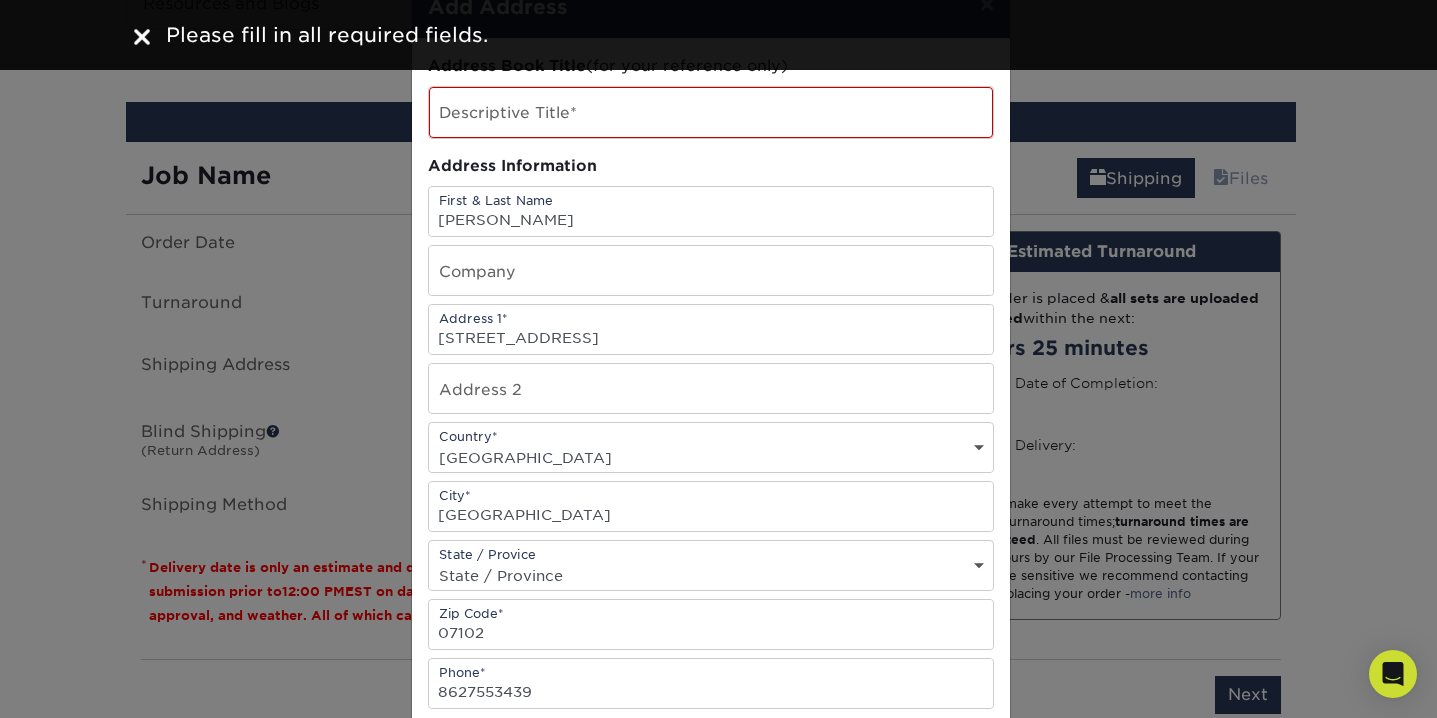 scroll, scrollTop: 0, scrollLeft: 0, axis: both 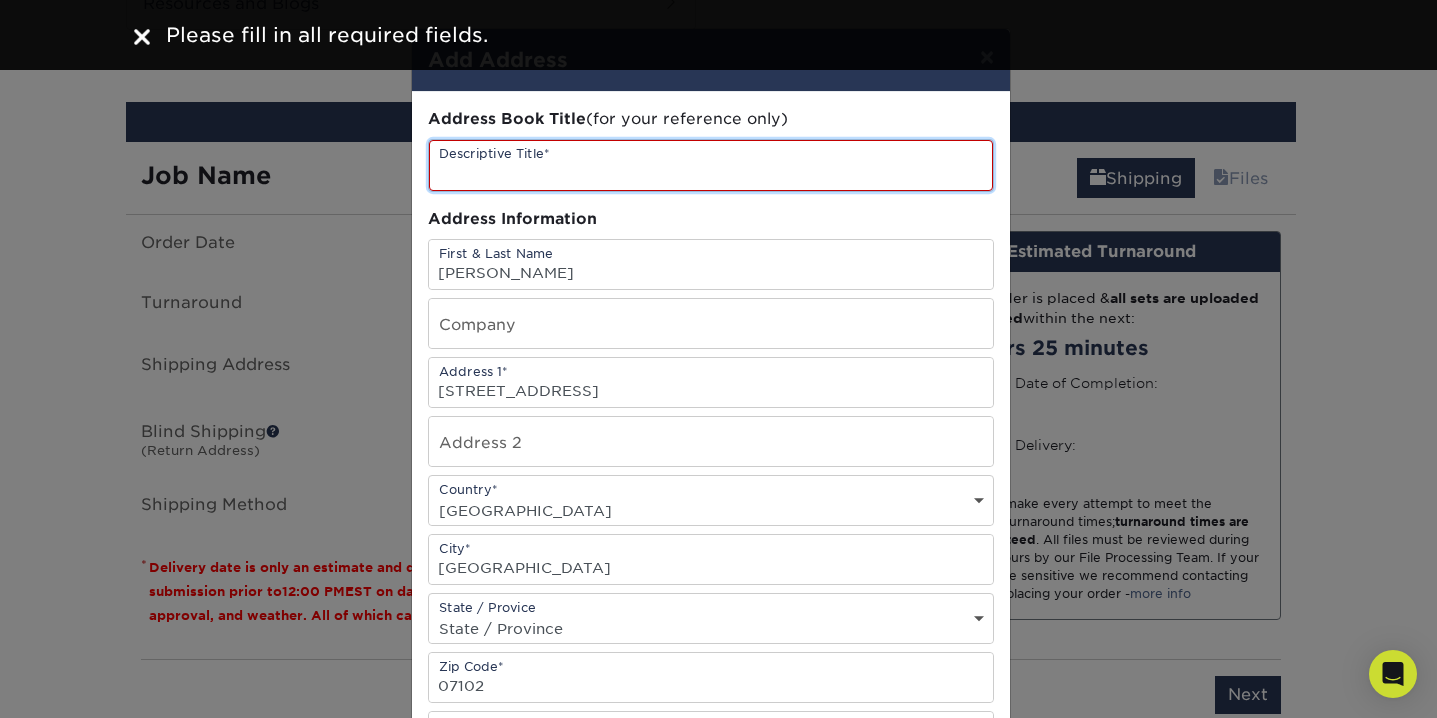 click at bounding box center (711, 165) 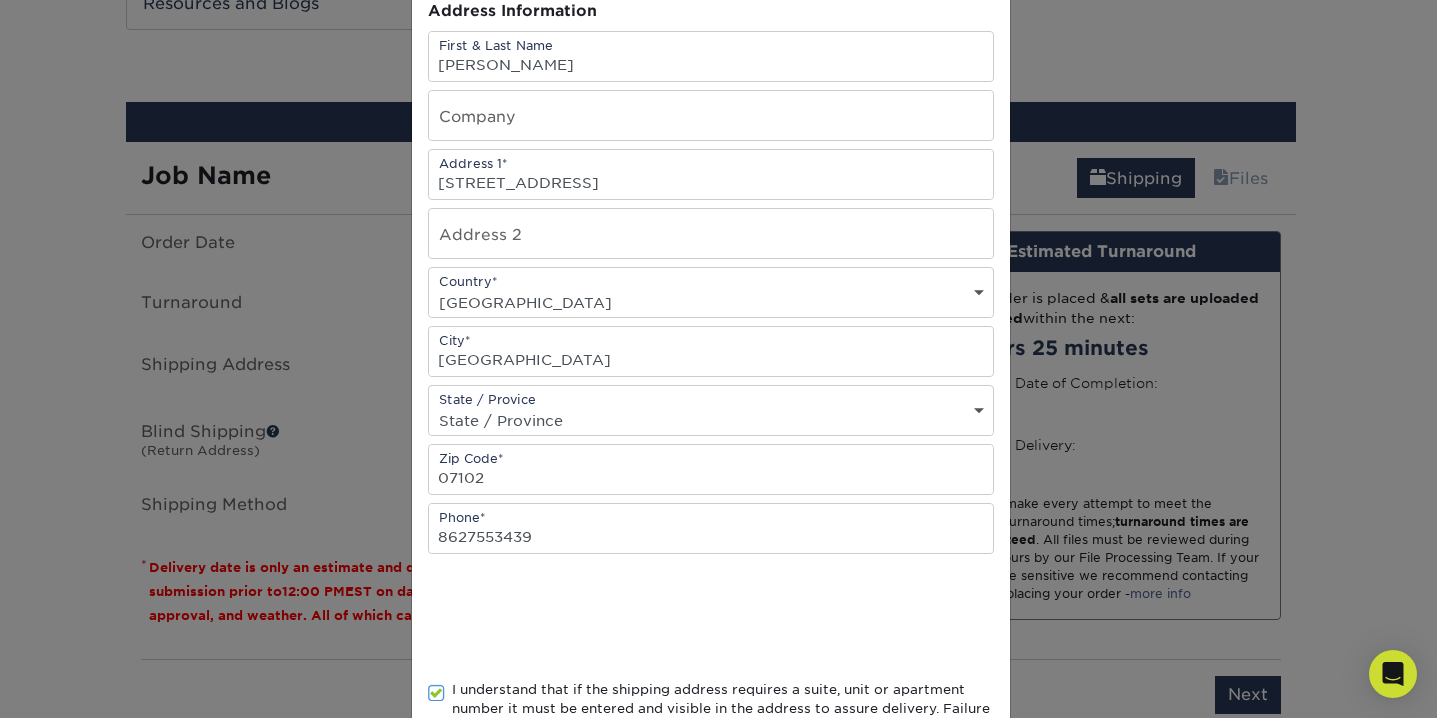 scroll, scrollTop: 371, scrollLeft: 0, axis: vertical 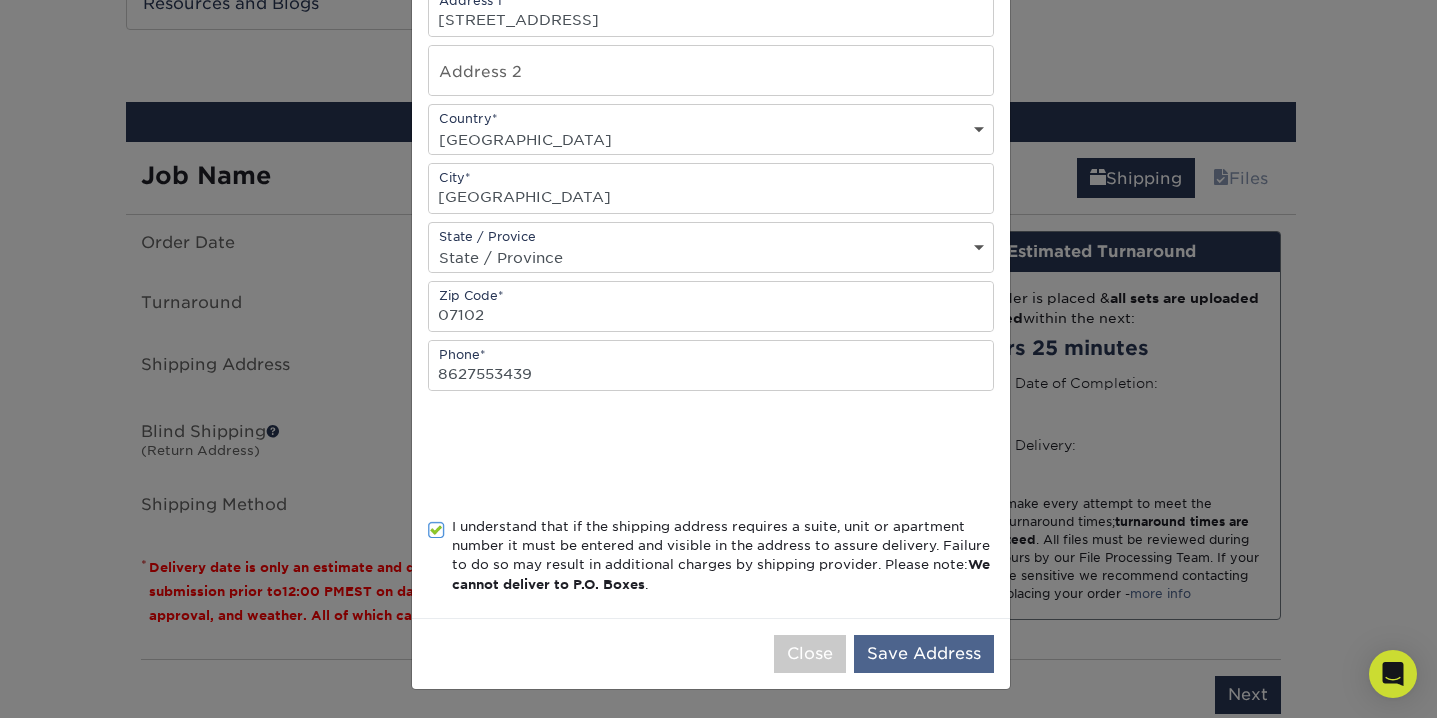 type on "Home" 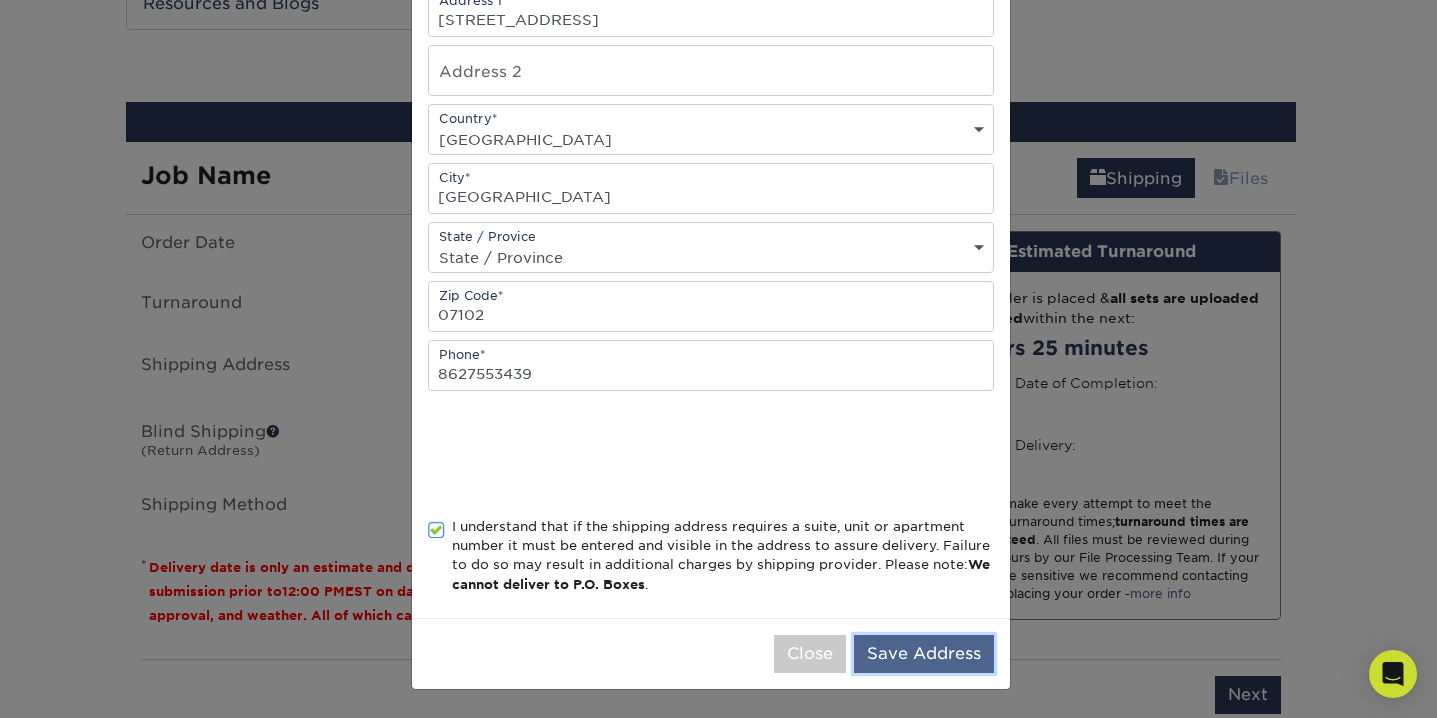 click on "Save Address" at bounding box center [924, 654] 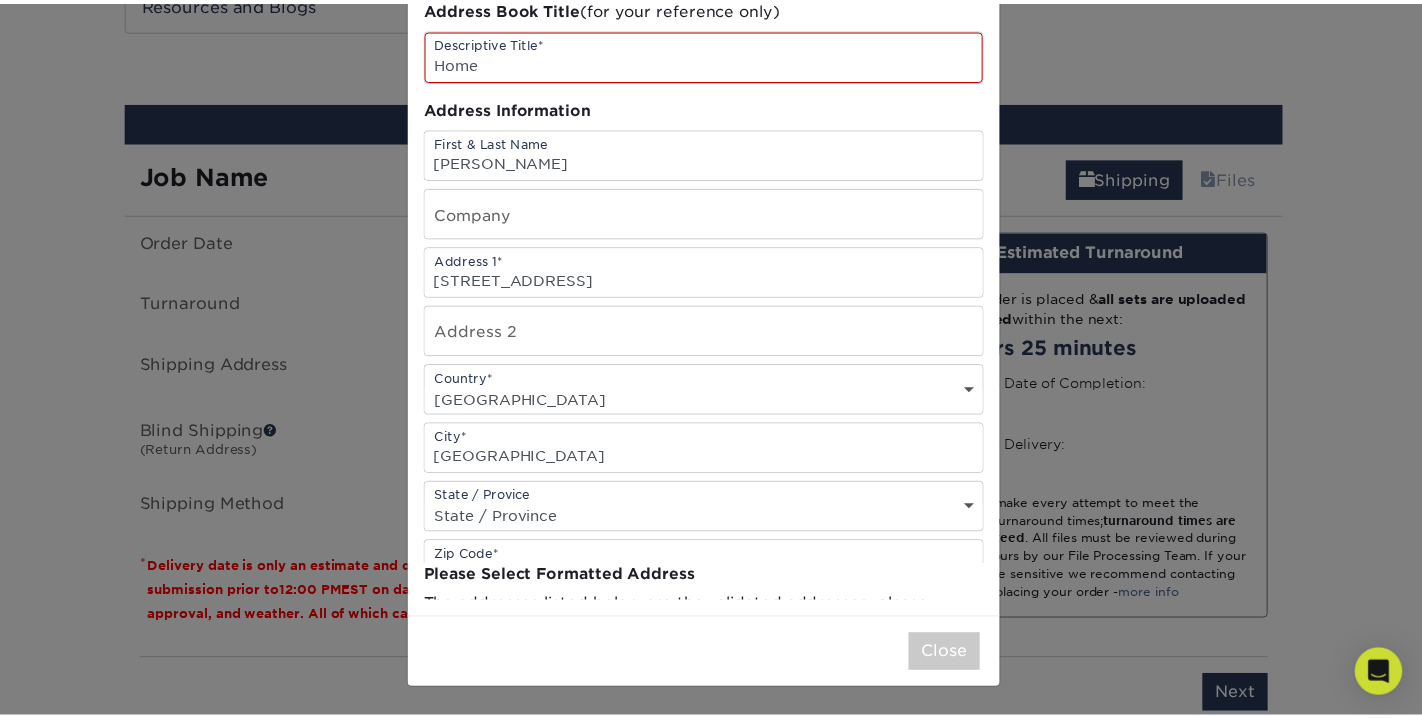 scroll, scrollTop: 0, scrollLeft: 0, axis: both 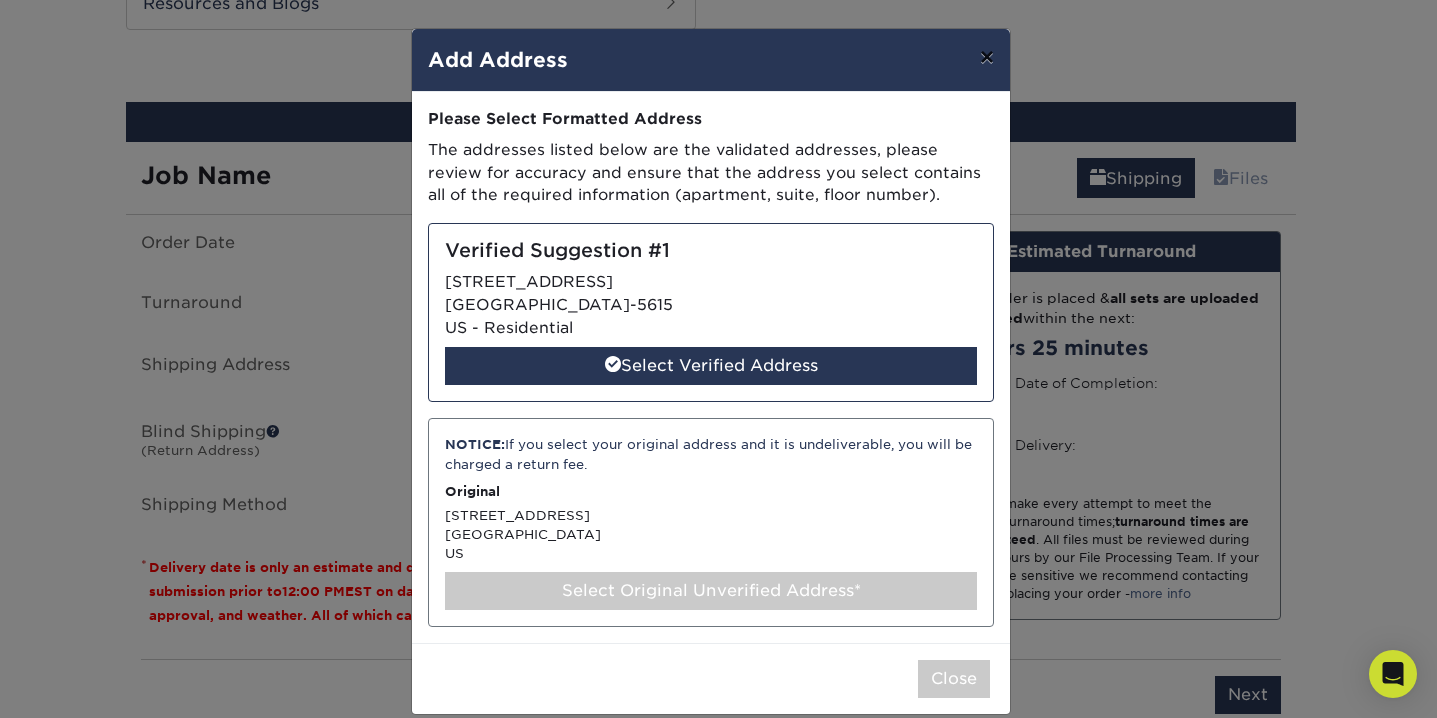click on "×" at bounding box center [987, 57] 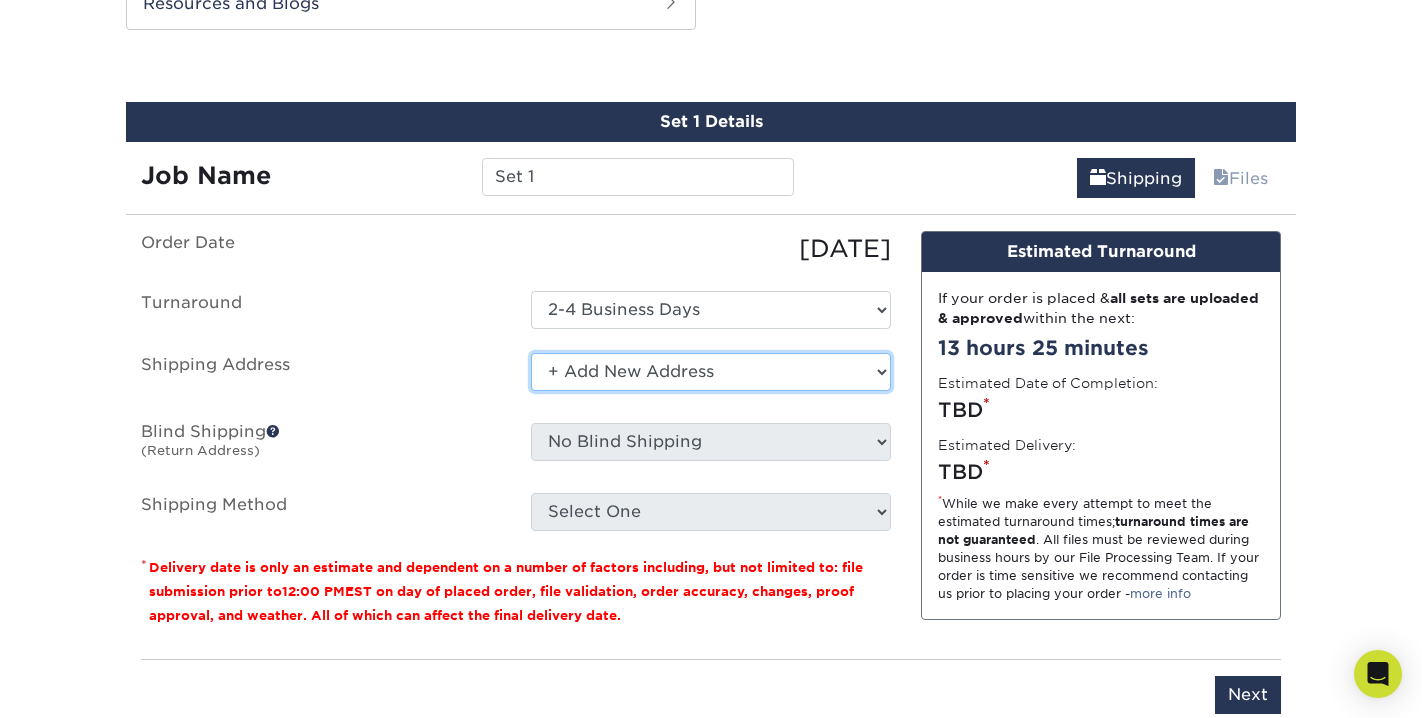 click on "Select One
+ Add New Address
- Login" at bounding box center (711, 372) 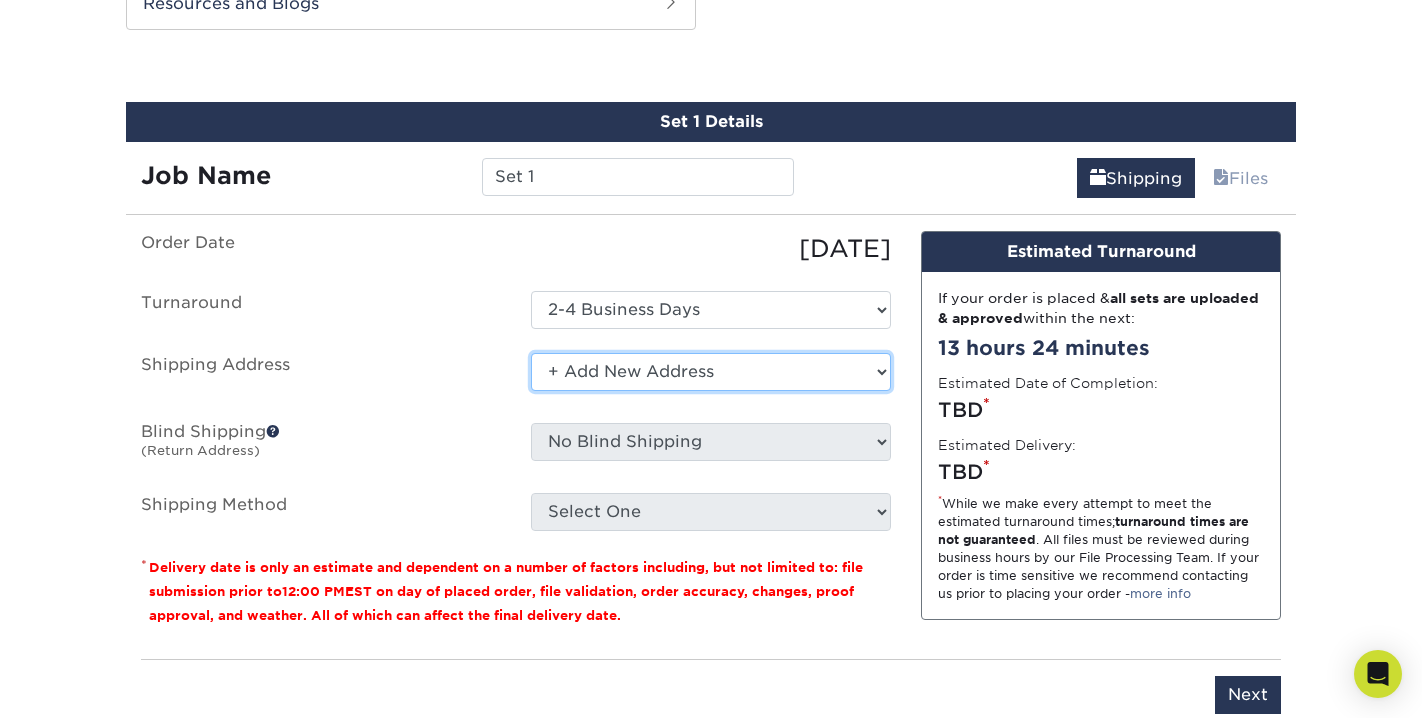 click on "Select One
+ Add New Address
- Login" at bounding box center [711, 372] 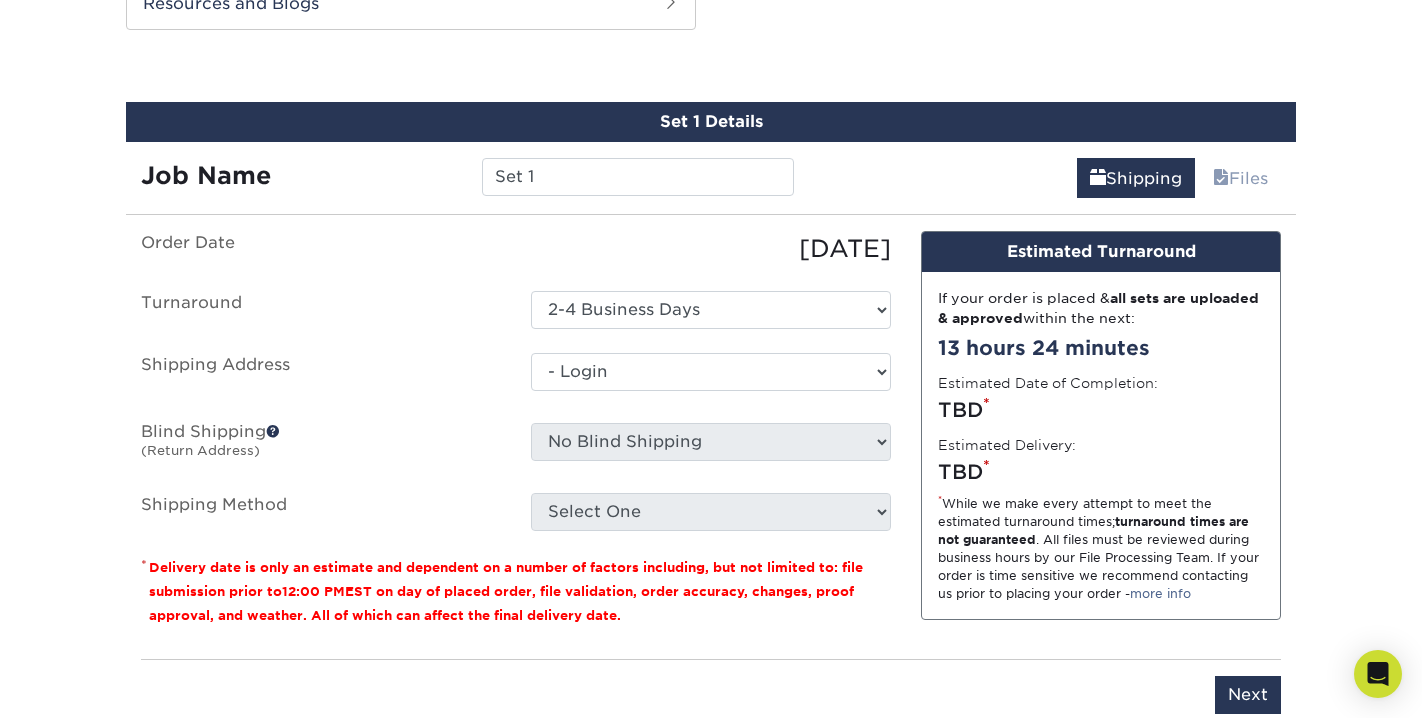 select on "-1" 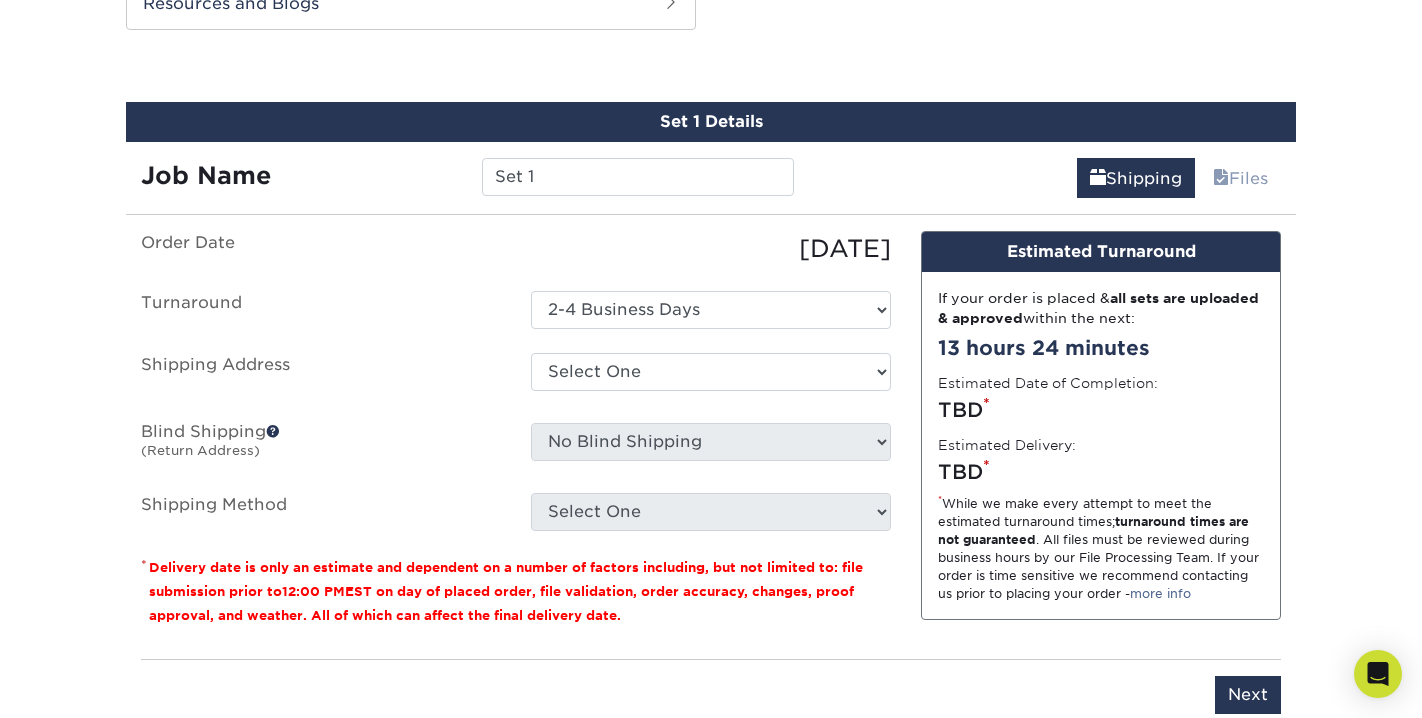 scroll, scrollTop: 0, scrollLeft: 0, axis: both 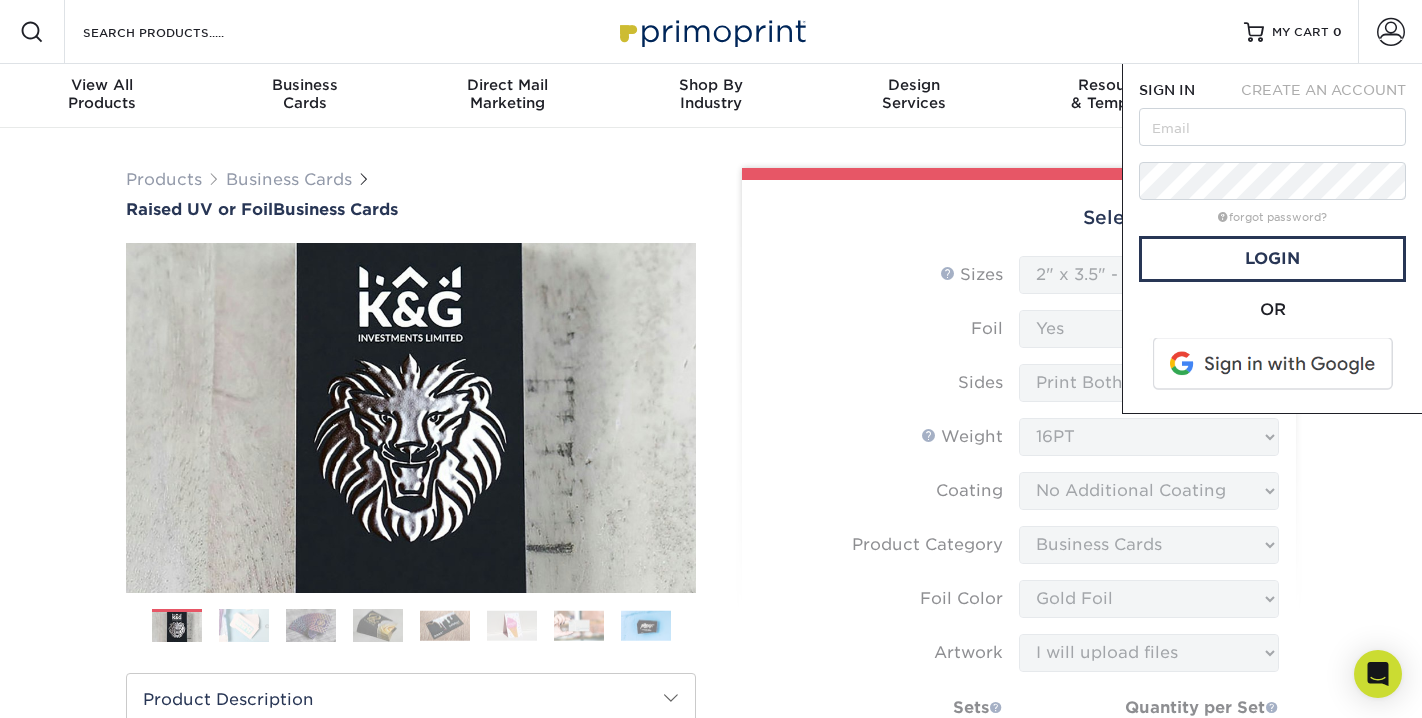 click on "Products
Business Cards
Raised UV or Foil  Business Cards
Previous Next" at bounding box center (711, 988) 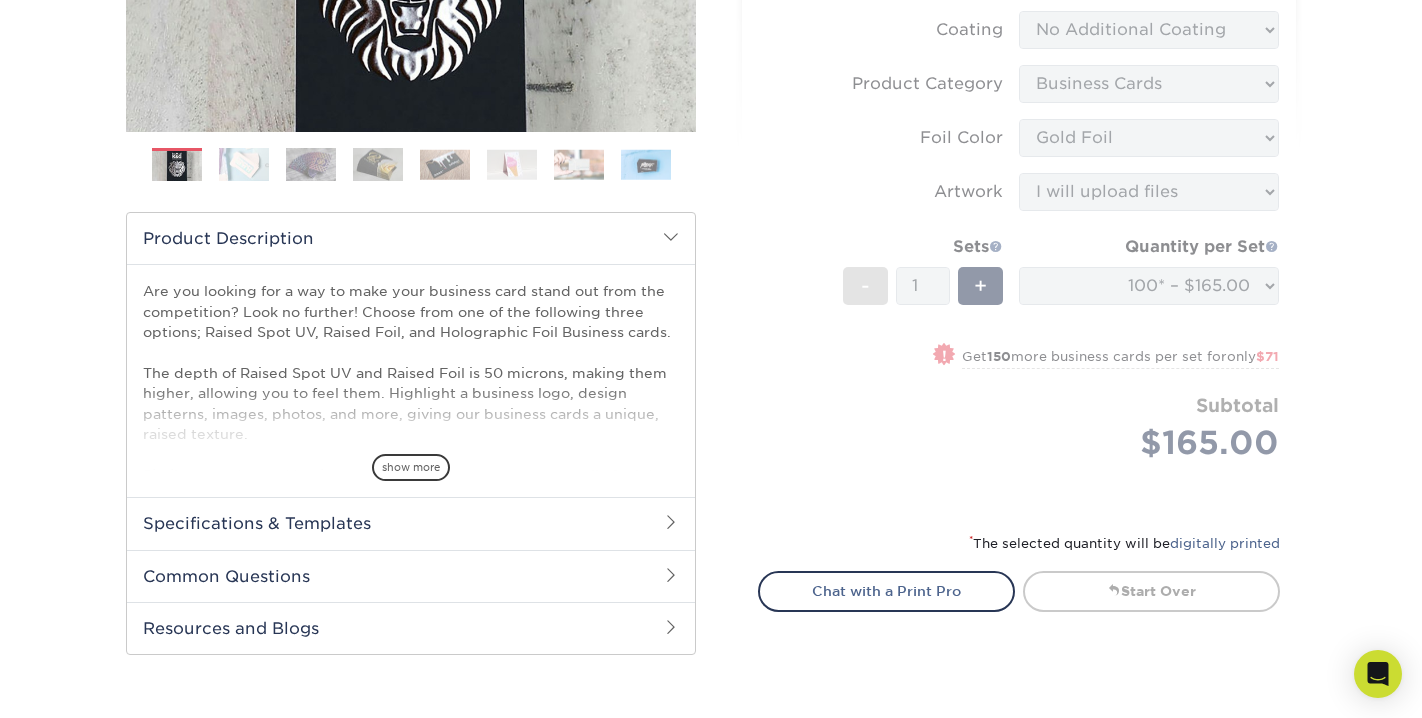scroll, scrollTop: 470, scrollLeft: 0, axis: vertical 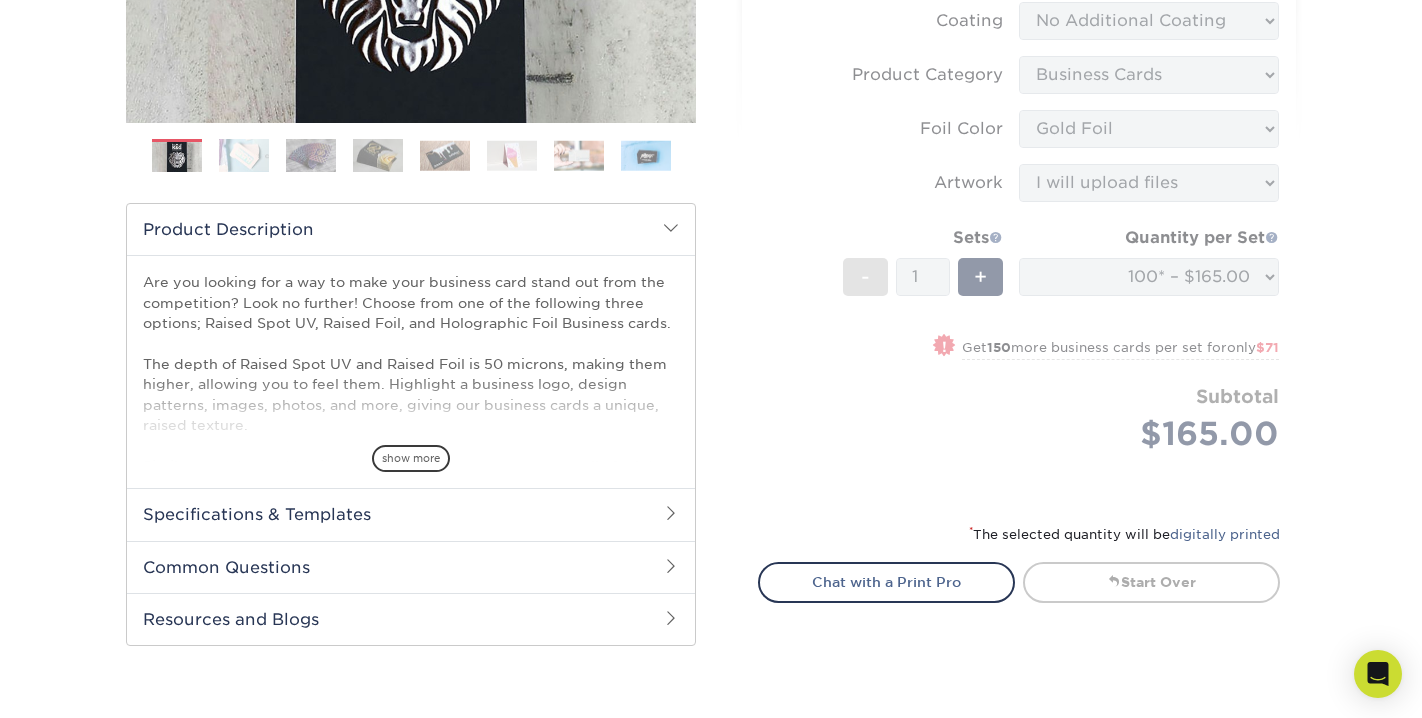 click on "Sizes Help Sizes
Please Select
2" x 3.5" - Standard
Foil Please Select" at bounding box center (1019, 142) 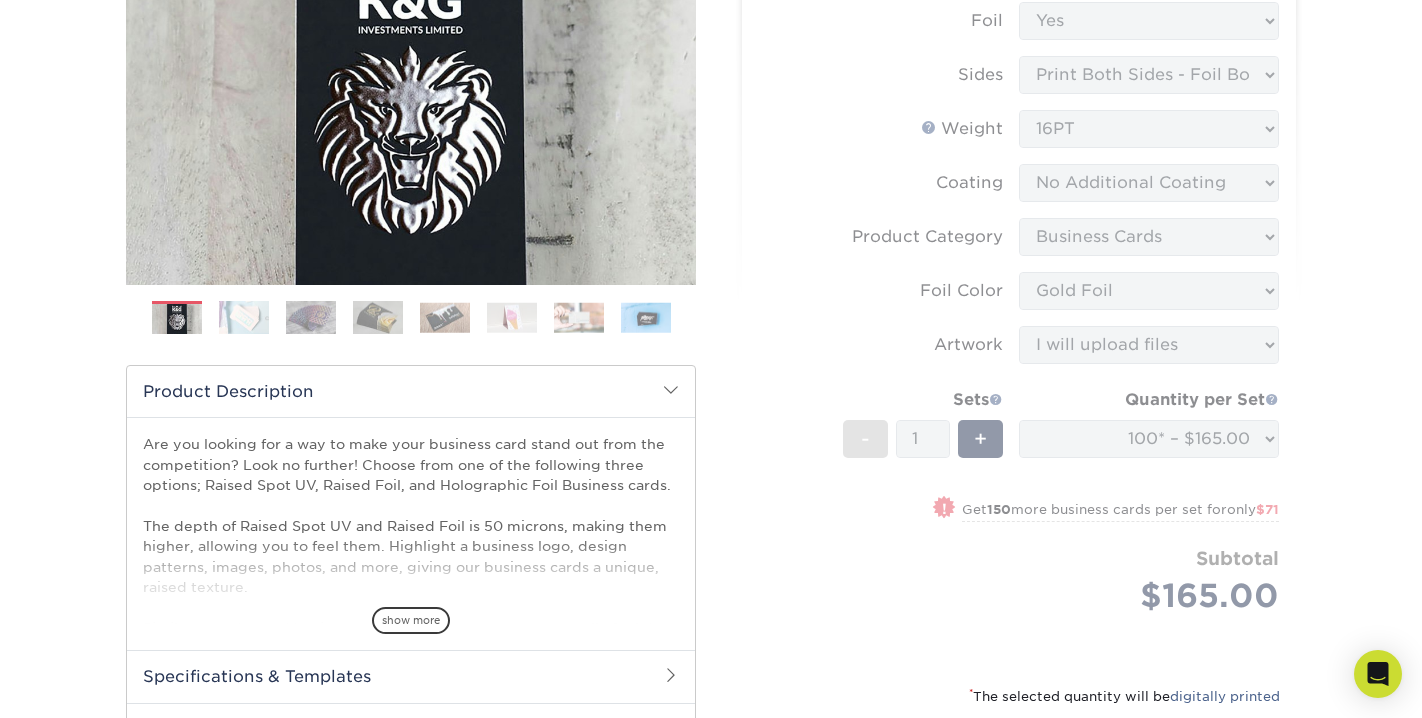 scroll, scrollTop: 0, scrollLeft: 0, axis: both 